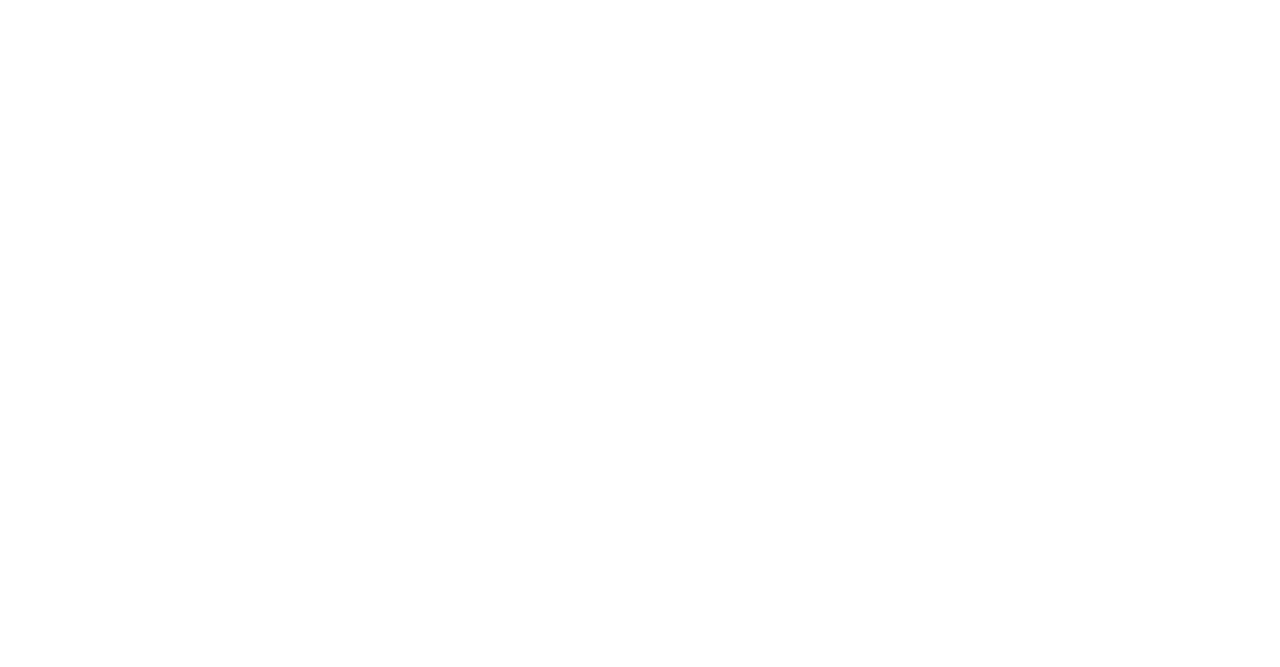 scroll, scrollTop: 0, scrollLeft: 0, axis: both 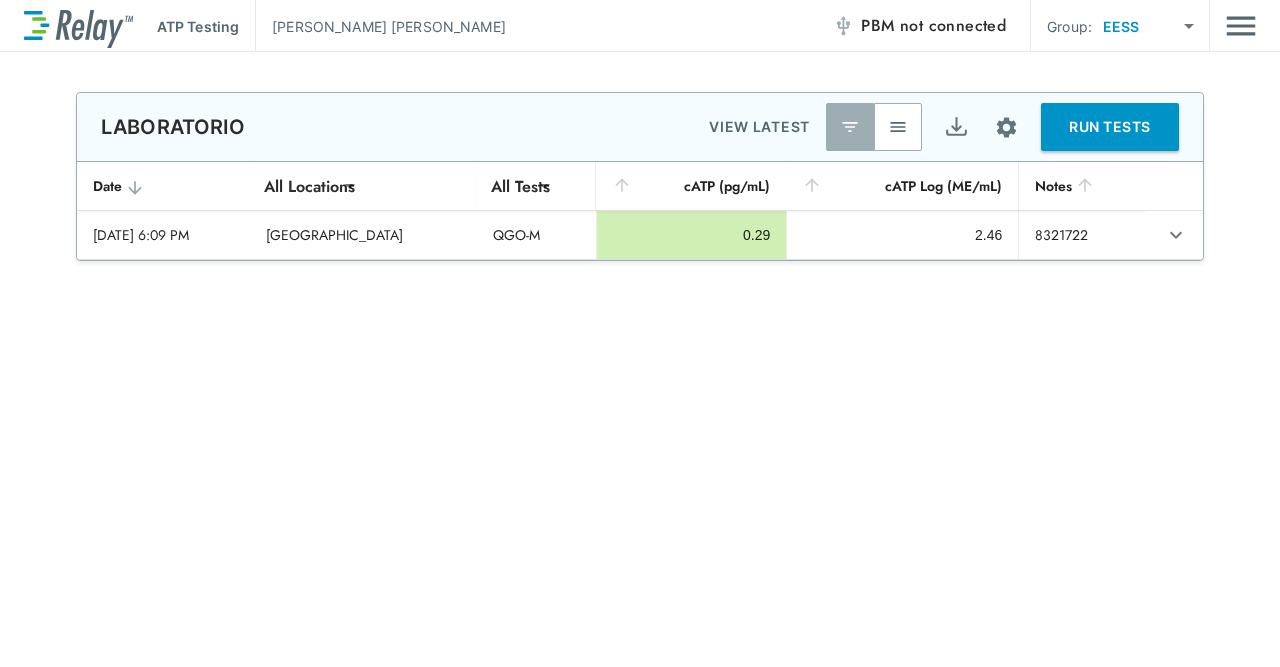 type on "********" 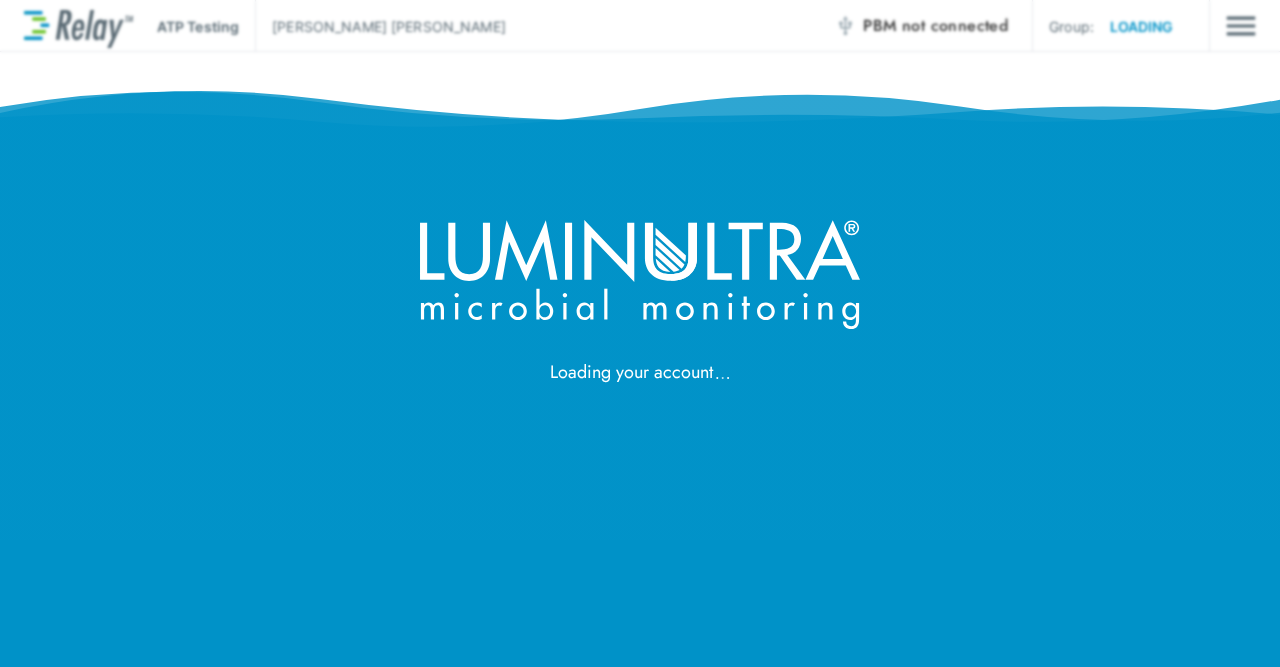 scroll, scrollTop: 0, scrollLeft: 0, axis: both 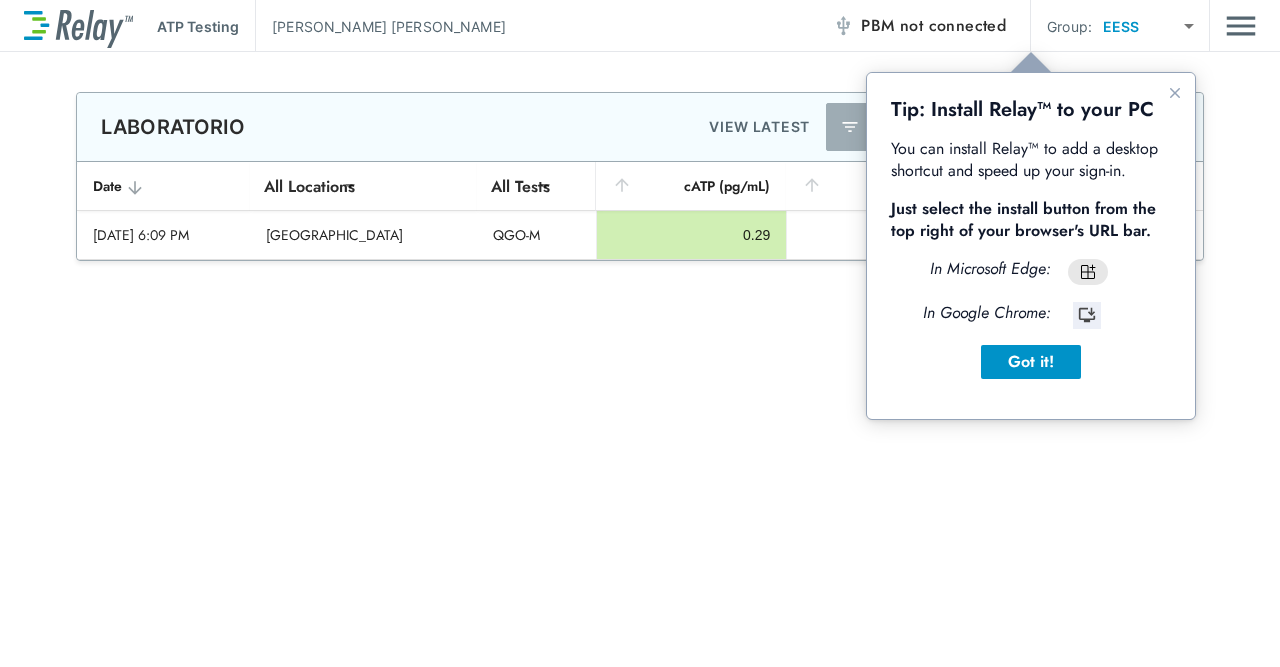 type on "********" 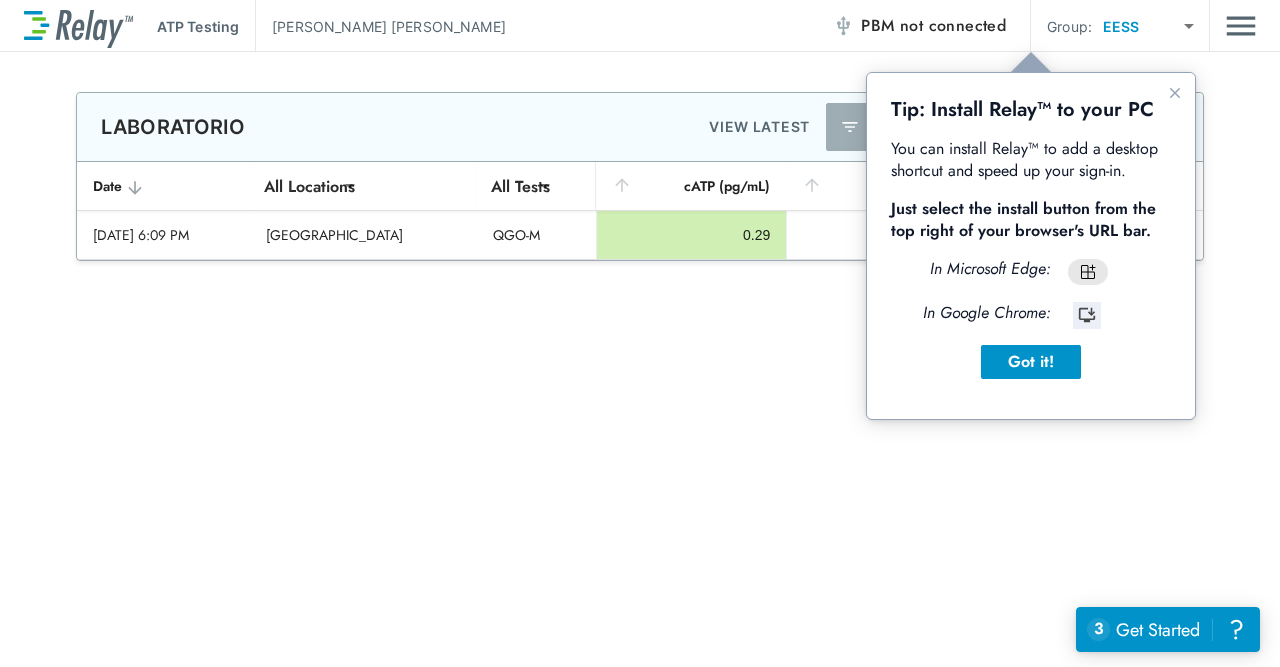 scroll, scrollTop: 0, scrollLeft: 0, axis: both 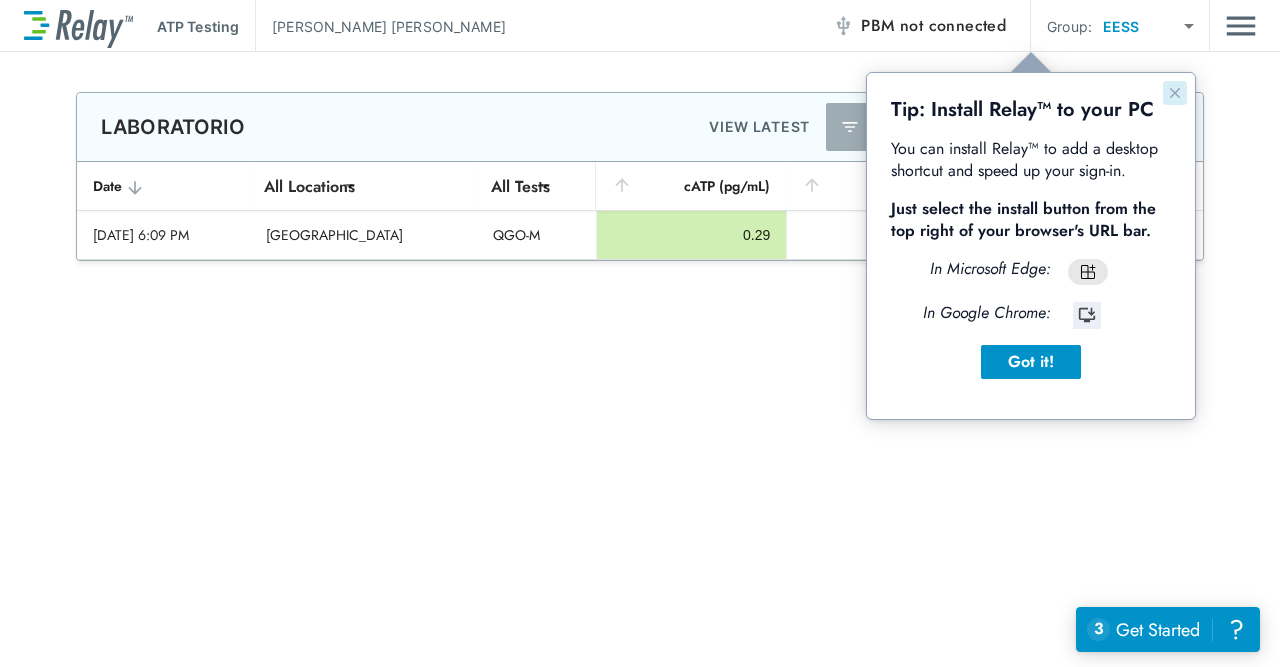 click 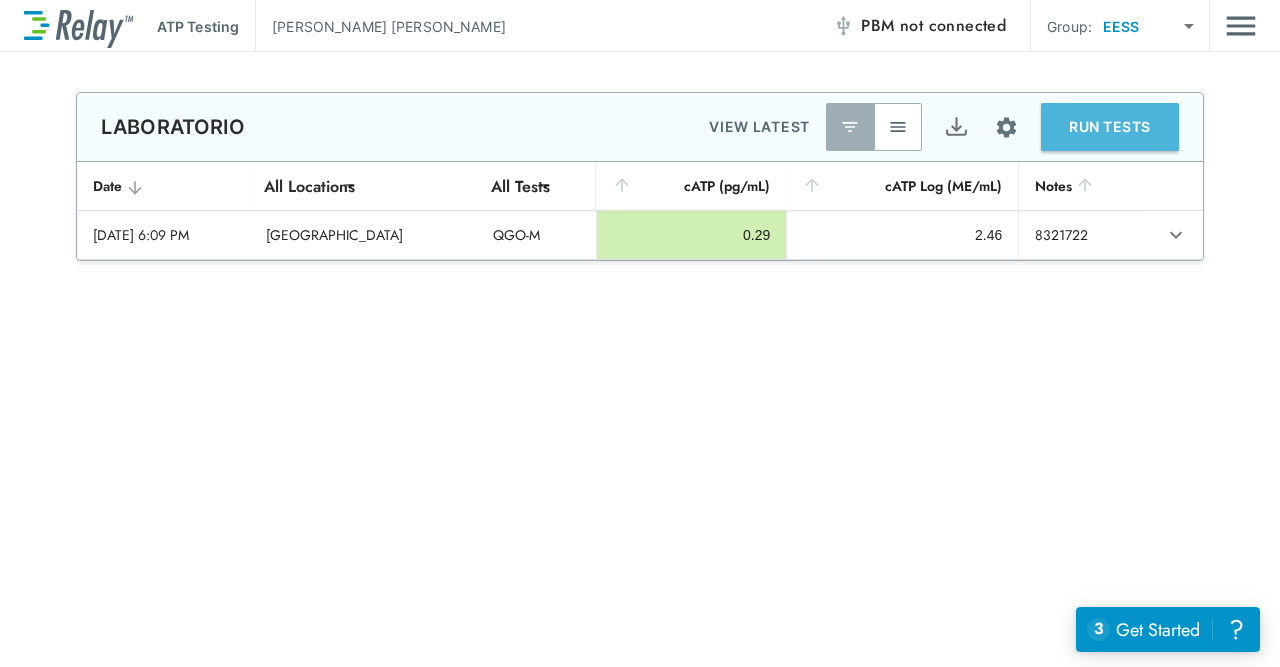 click on "RUN TESTS" at bounding box center [1110, 127] 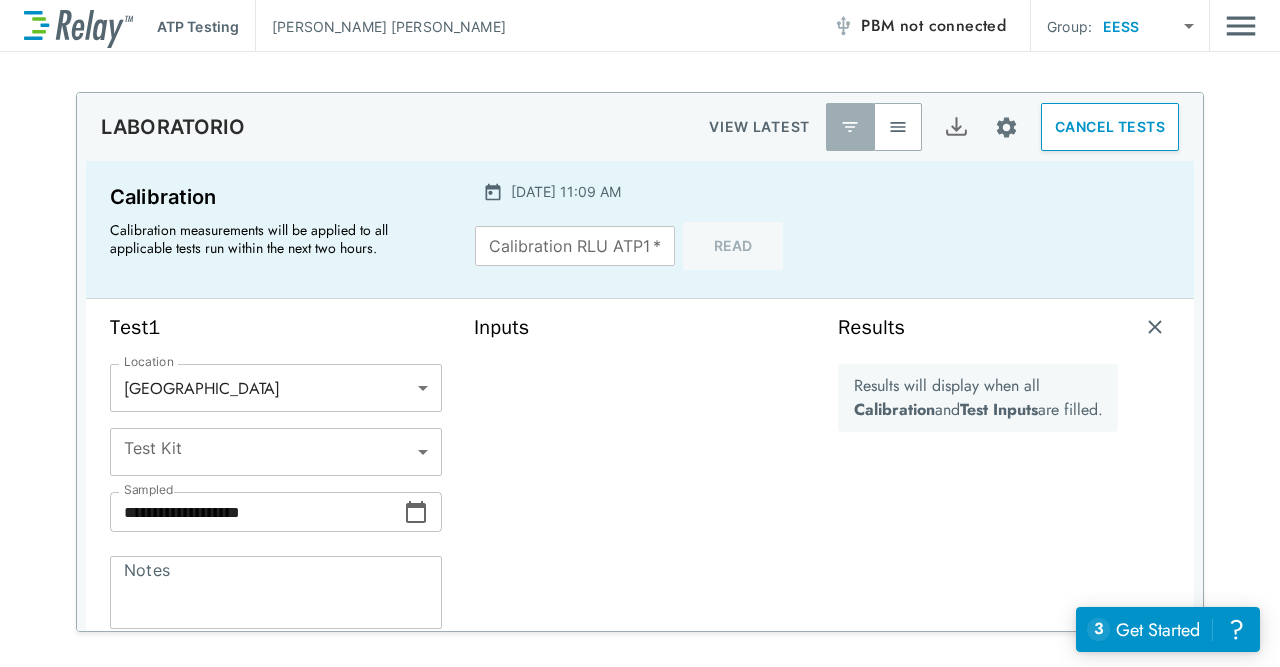 type on "*****" 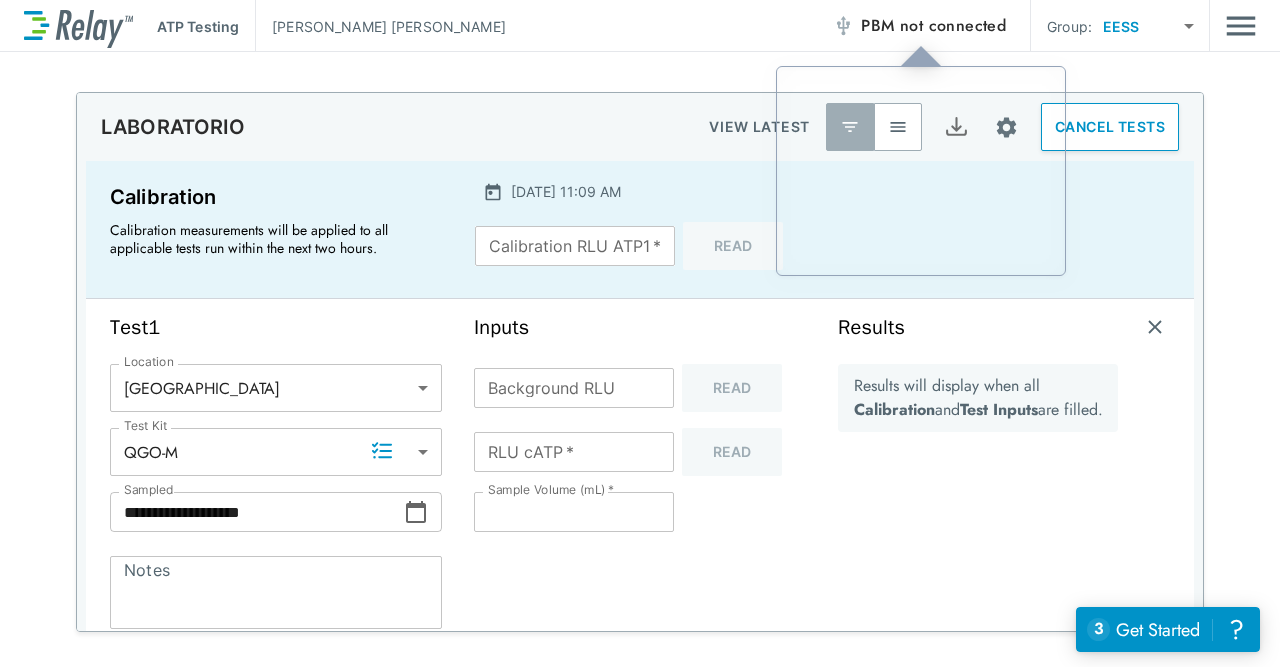 click on "not connected" at bounding box center [953, 25] 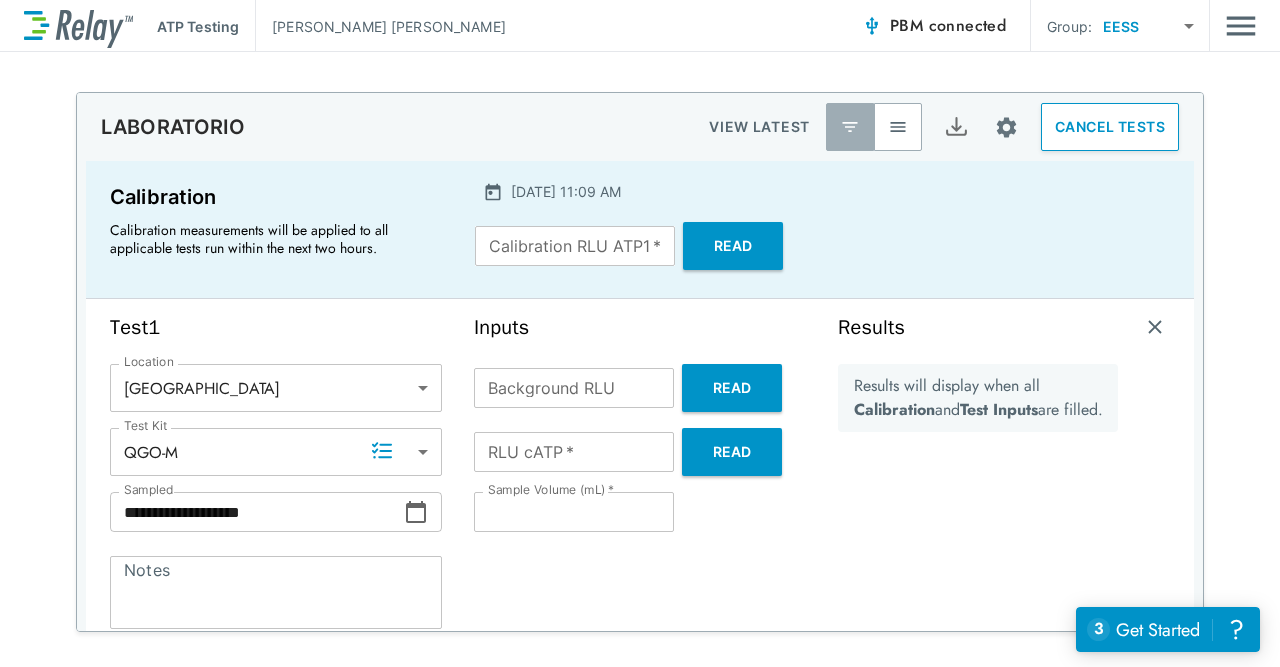 click on "Read" at bounding box center [733, 246] 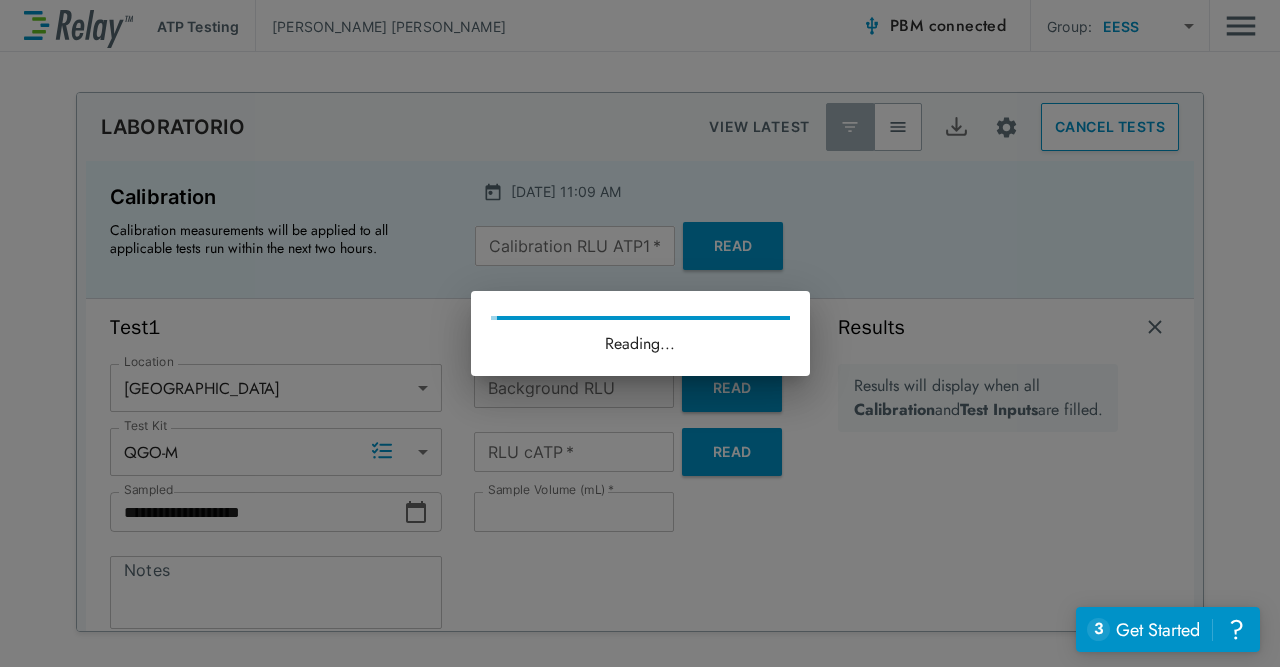 type on "*****" 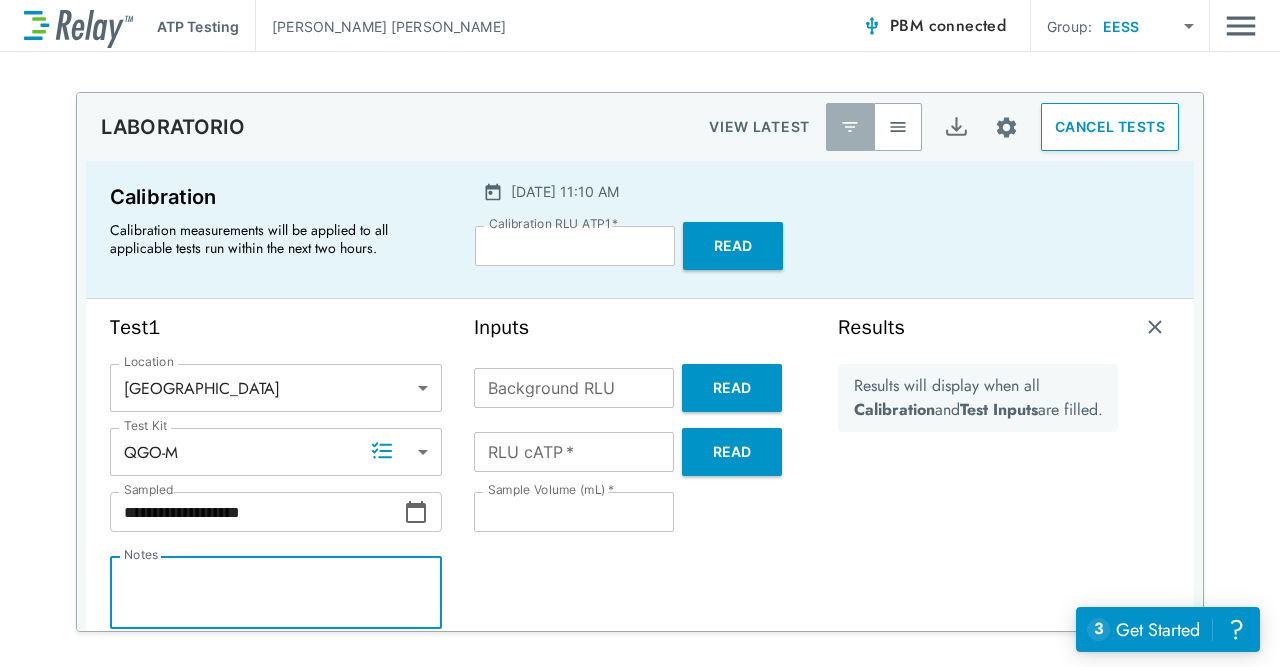 click on "Notes" at bounding box center [276, 593] 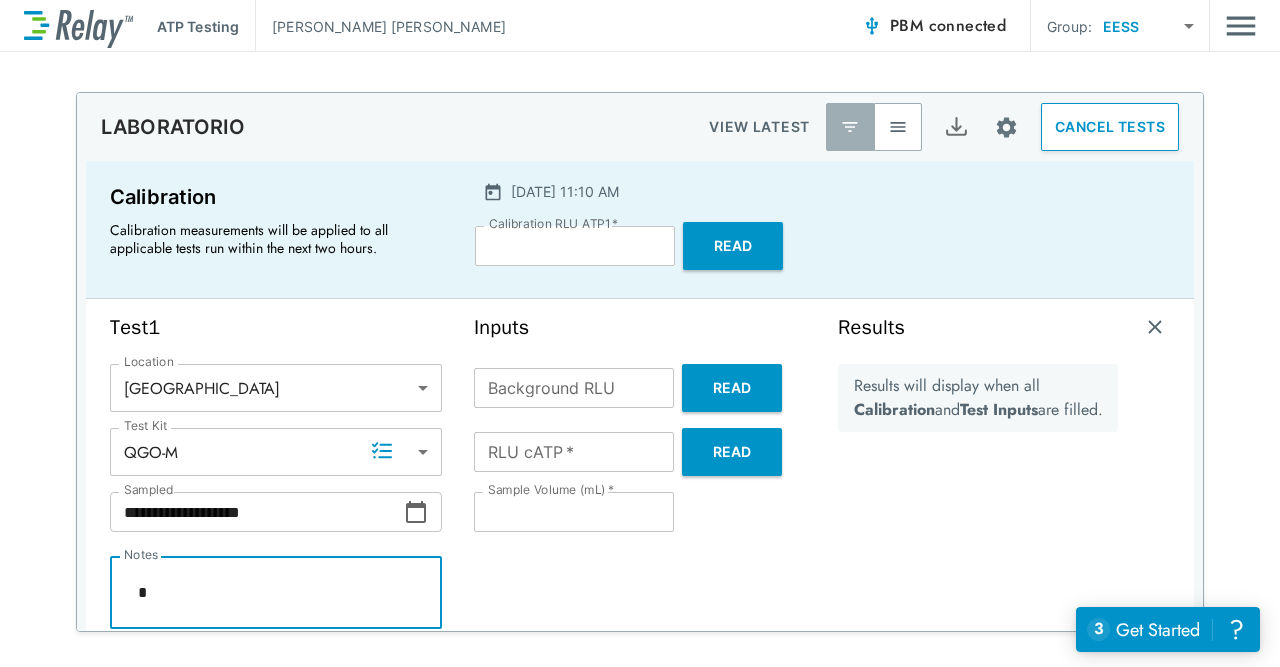 type on "*" 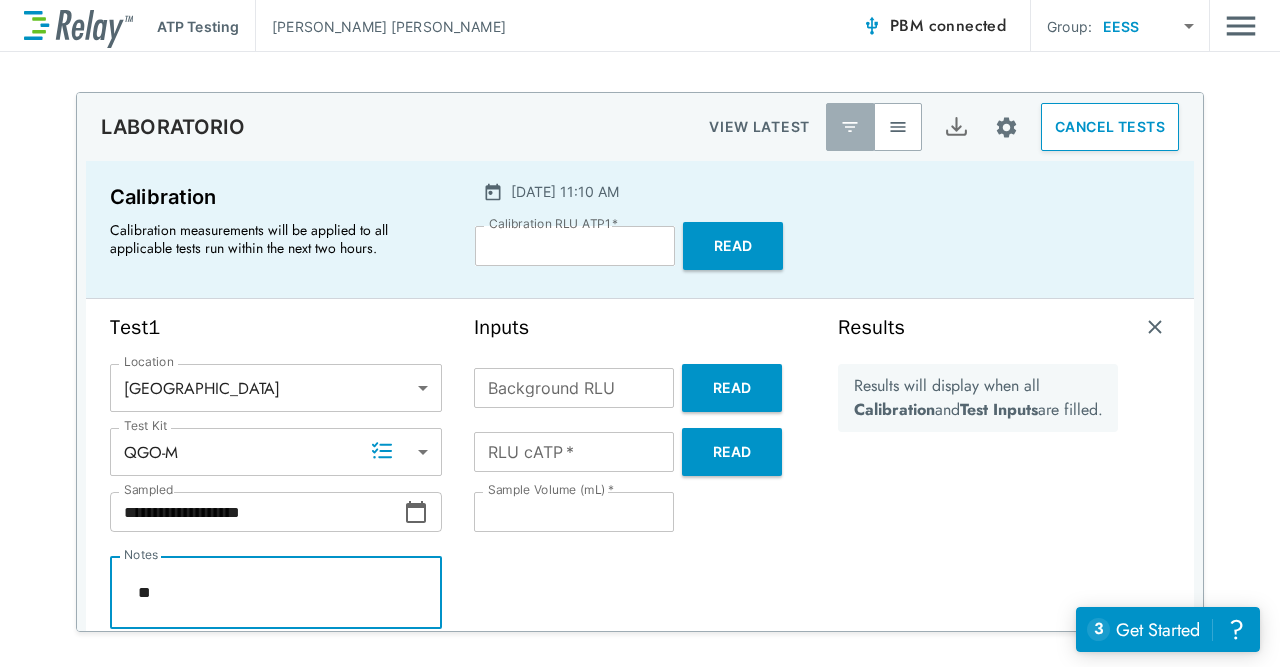 type on "*" 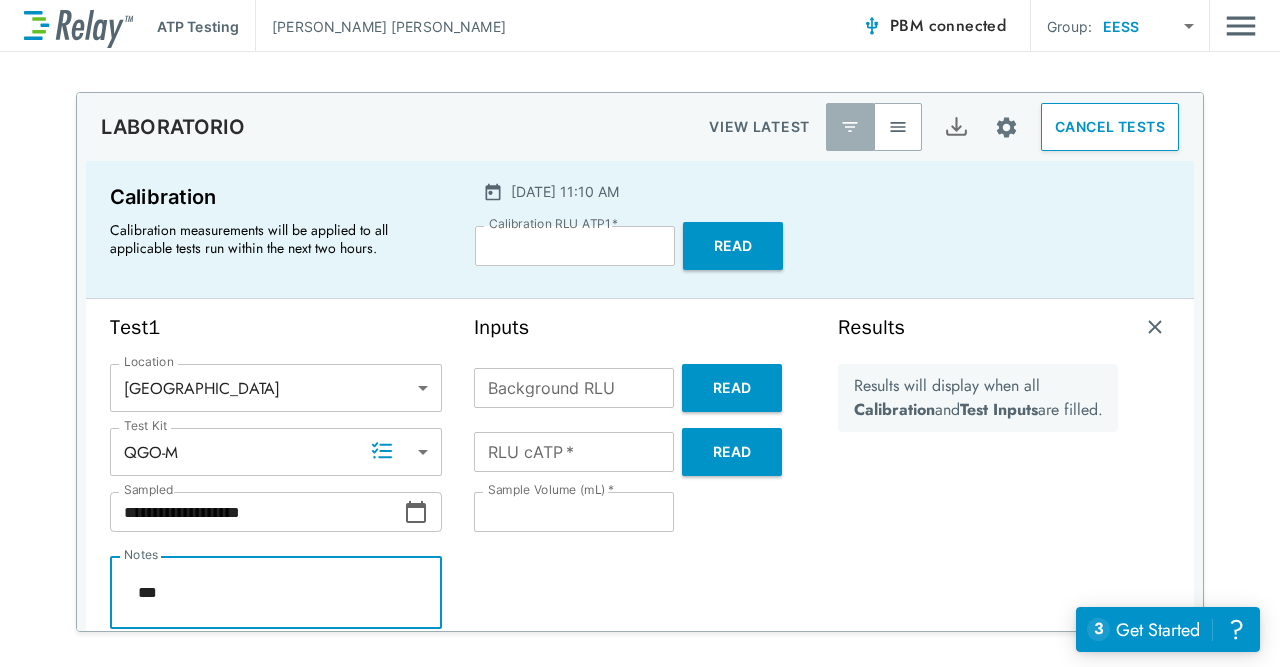 type on "*" 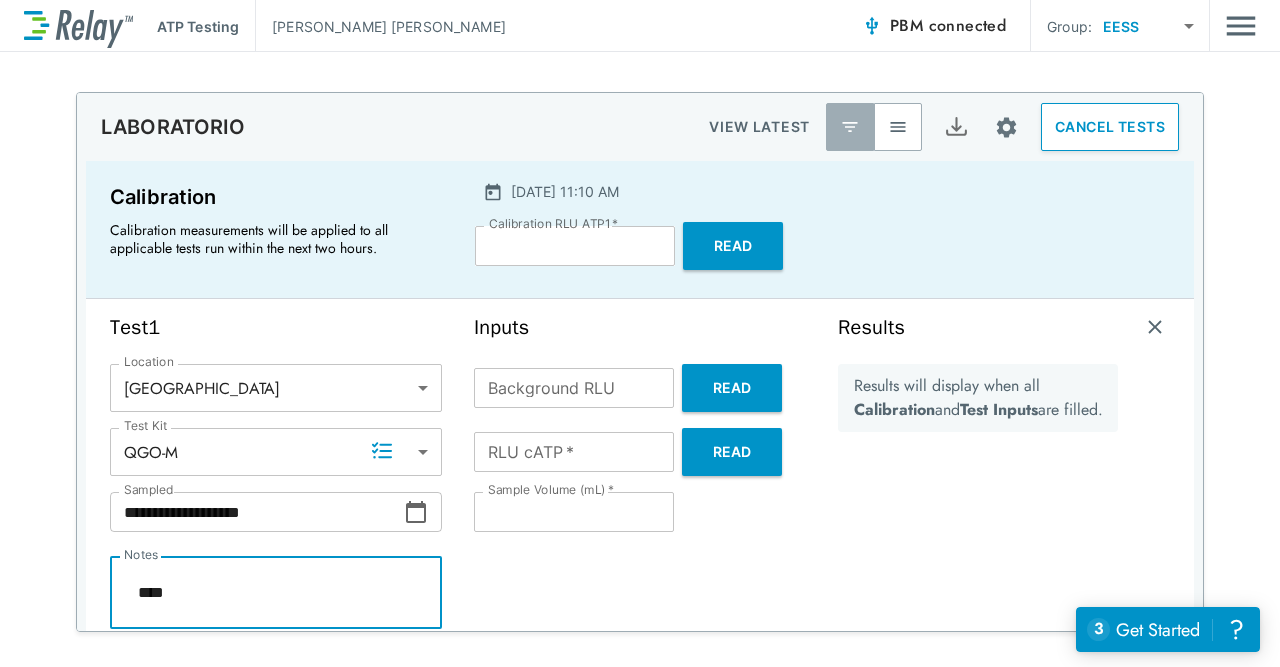type on "*" 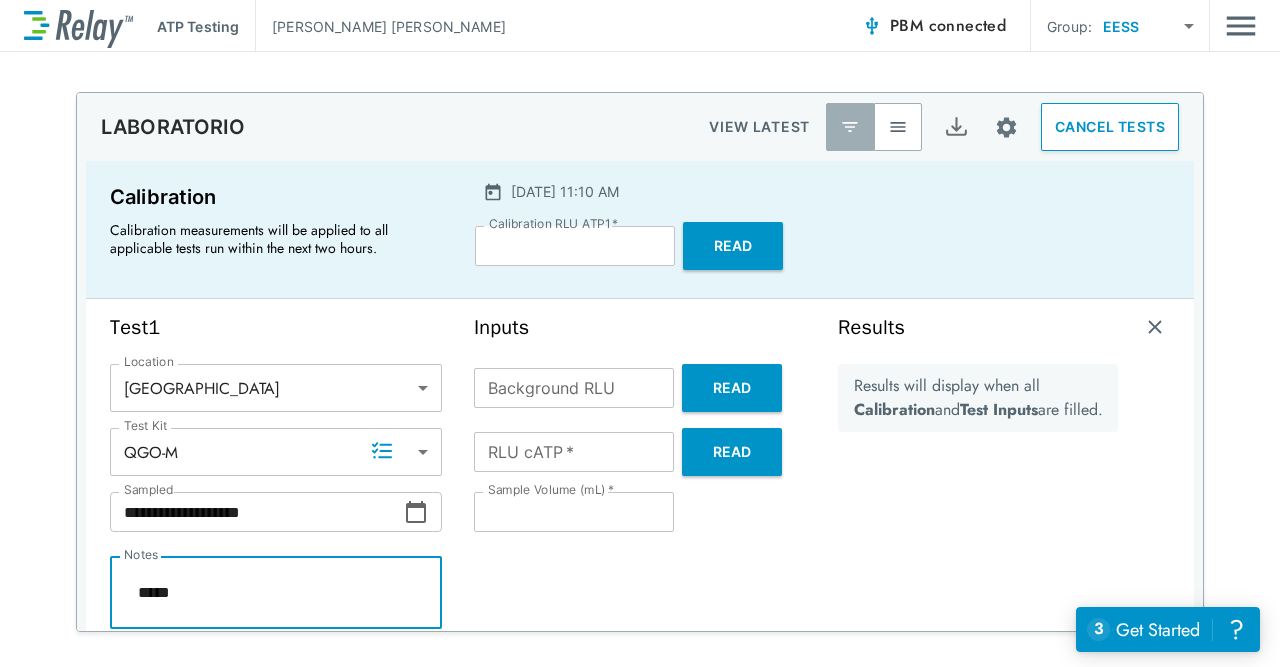 type on "*" 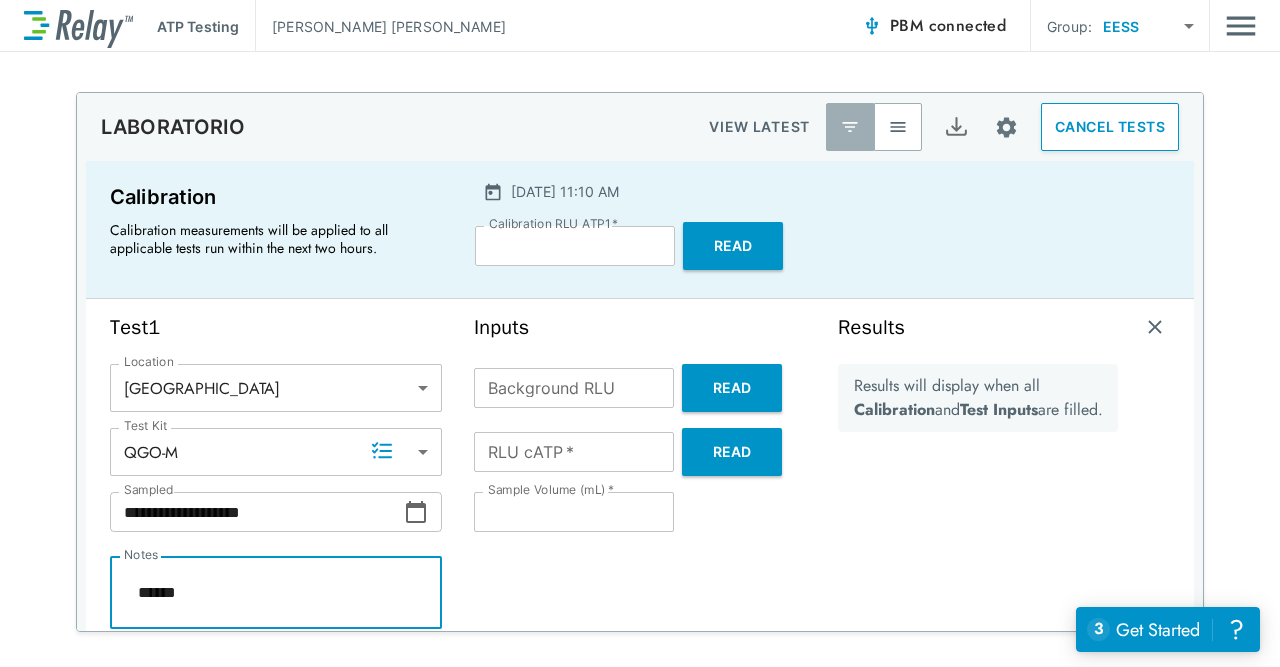 type on "*" 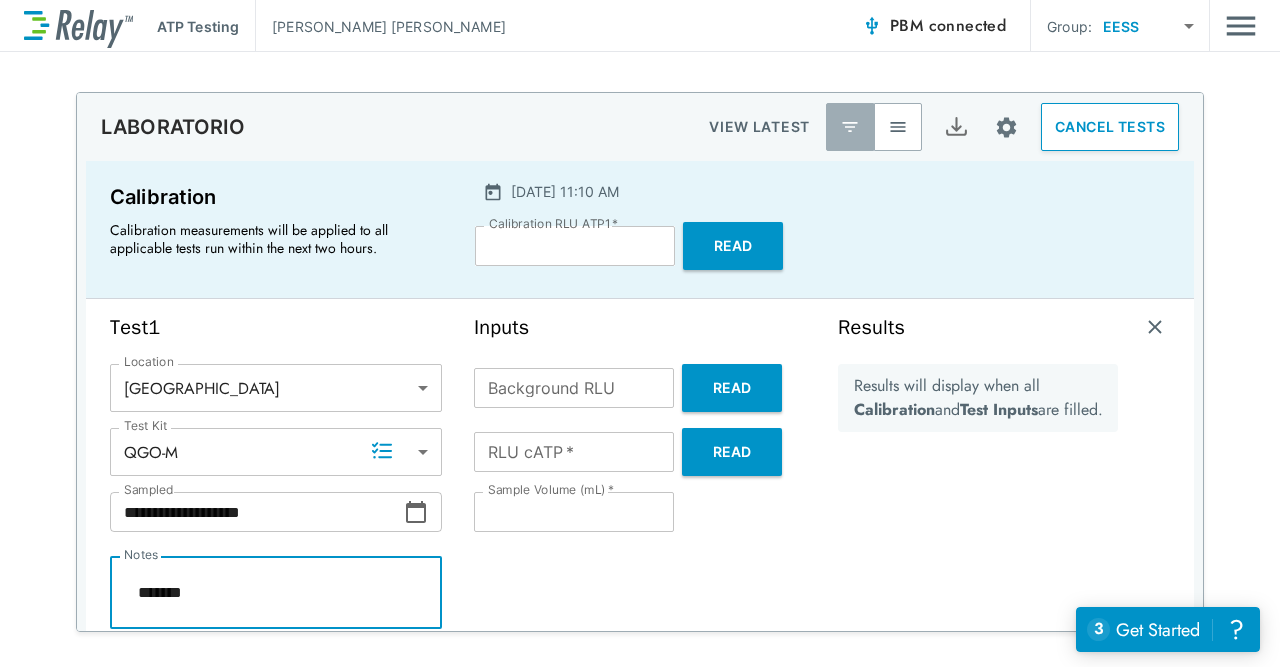 type on "*" 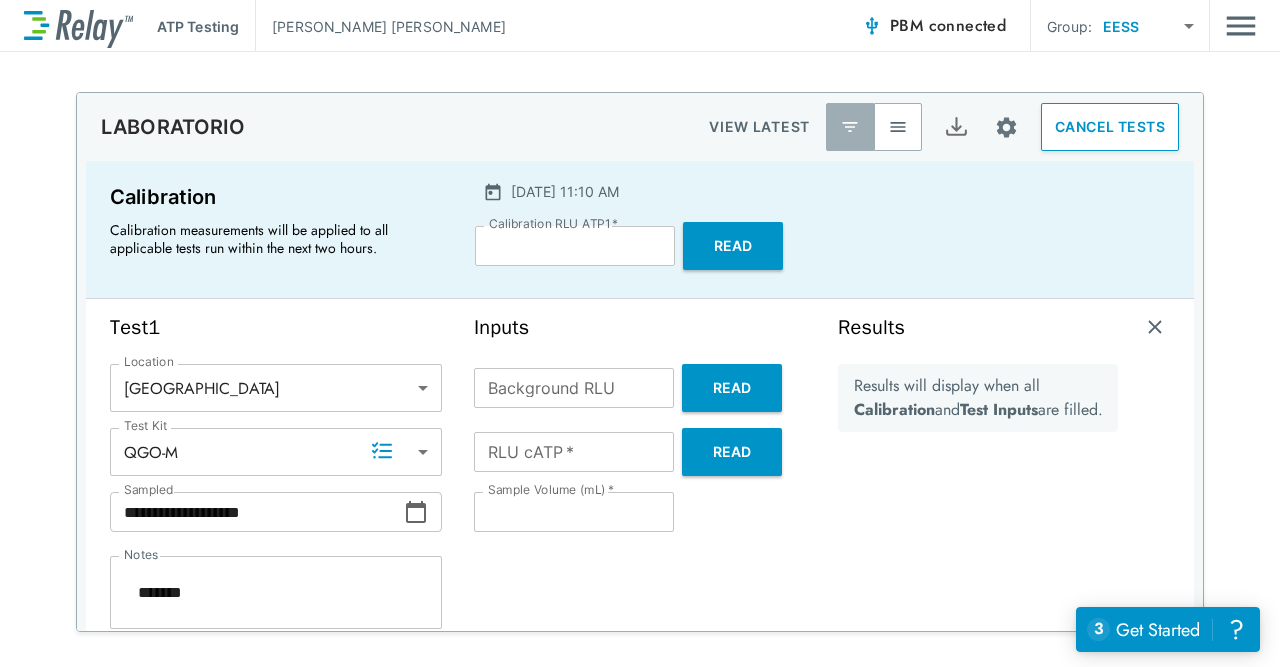 click on "Inputs Background RLU Background RLU Read RLU cATP   * RLU cATP   * Read Sample Volume (mL)   * ** Sample Volume (mL)   *" at bounding box center (640, 504) 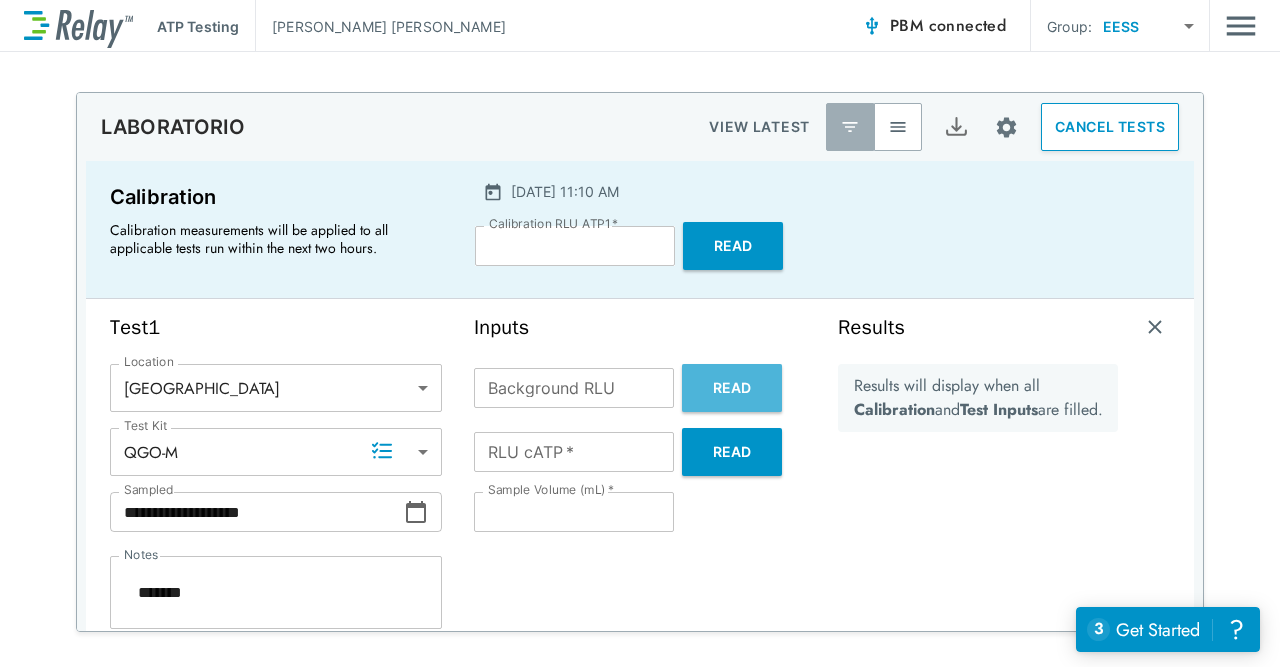 click on "Read" at bounding box center [732, 388] 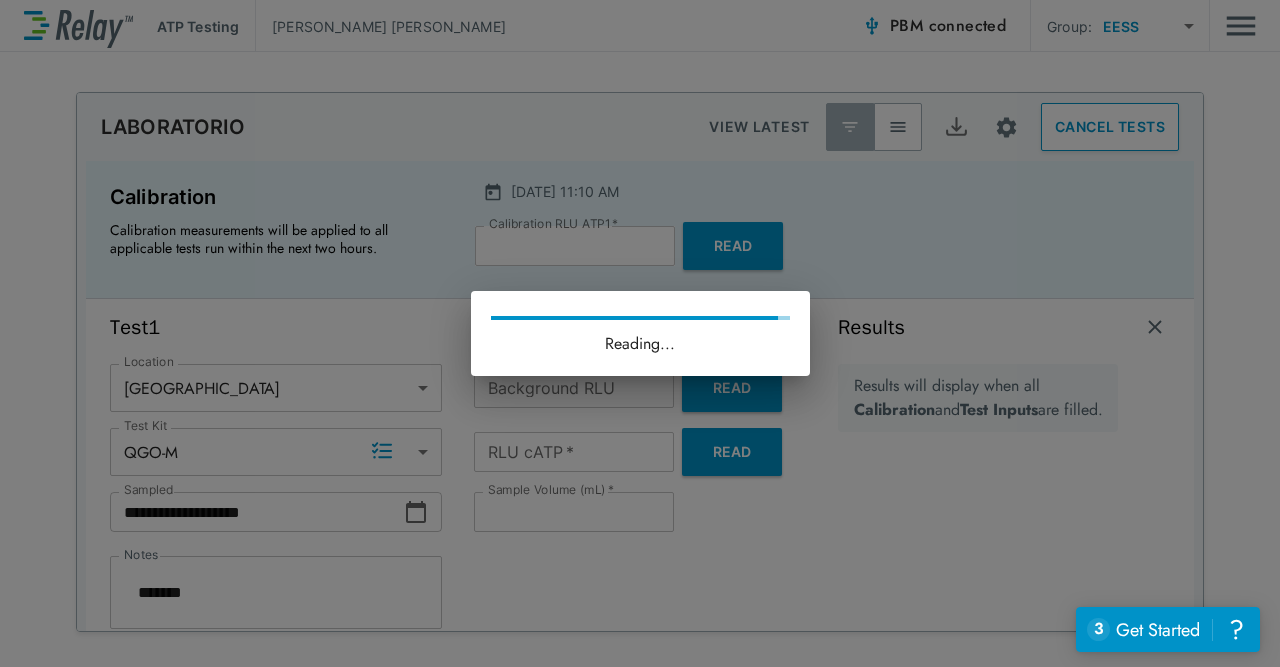 type on "*" 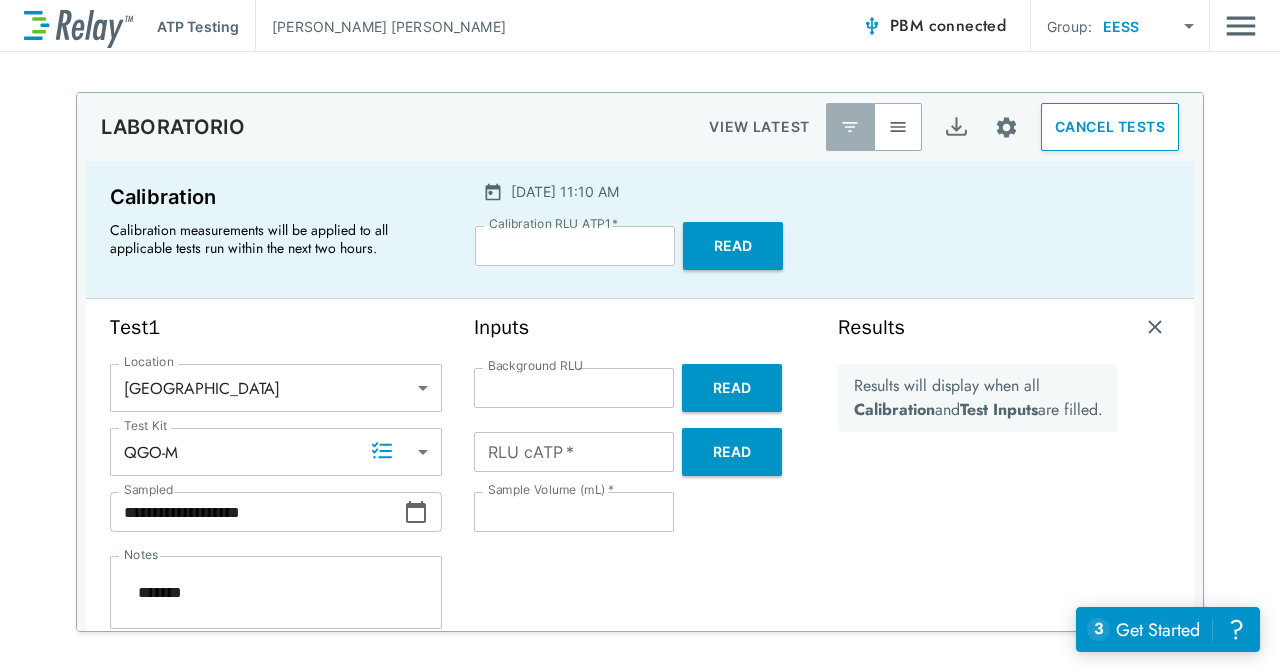 click on "Read" at bounding box center (732, 452) 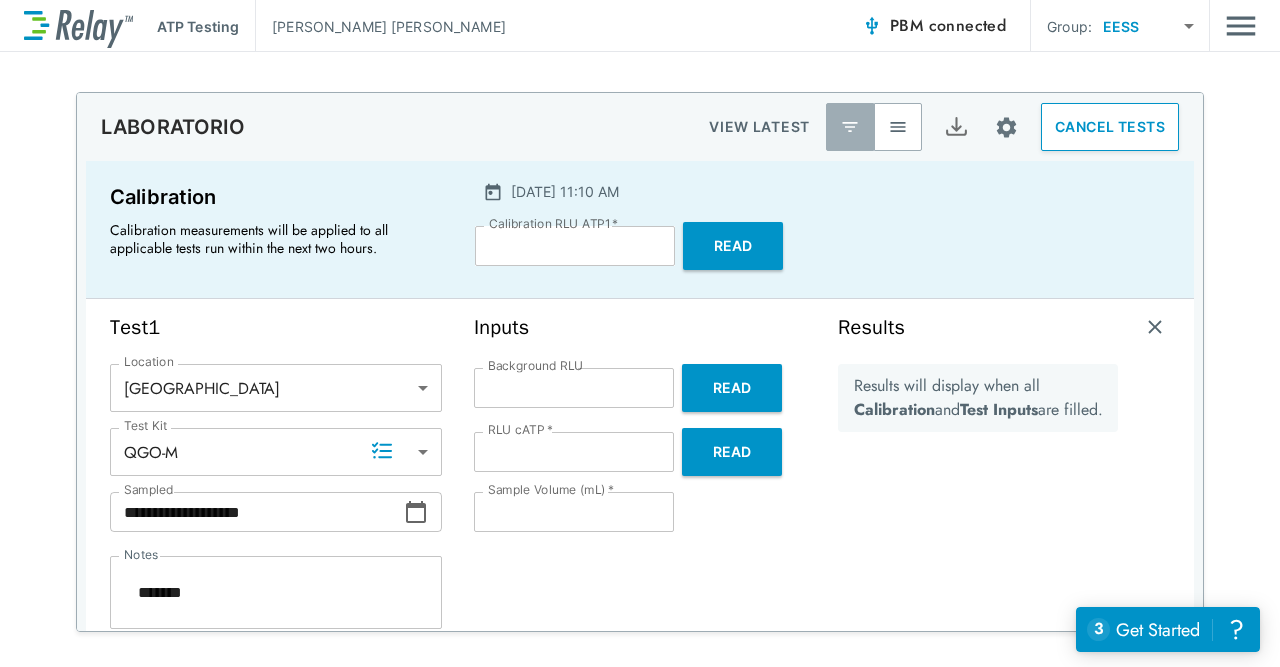 type on "*" 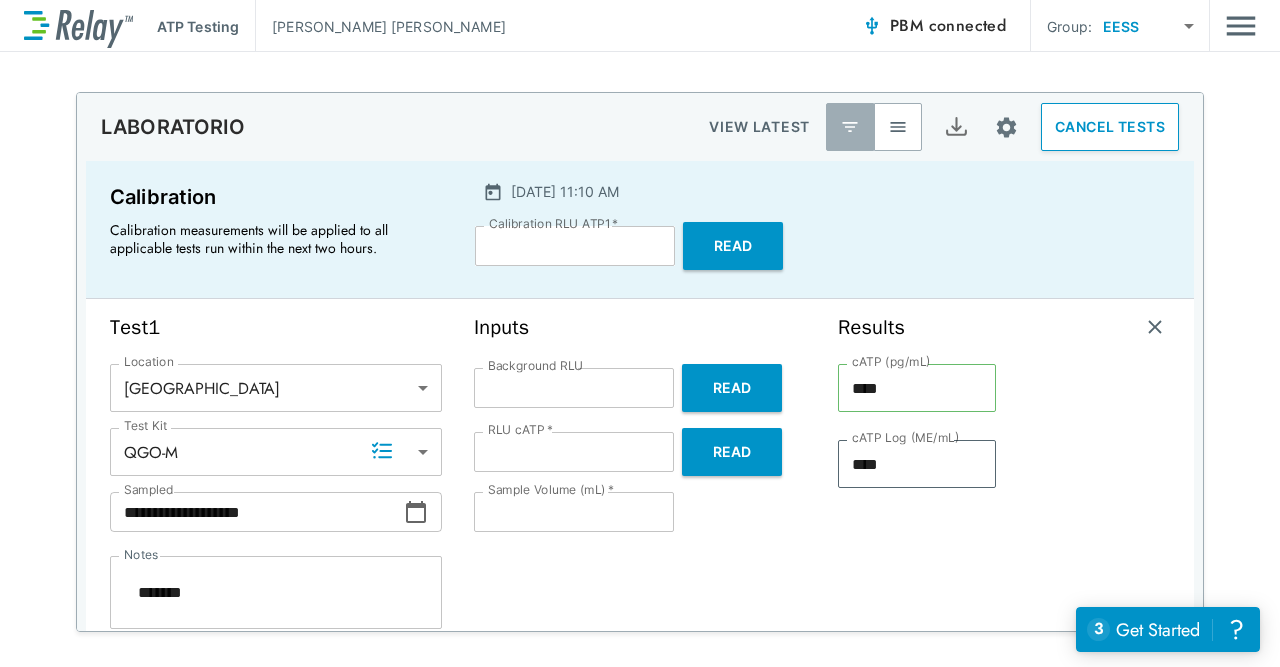 type on "*" 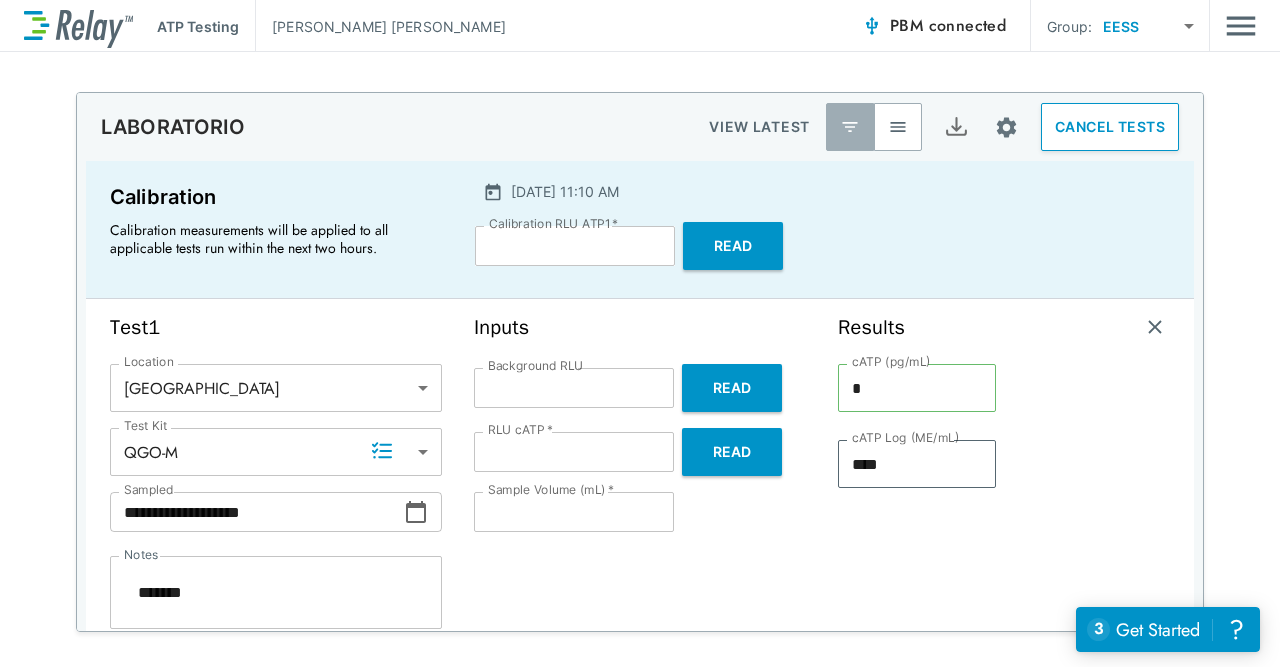 type on "*" 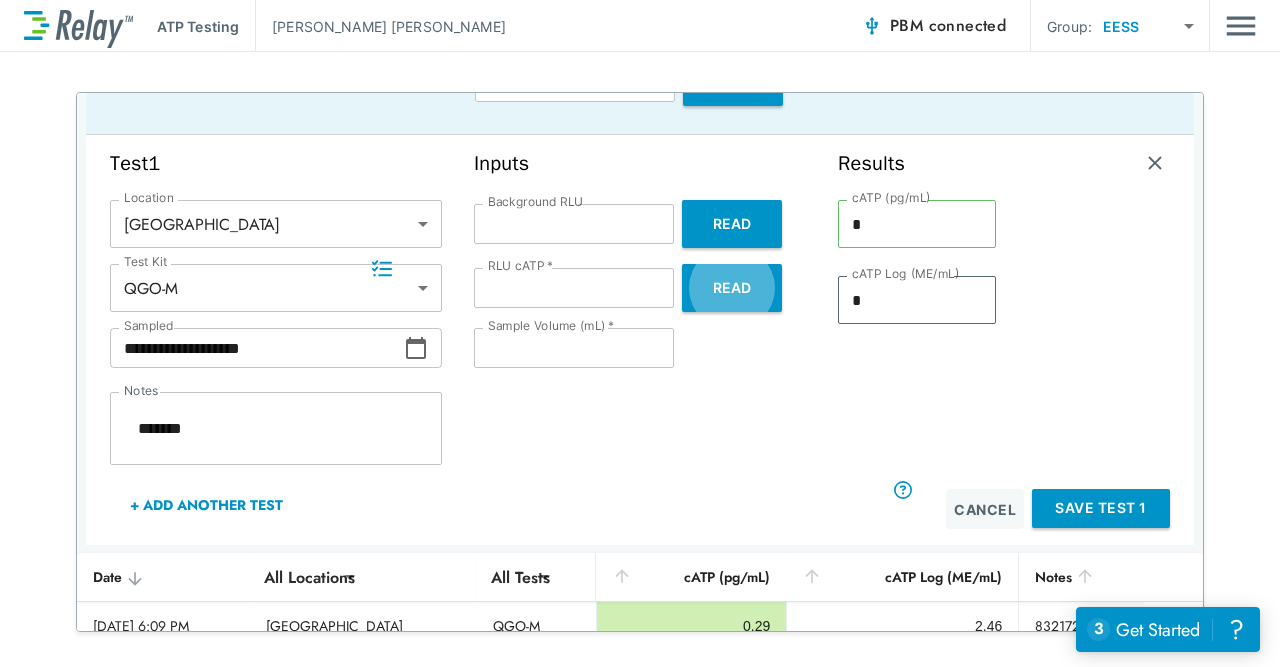 scroll, scrollTop: 182, scrollLeft: 0, axis: vertical 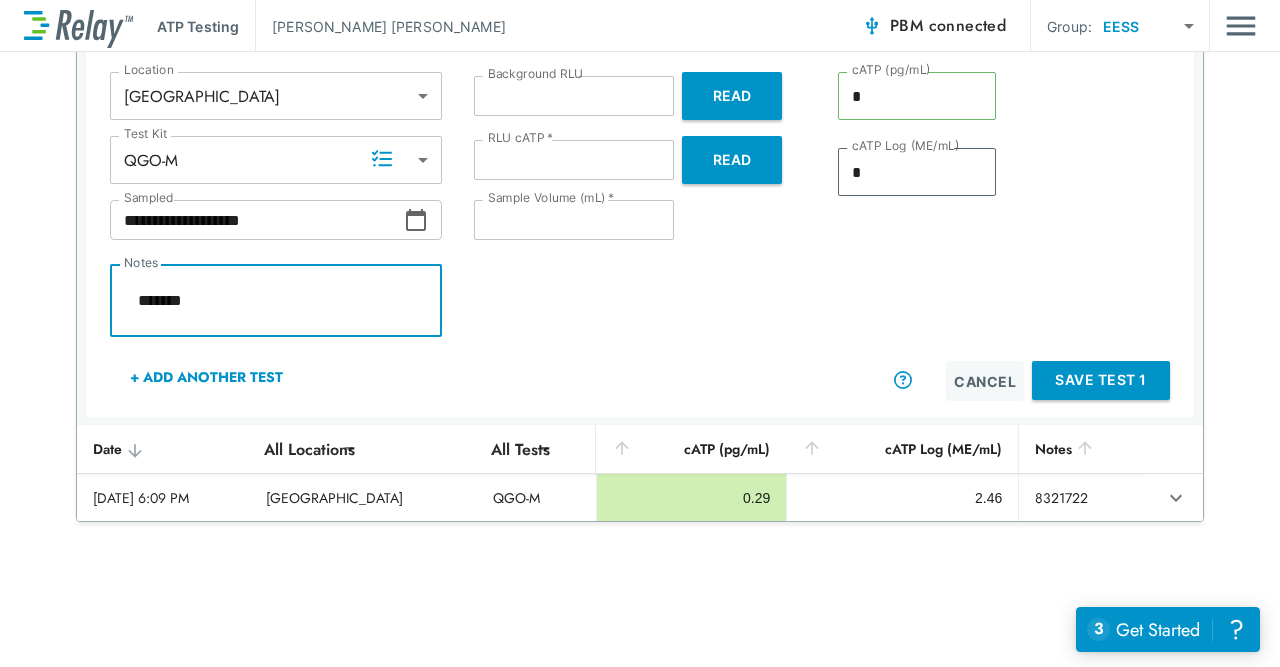 click on "*******" at bounding box center (276, 301) 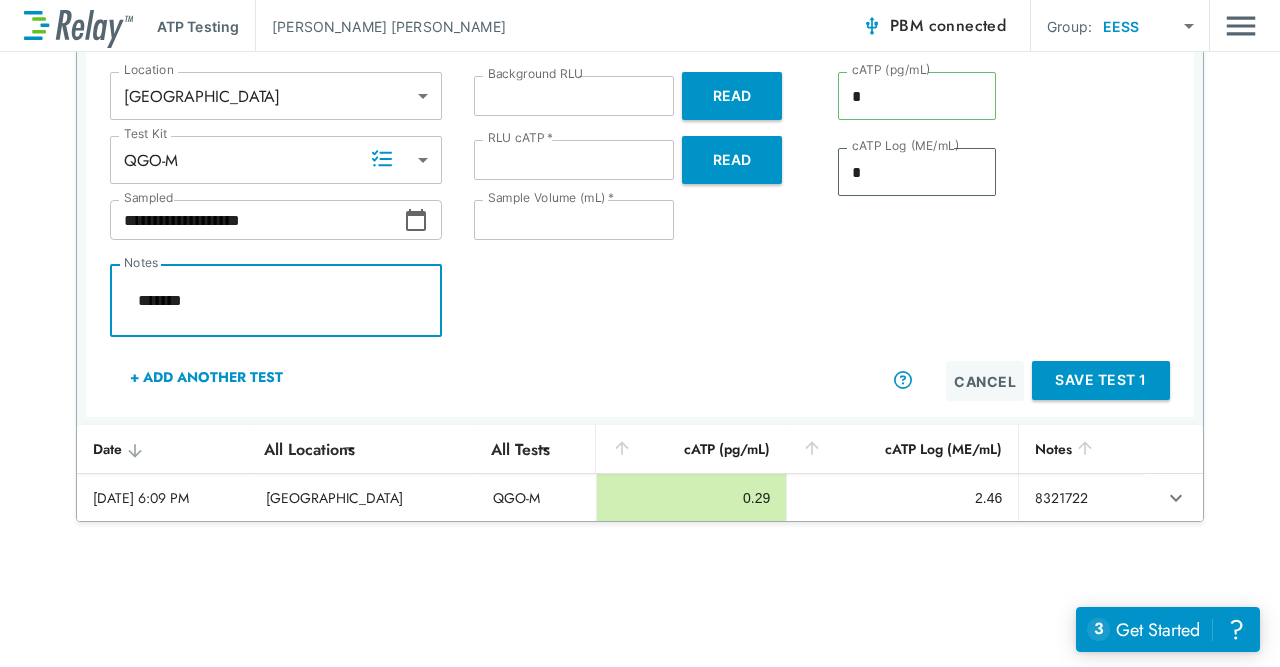 type on "*" 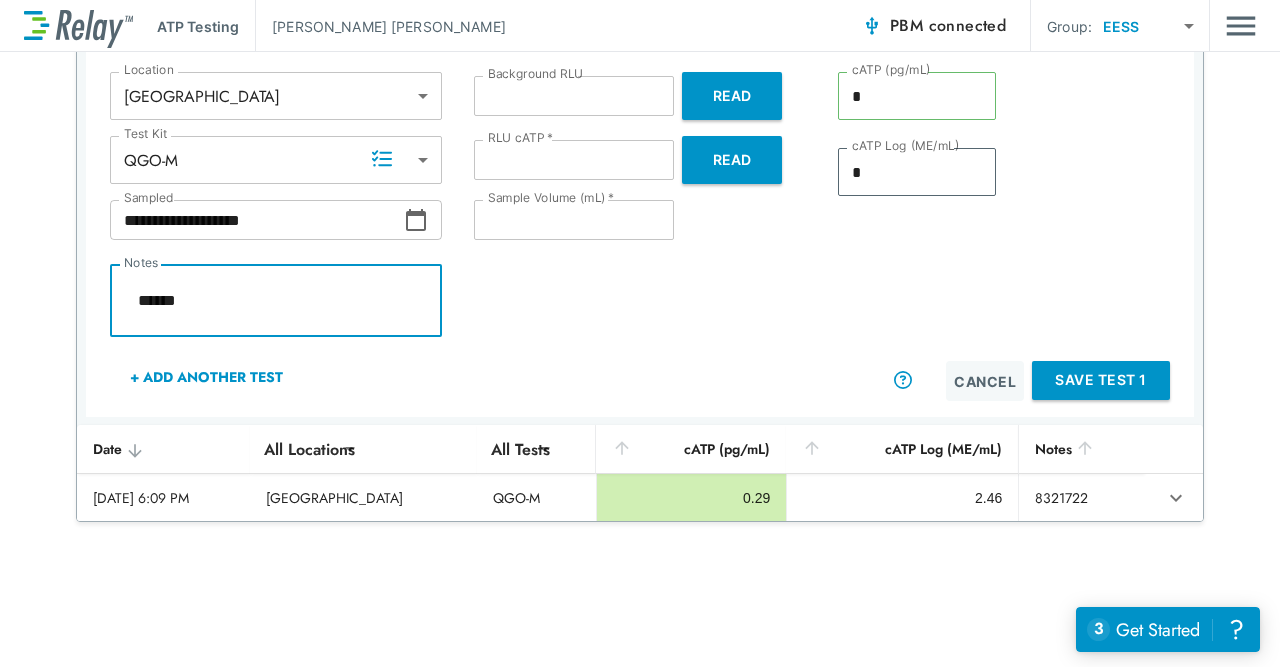 type on "*" 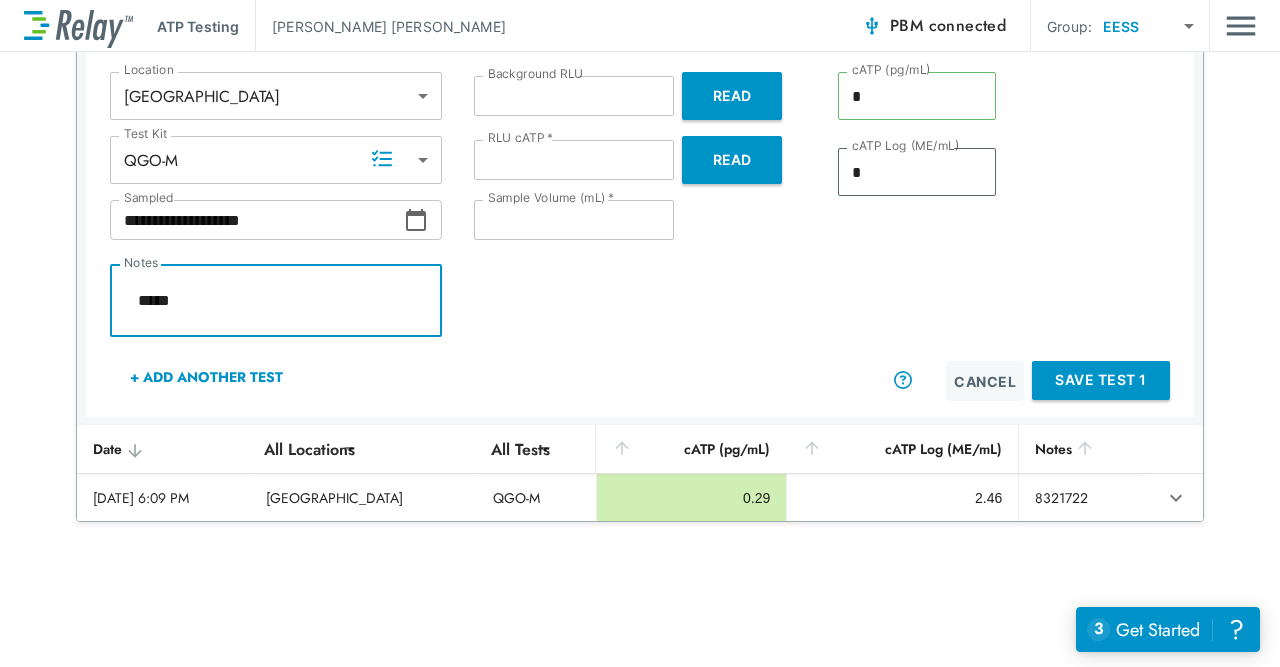 type on "*" 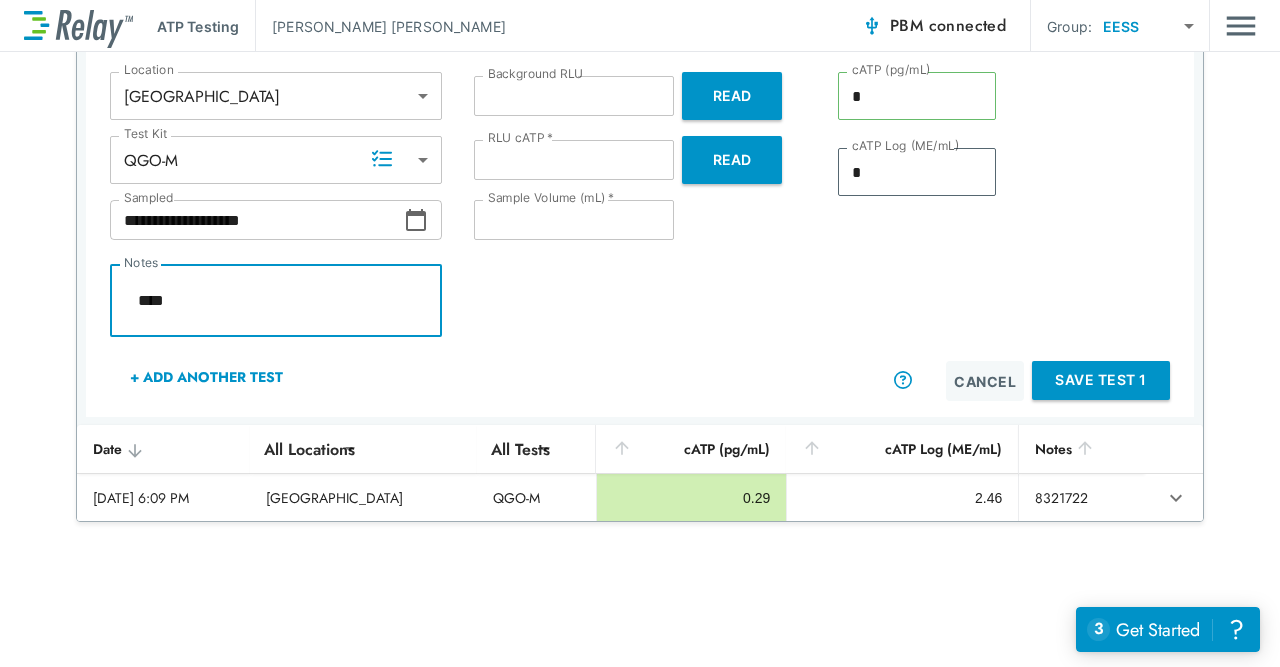 type on "*" 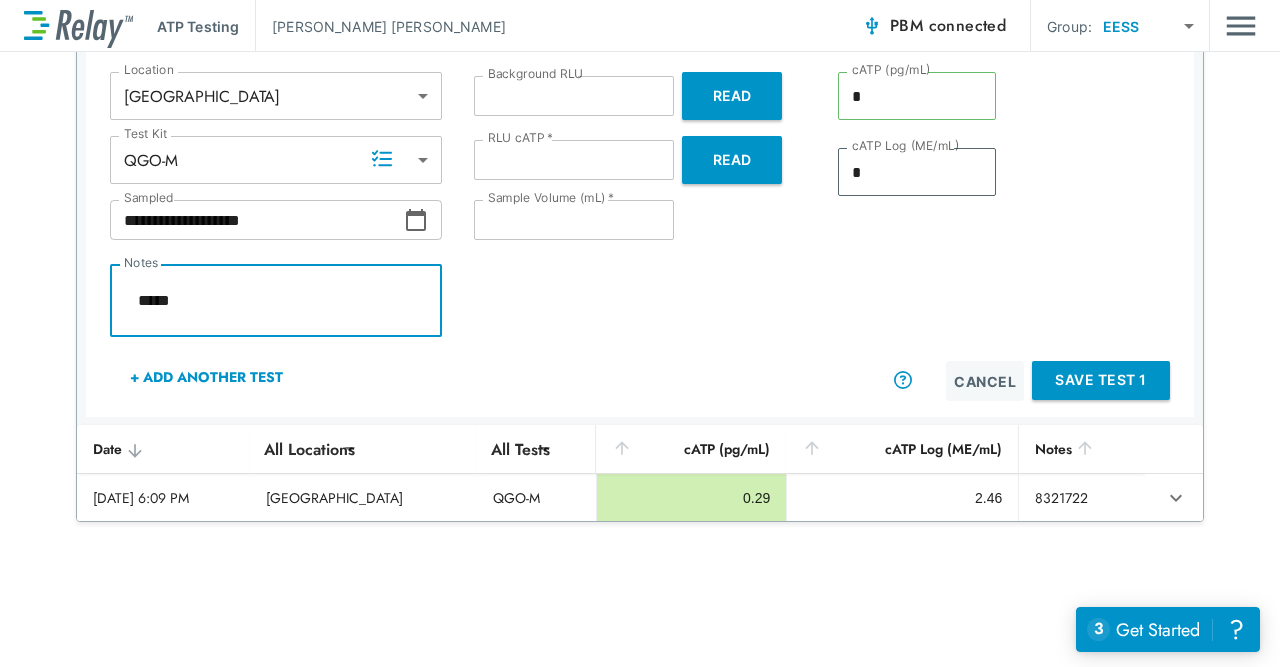 type on "*" 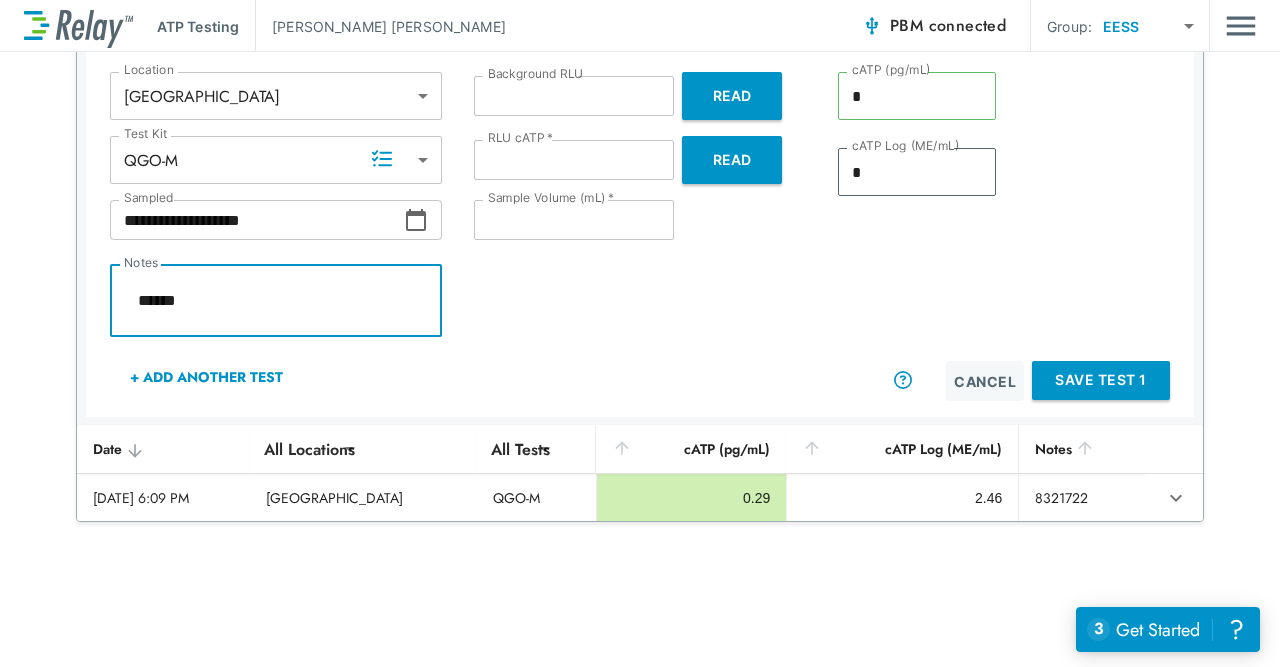 type on "*" 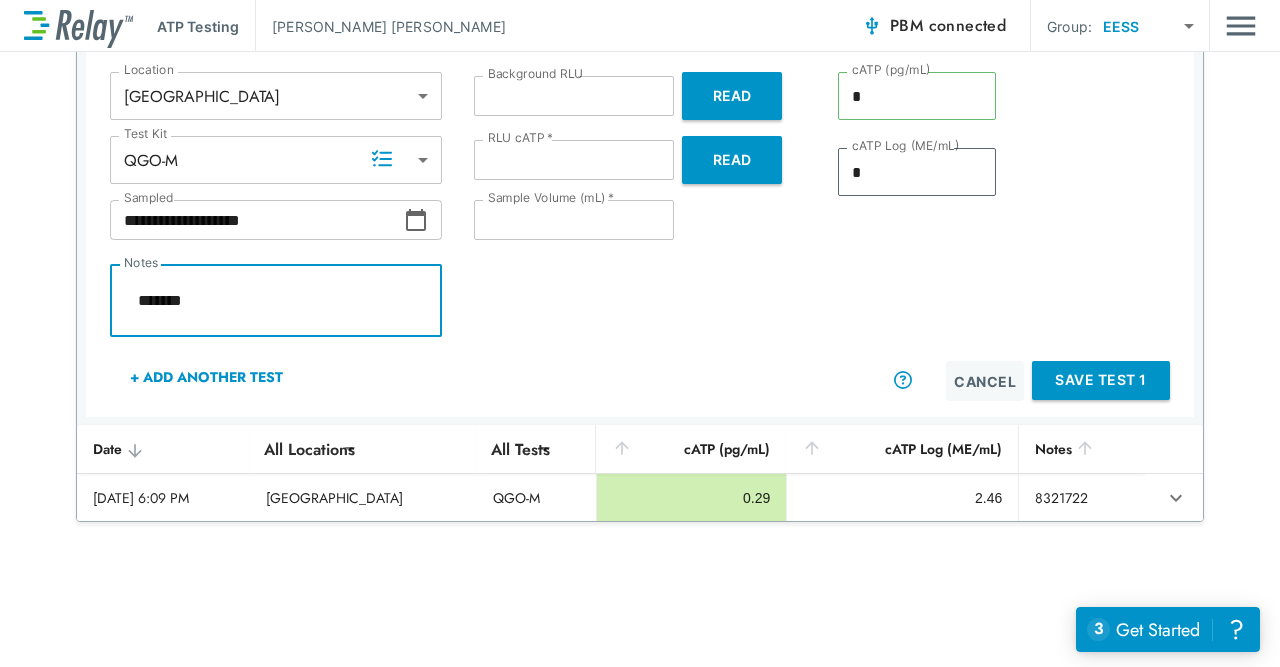 type on "*" 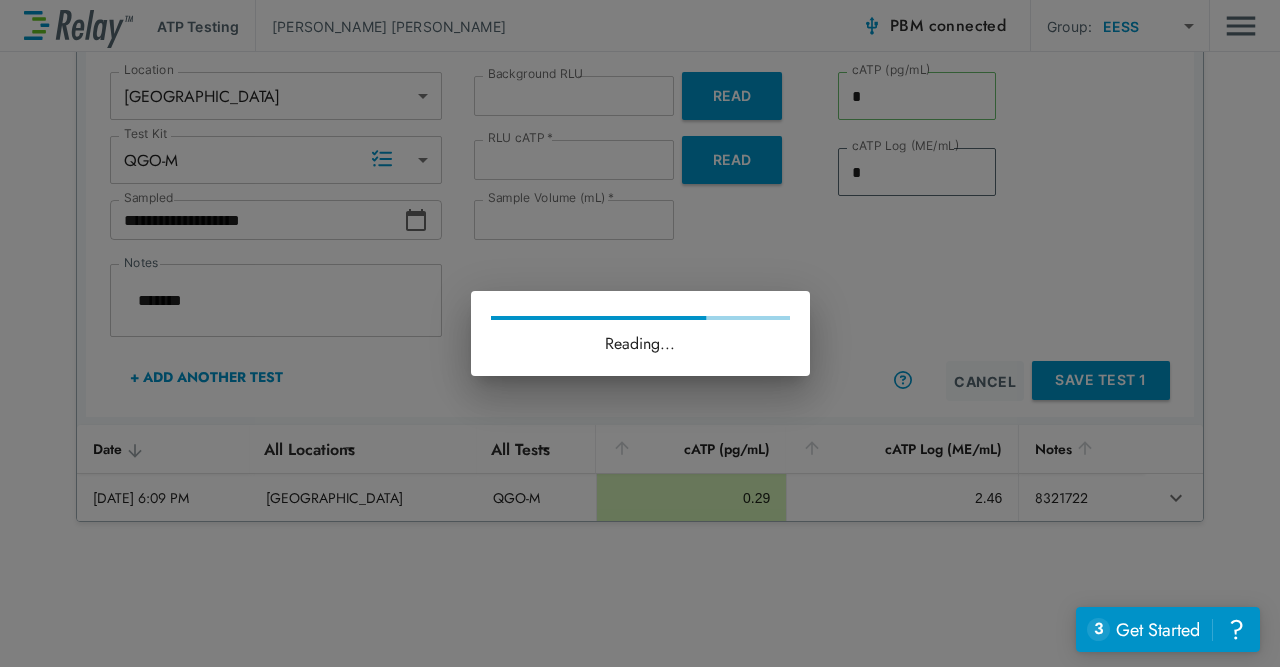 type on "*" 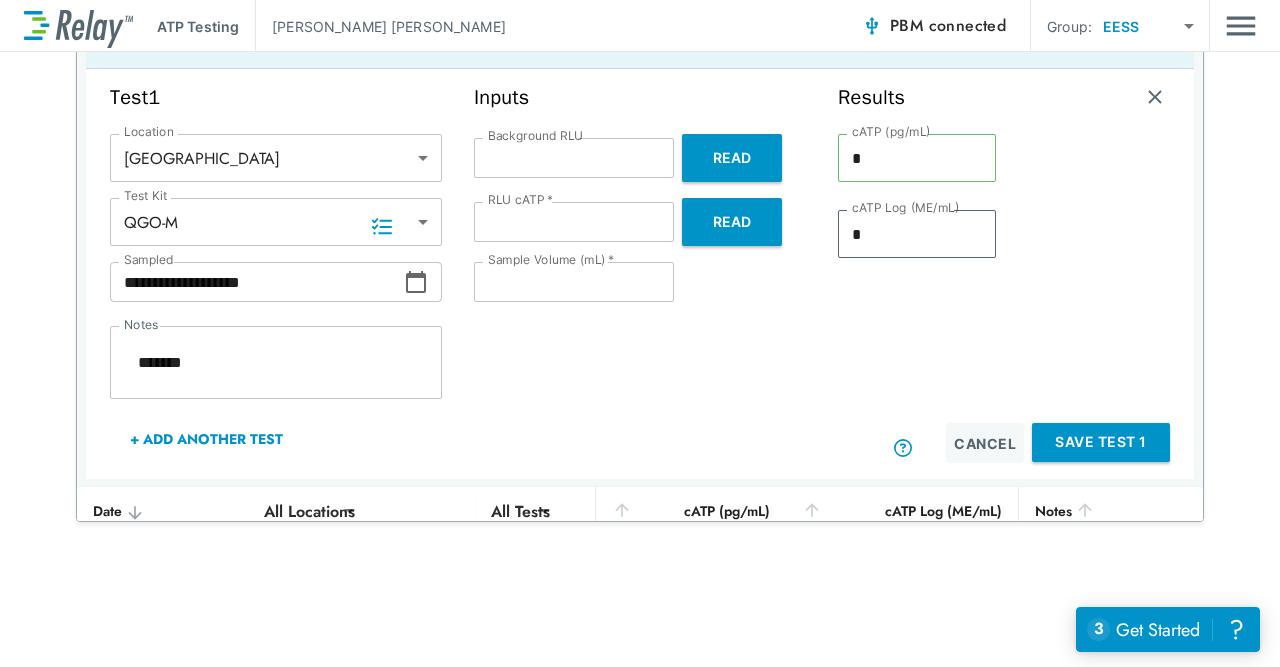 scroll, scrollTop: 114, scrollLeft: 0, axis: vertical 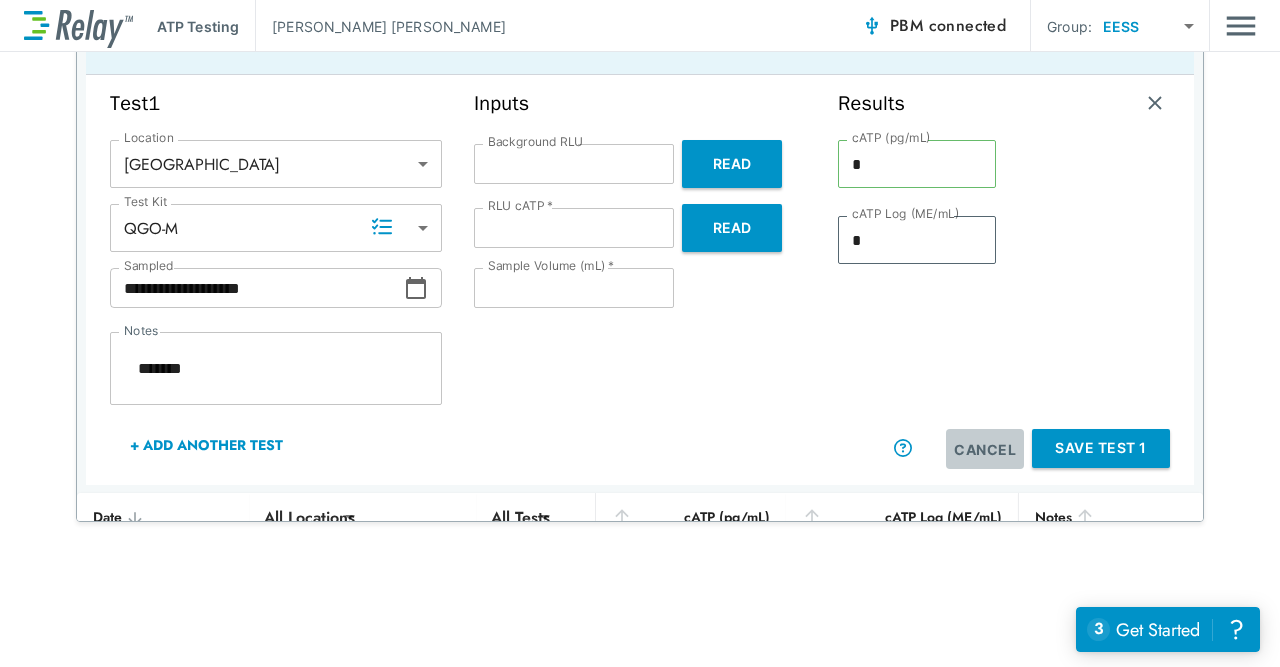click on "Cancel" at bounding box center [985, 449] 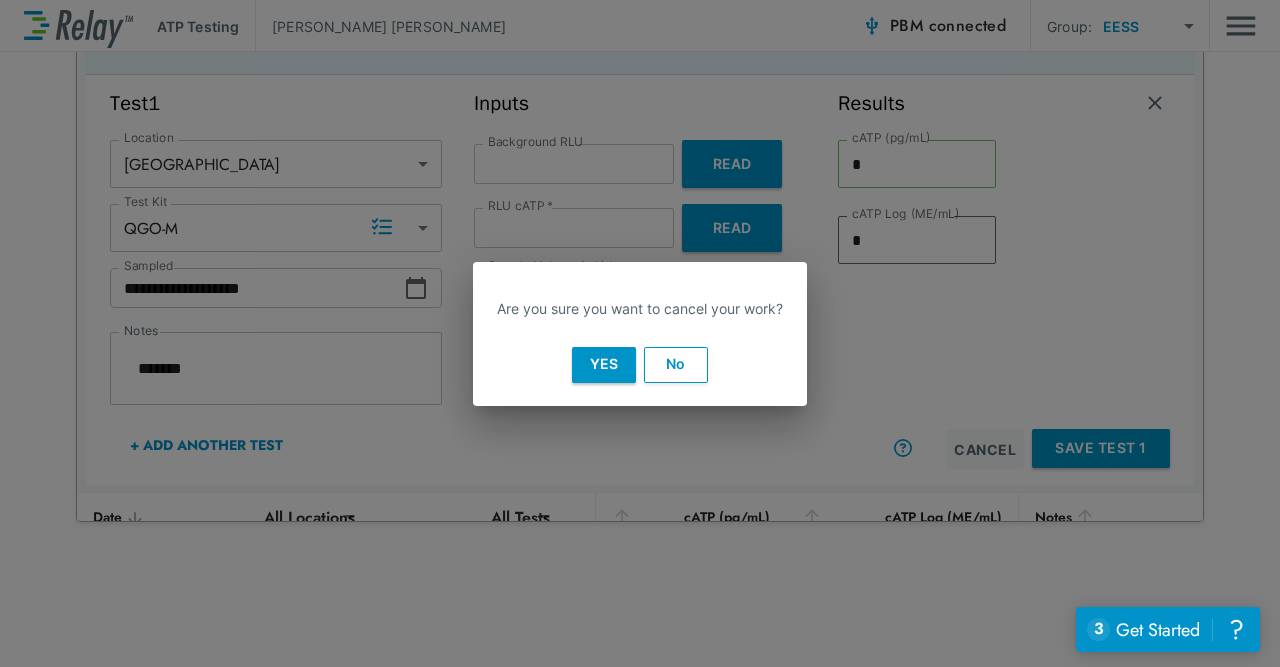 click on "Yes" at bounding box center (604, 365) 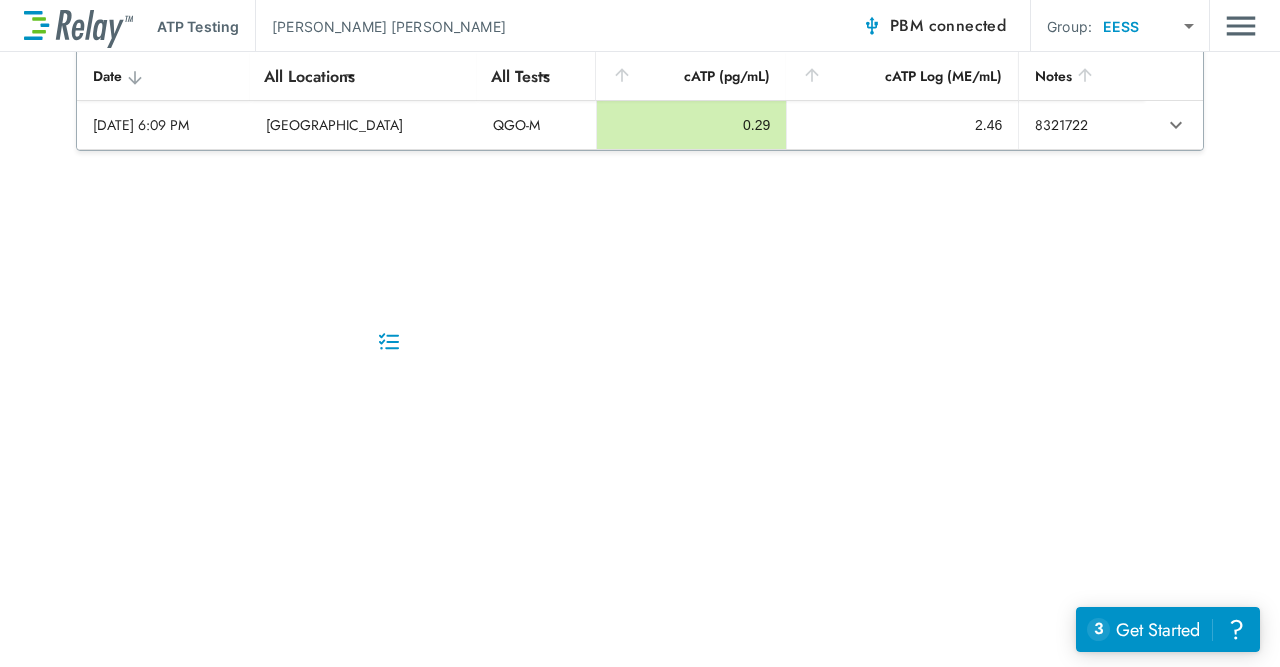 scroll, scrollTop: 0, scrollLeft: 0, axis: both 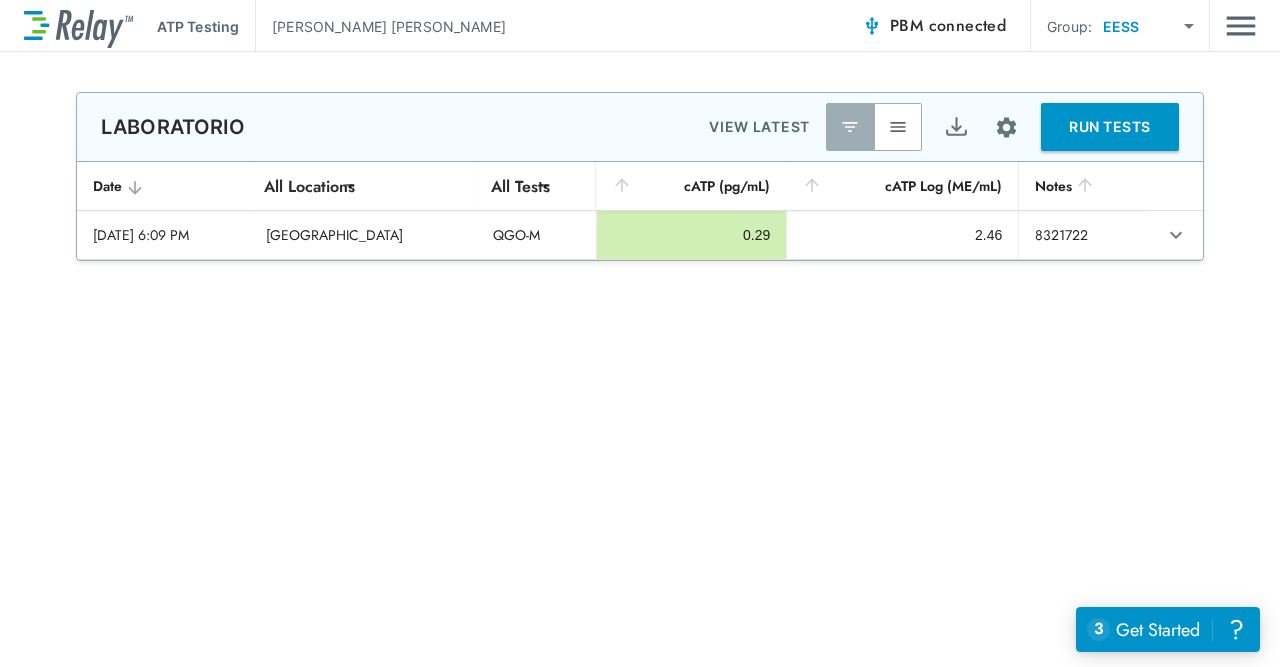 type on "*" 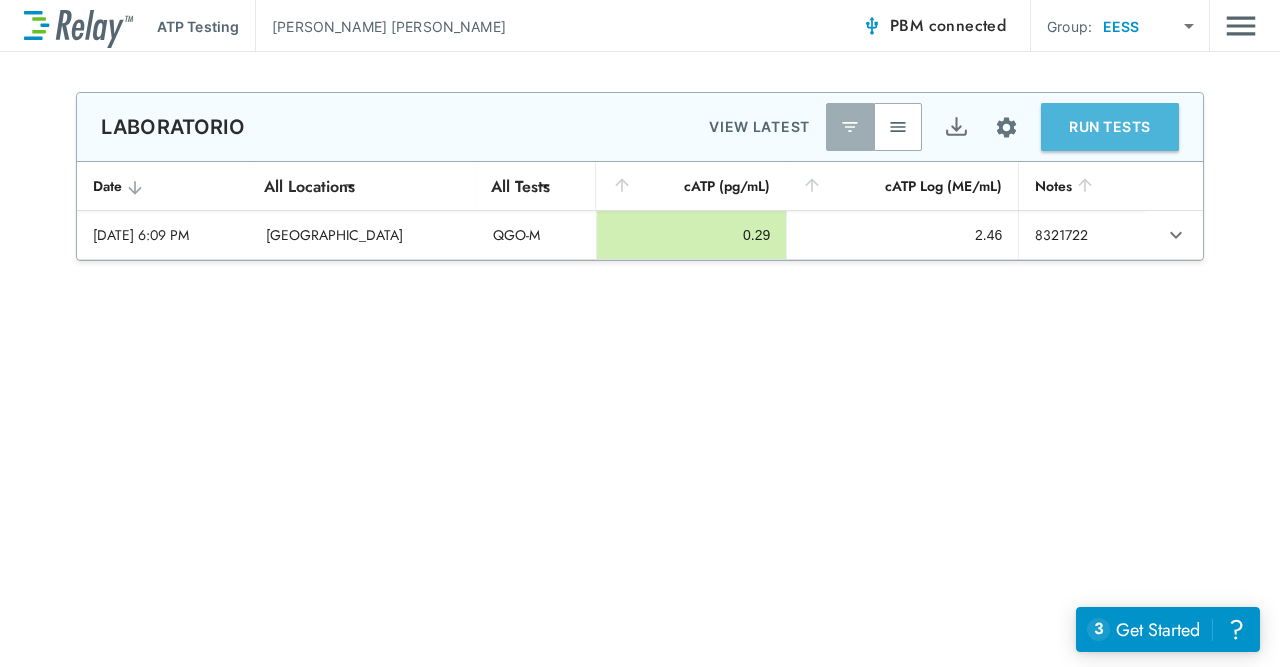 click on "RUN TESTS" at bounding box center (1110, 127) 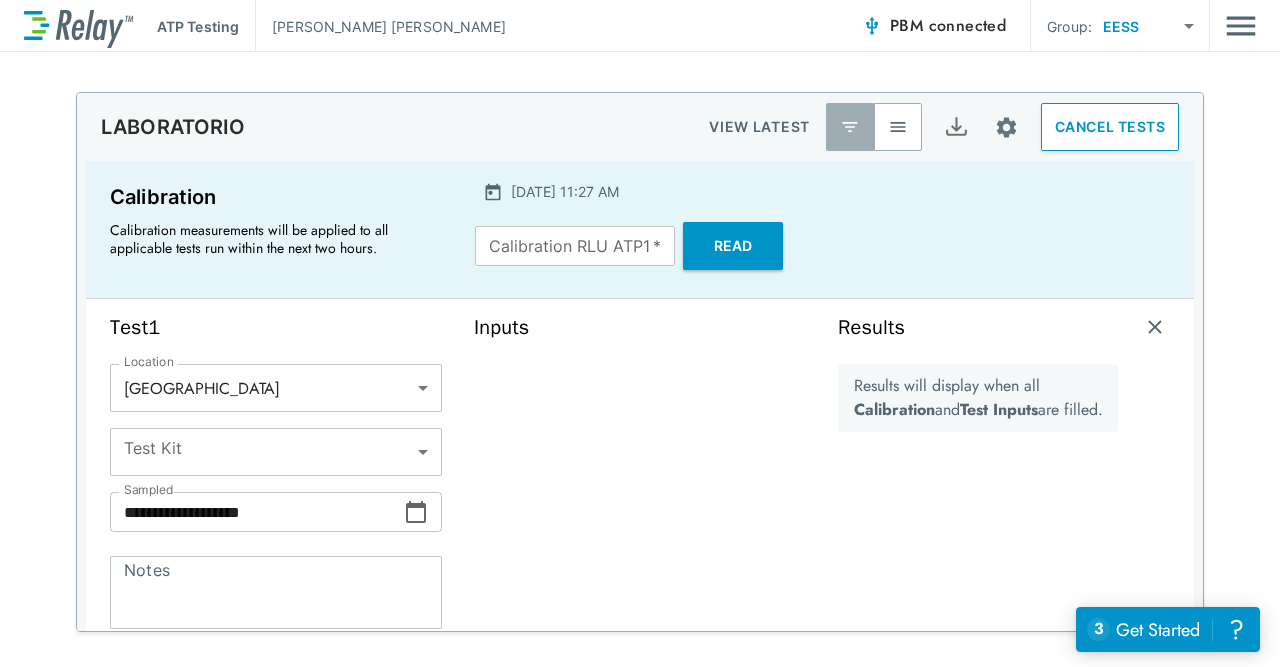 type on "*****" 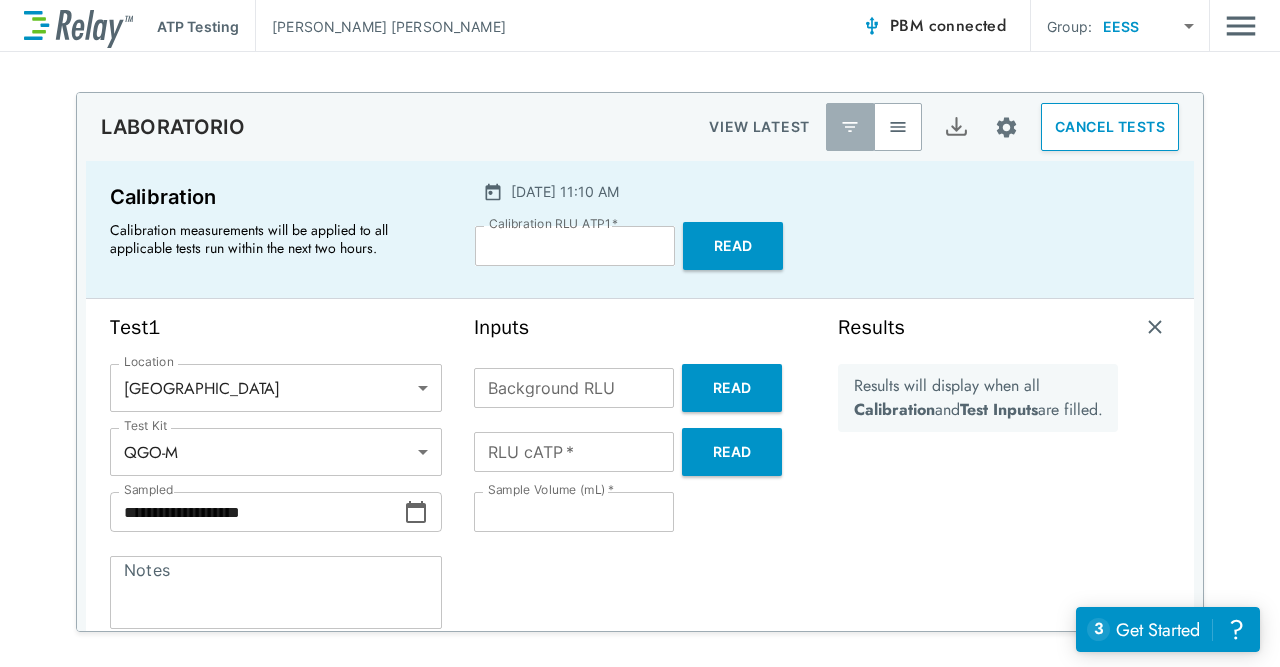 type on "*****" 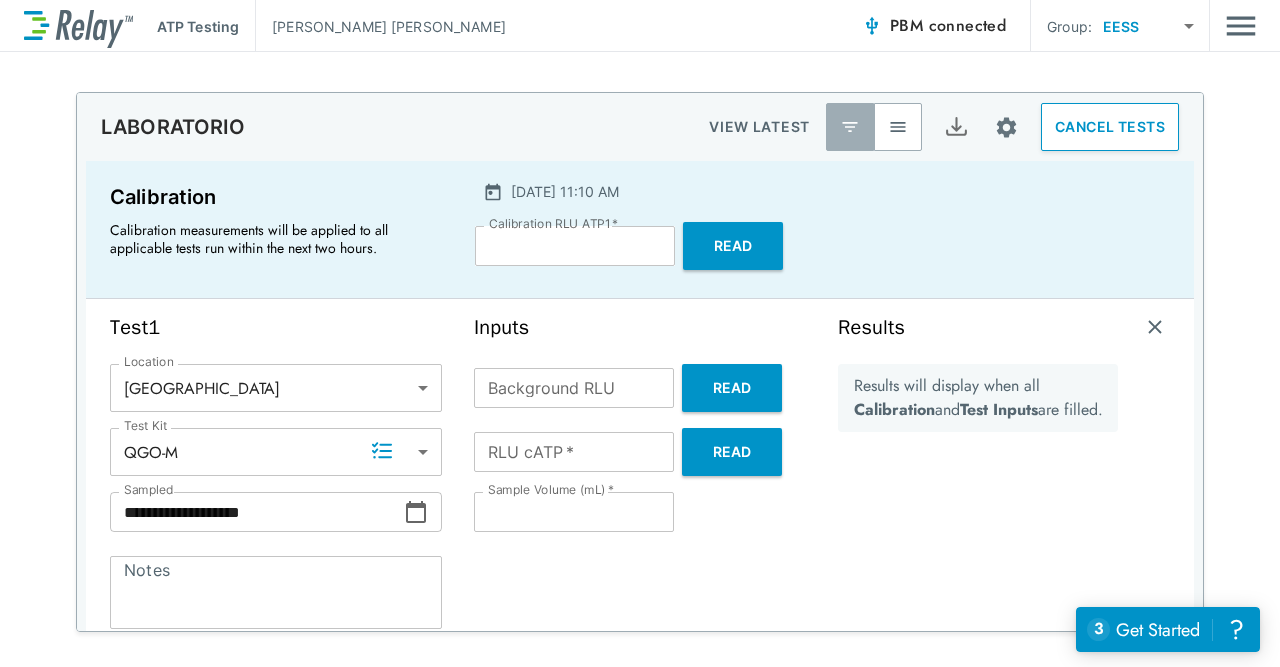click on "Read" at bounding box center [732, 388] 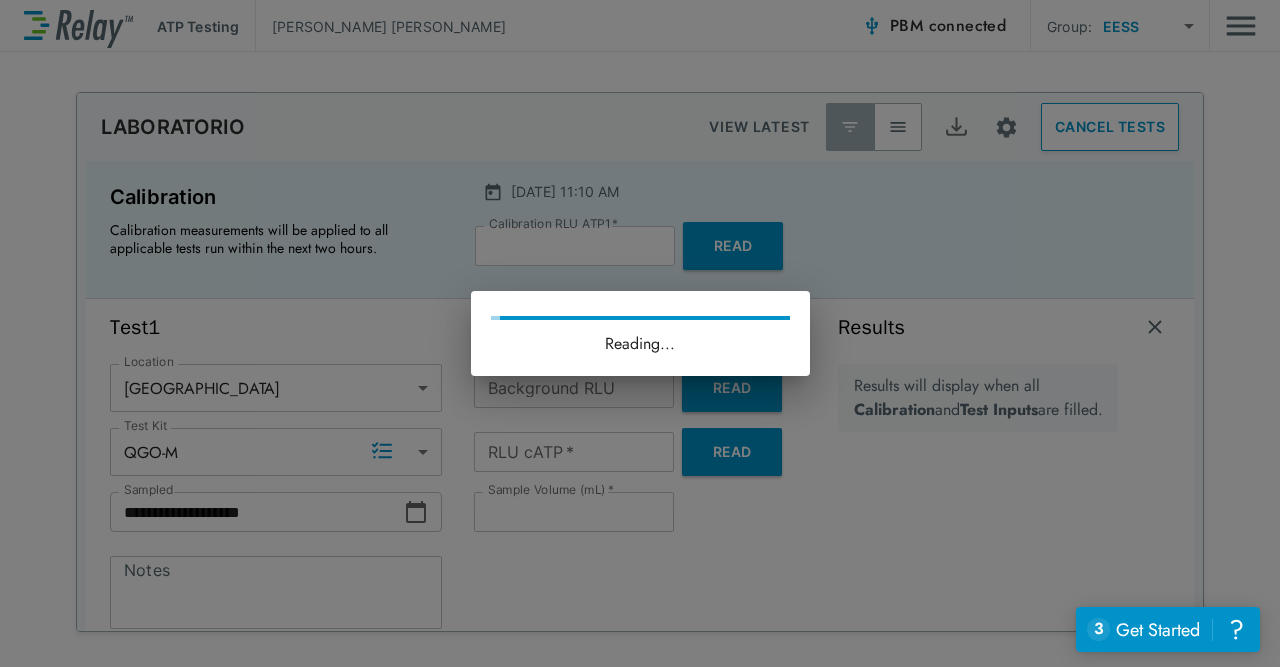 type on "*" 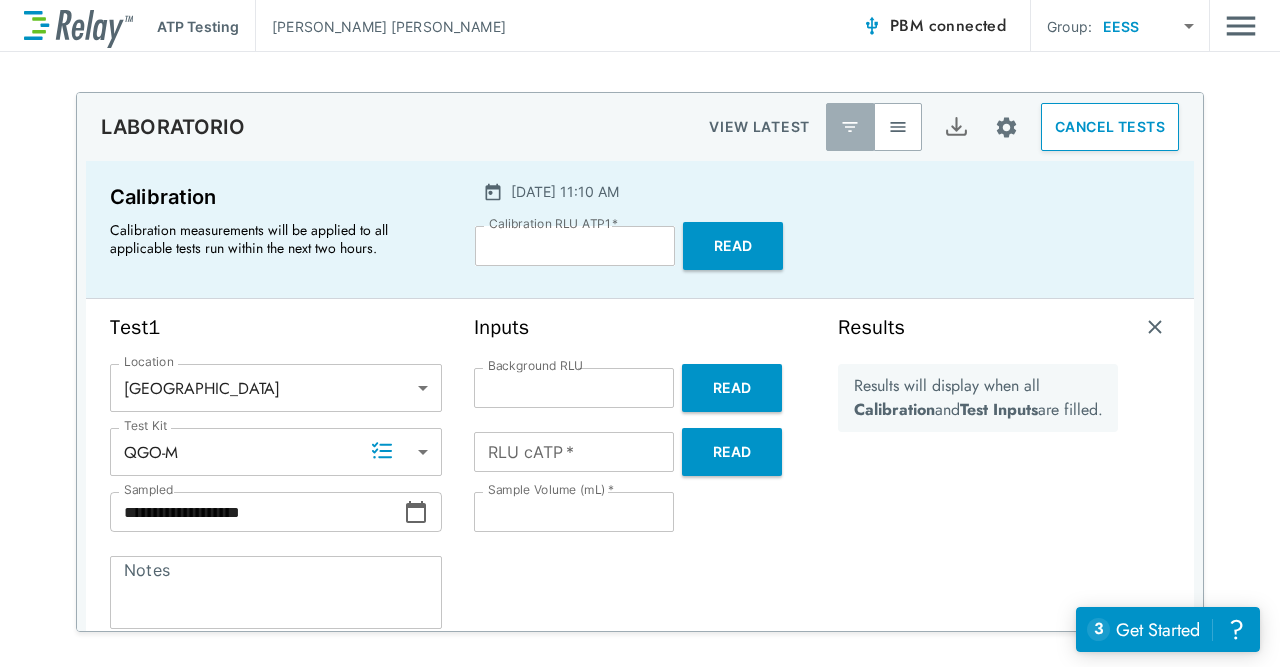 click on "Read" at bounding box center [732, 452] 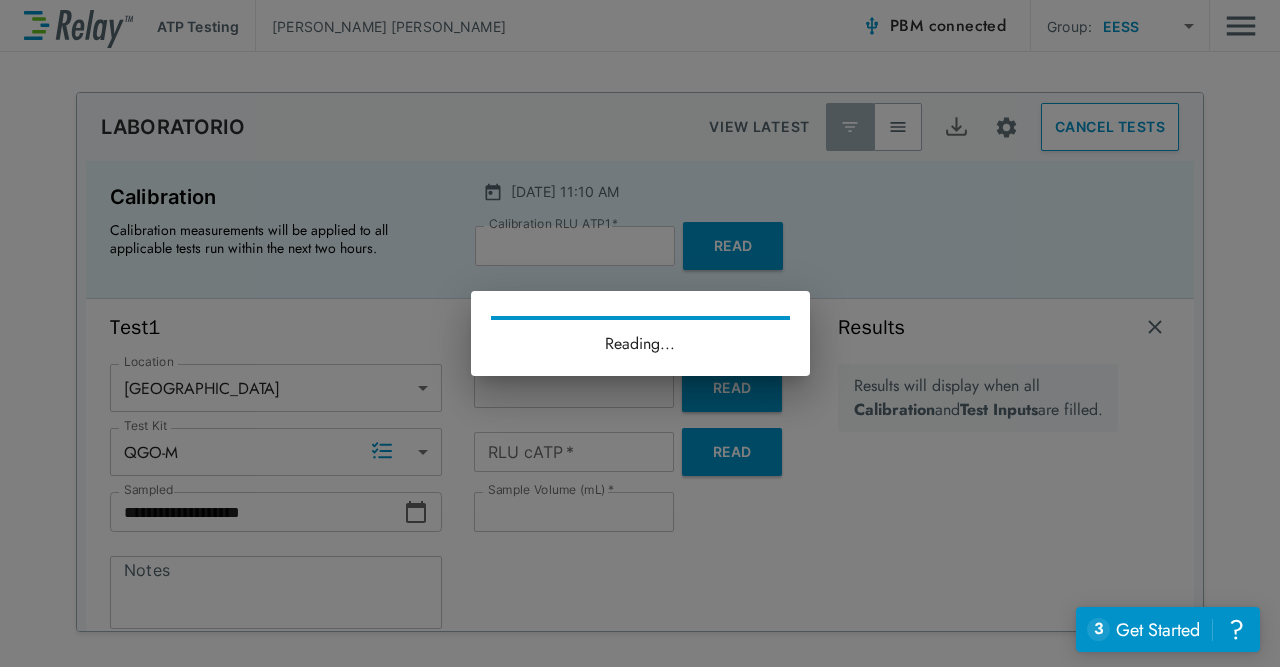 type on "**" 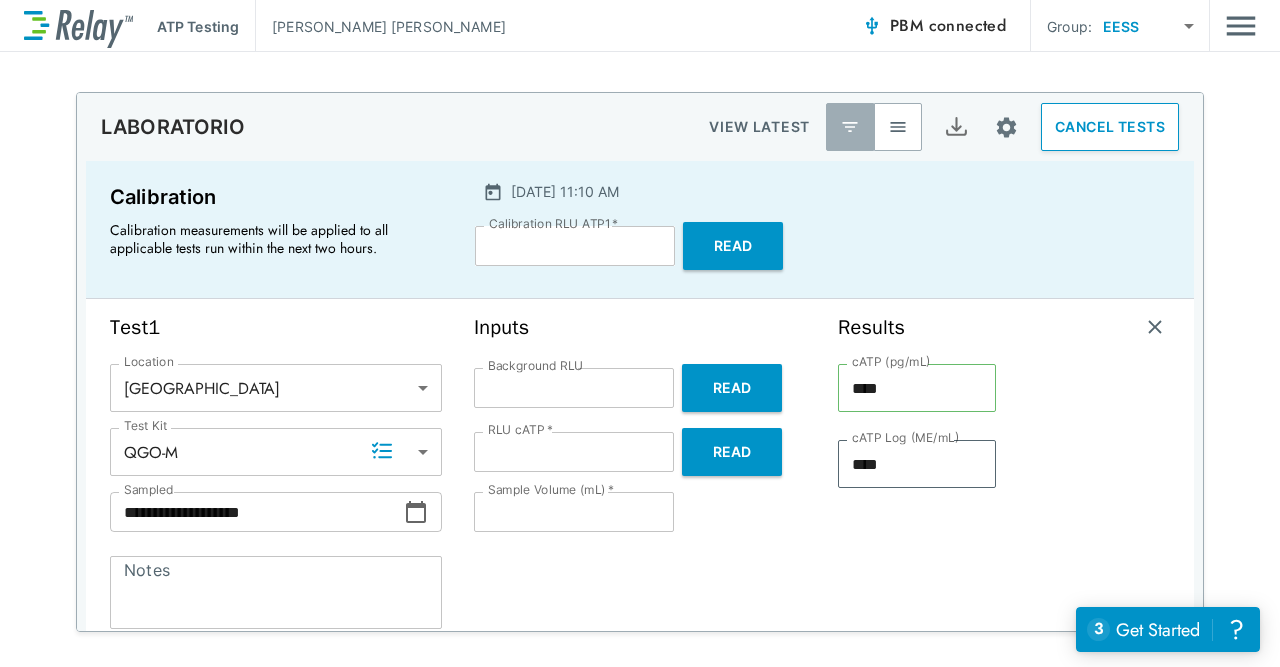 click on "Notes" at bounding box center [276, 593] 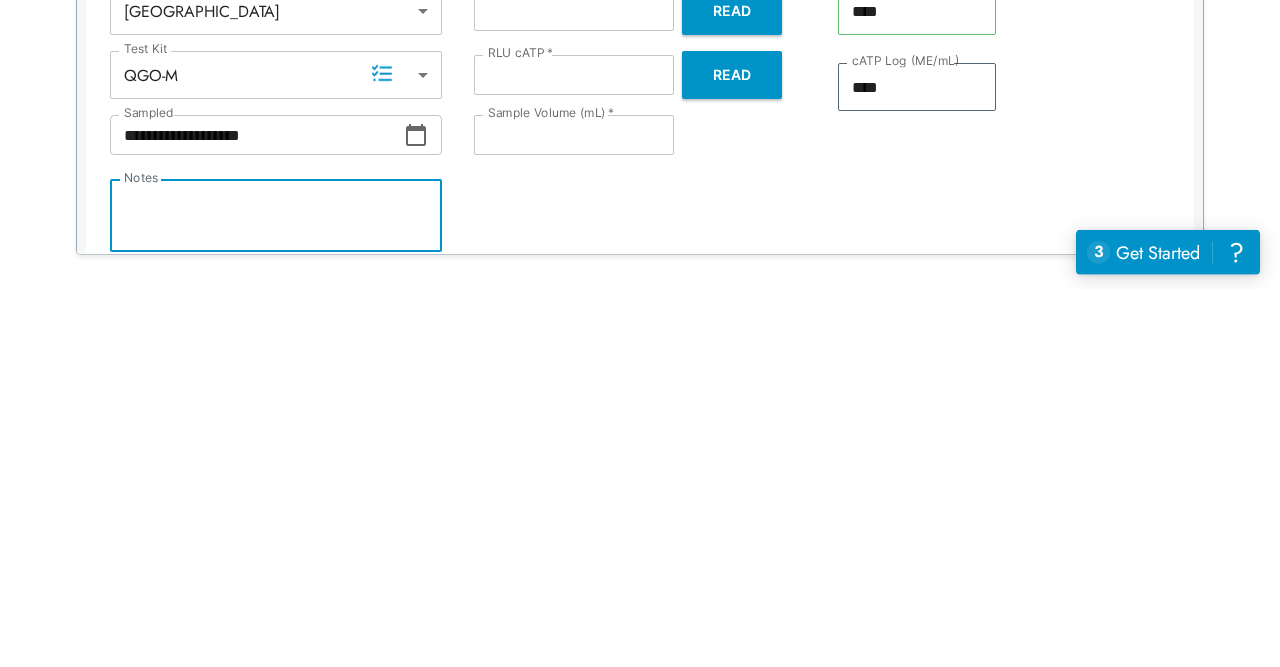 type on "*" 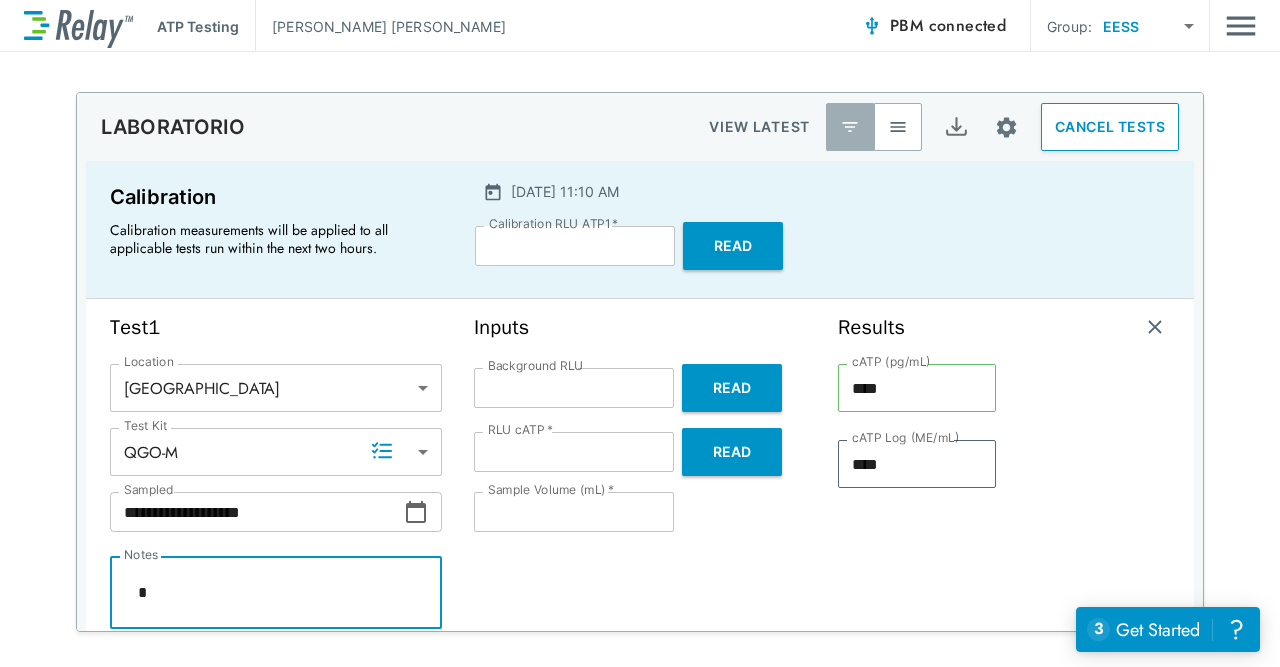 type on "*" 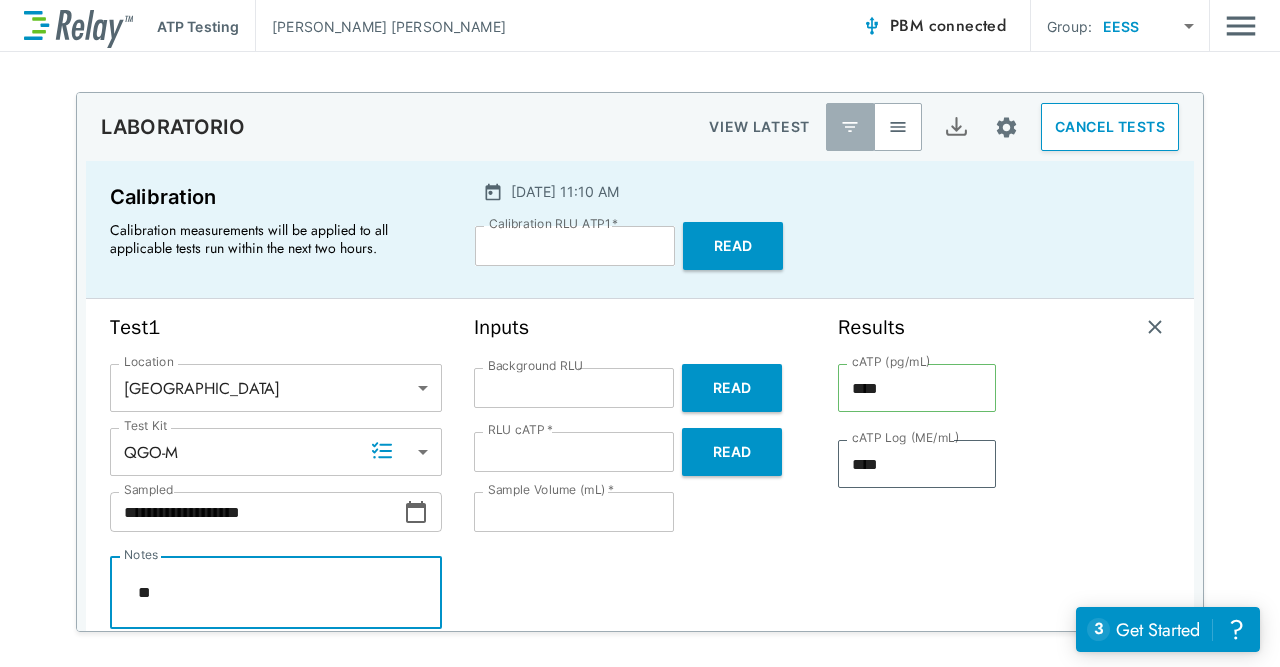 type on "*" 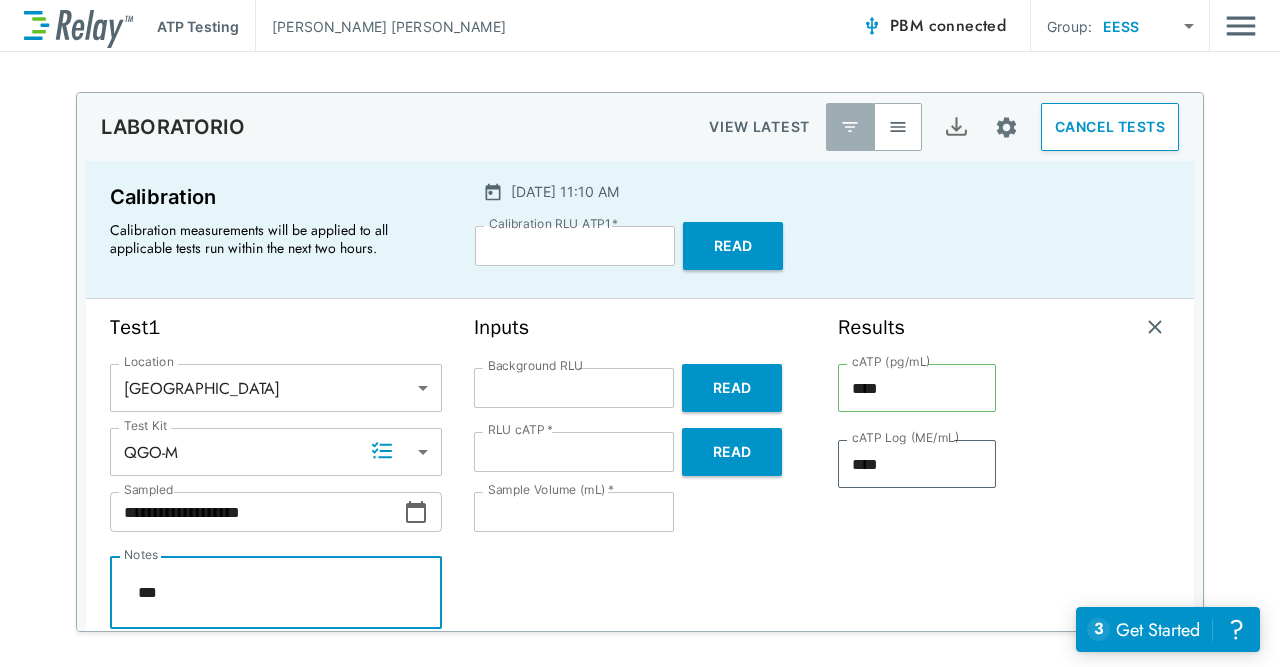 type on "*" 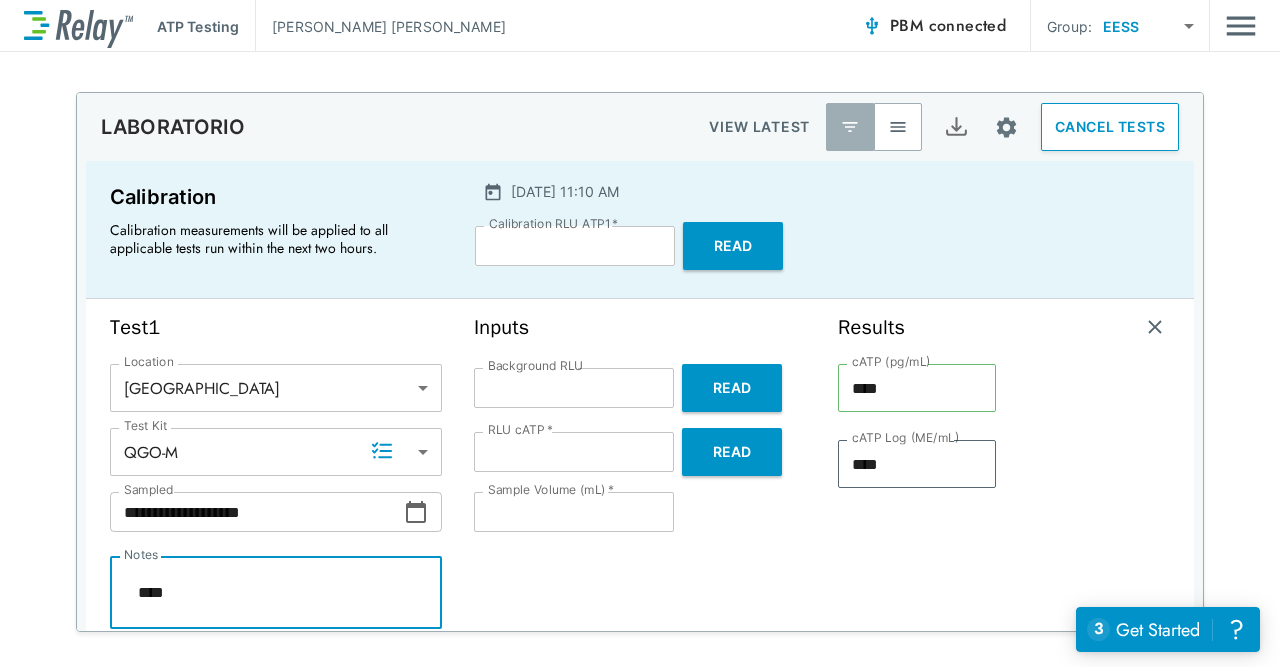 type on "*" 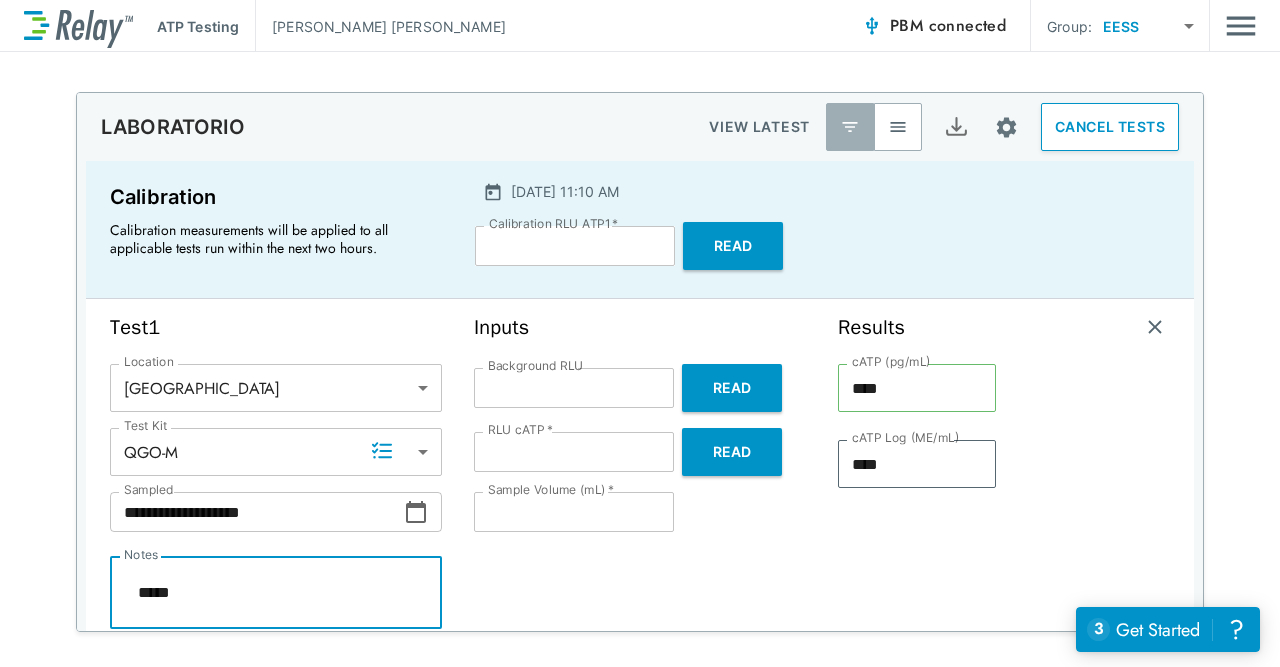 type on "*" 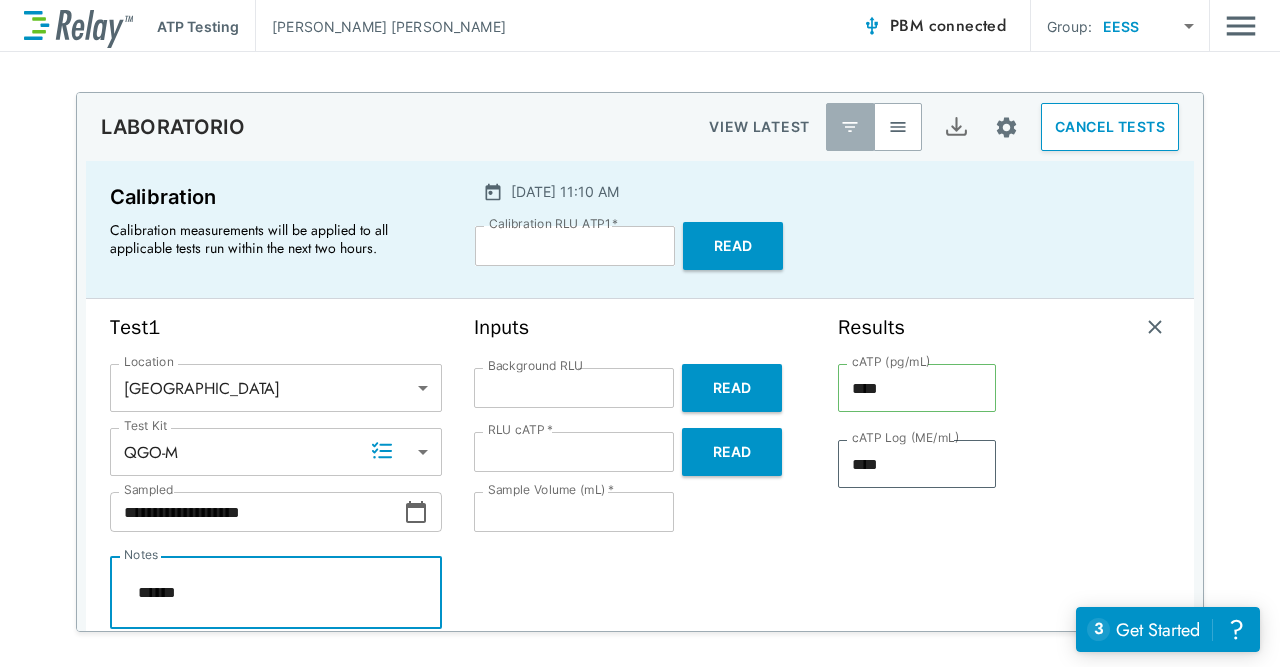 type on "*" 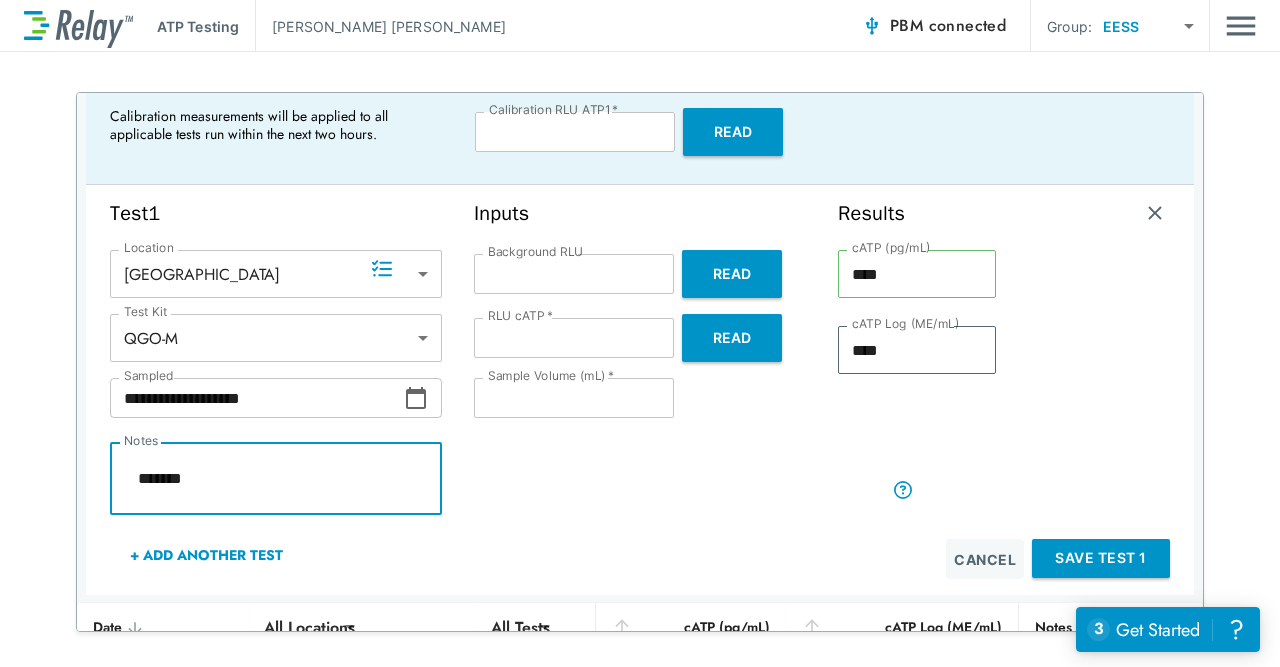 scroll, scrollTop: 182, scrollLeft: 0, axis: vertical 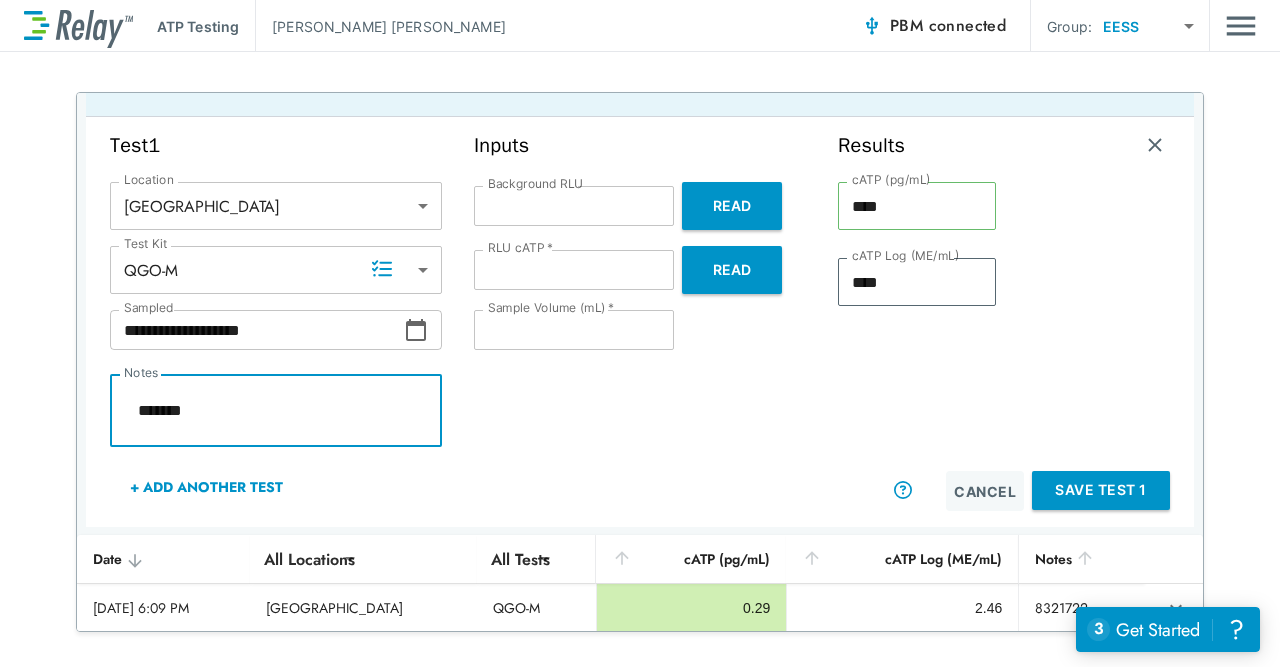 type on "*" 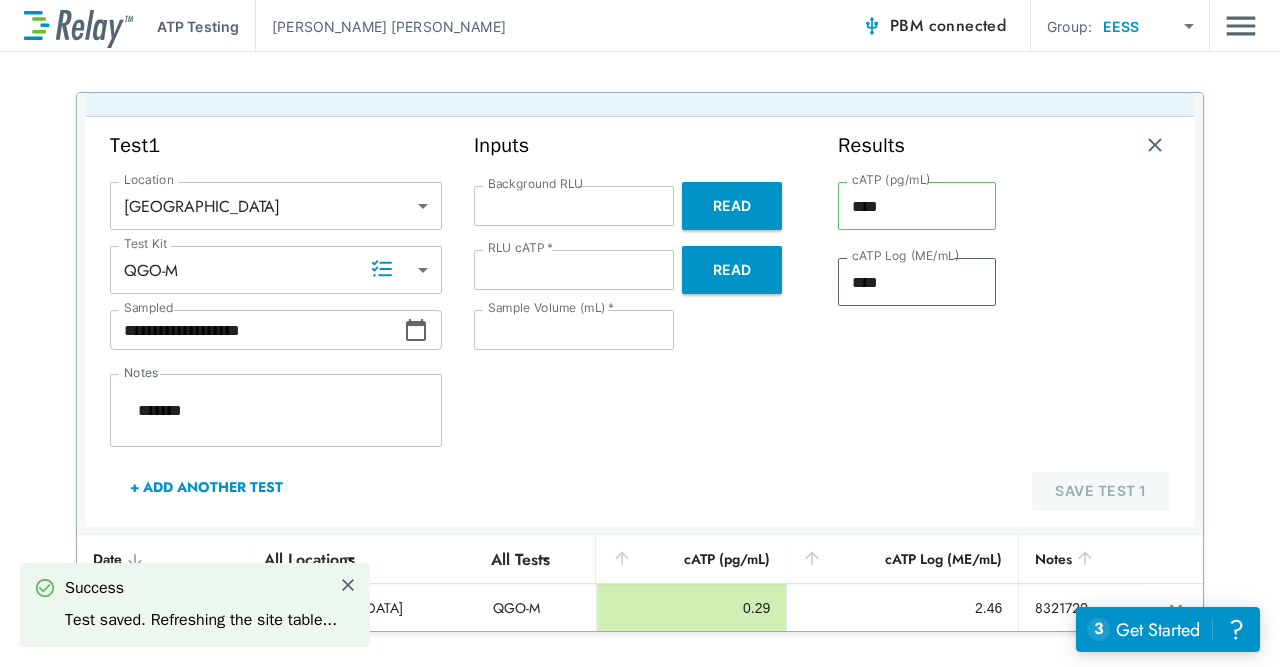 click on "+ Add Another Test" at bounding box center (206, 487) 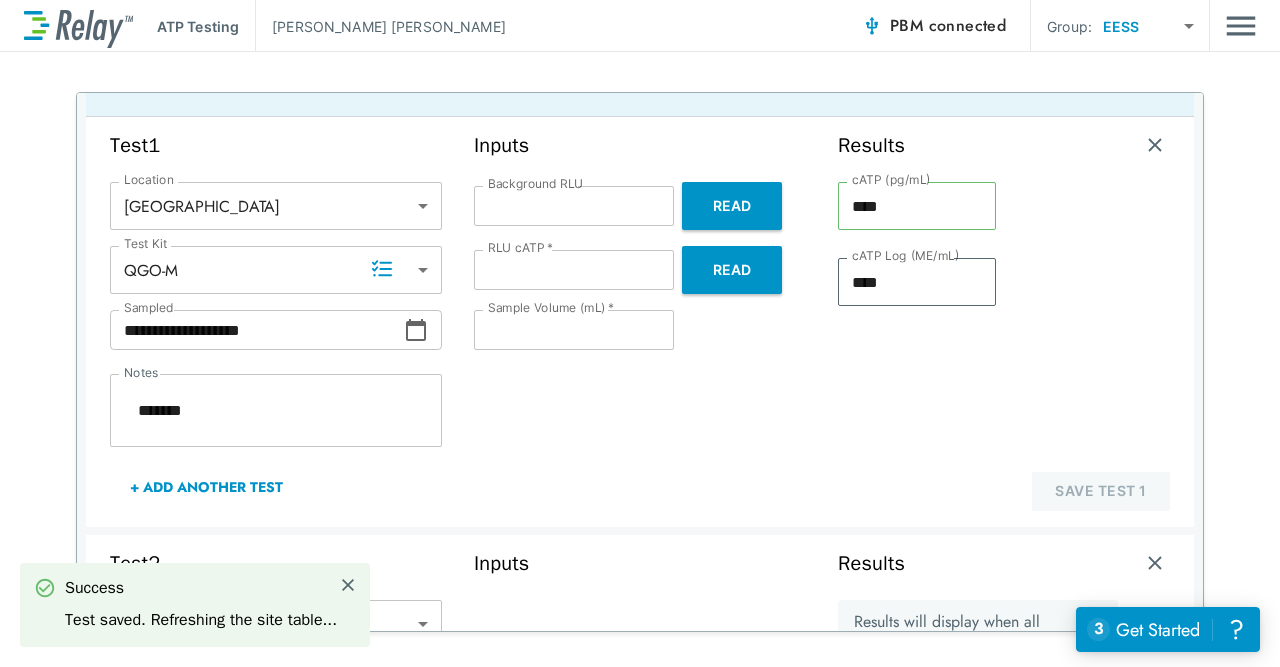 type on "*" 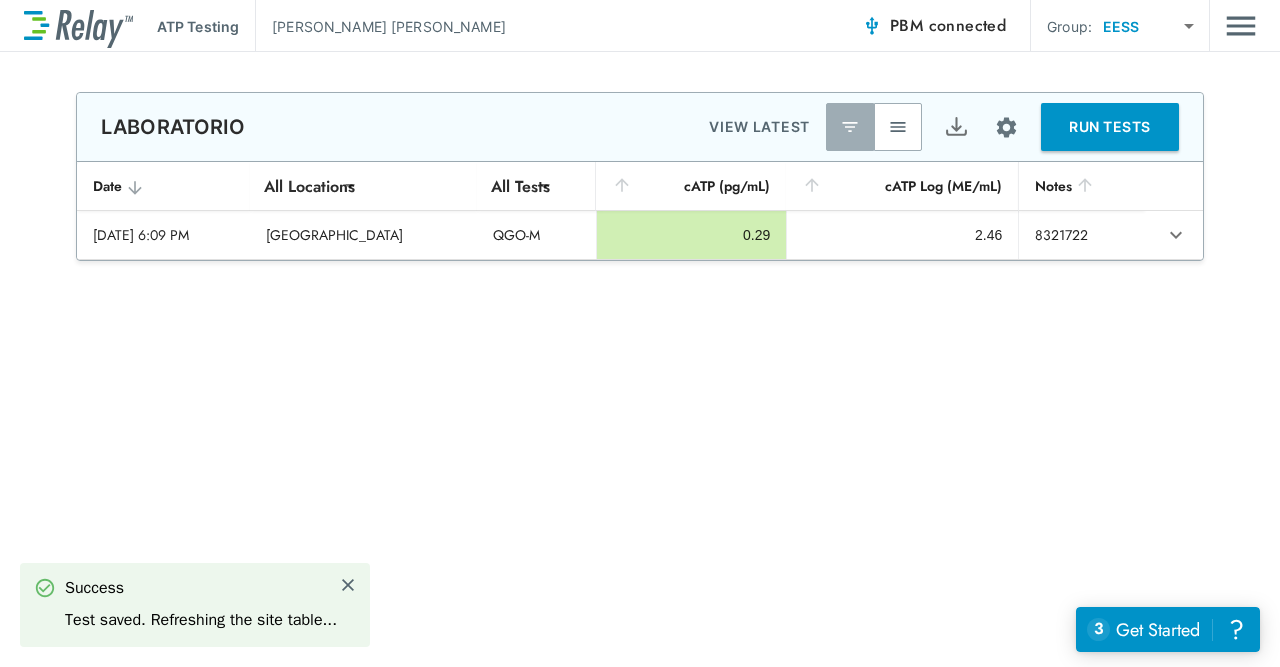 scroll, scrollTop: 0, scrollLeft: 0, axis: both 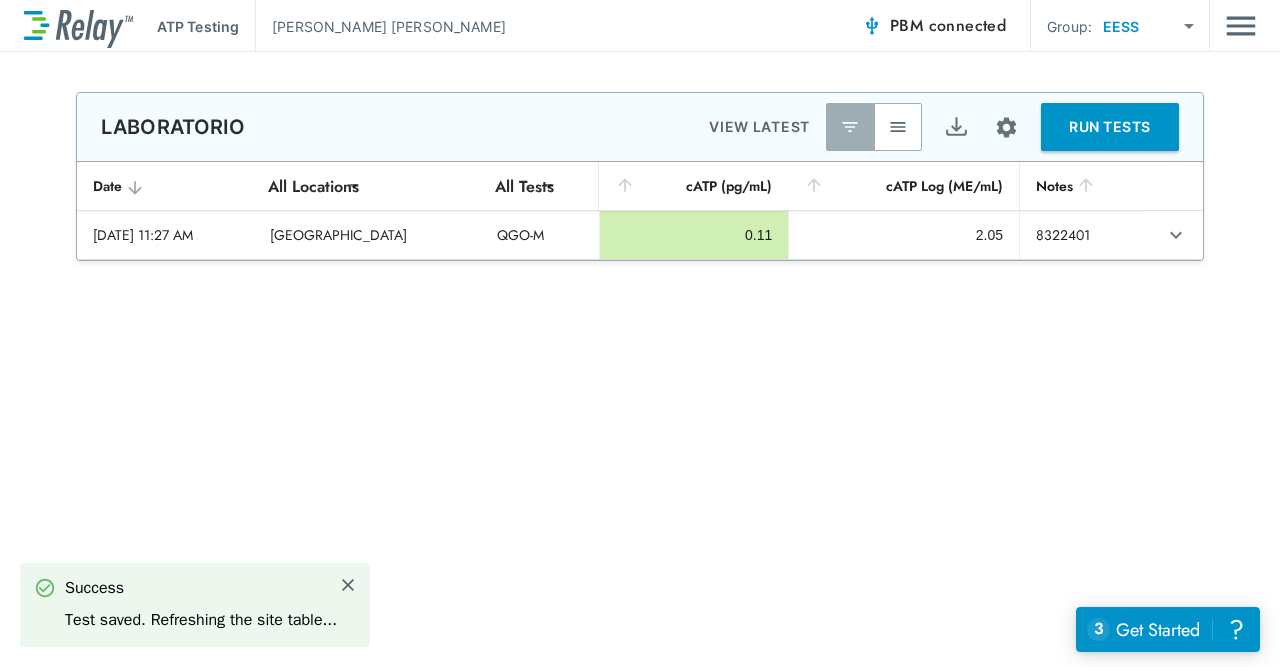 type on "*" 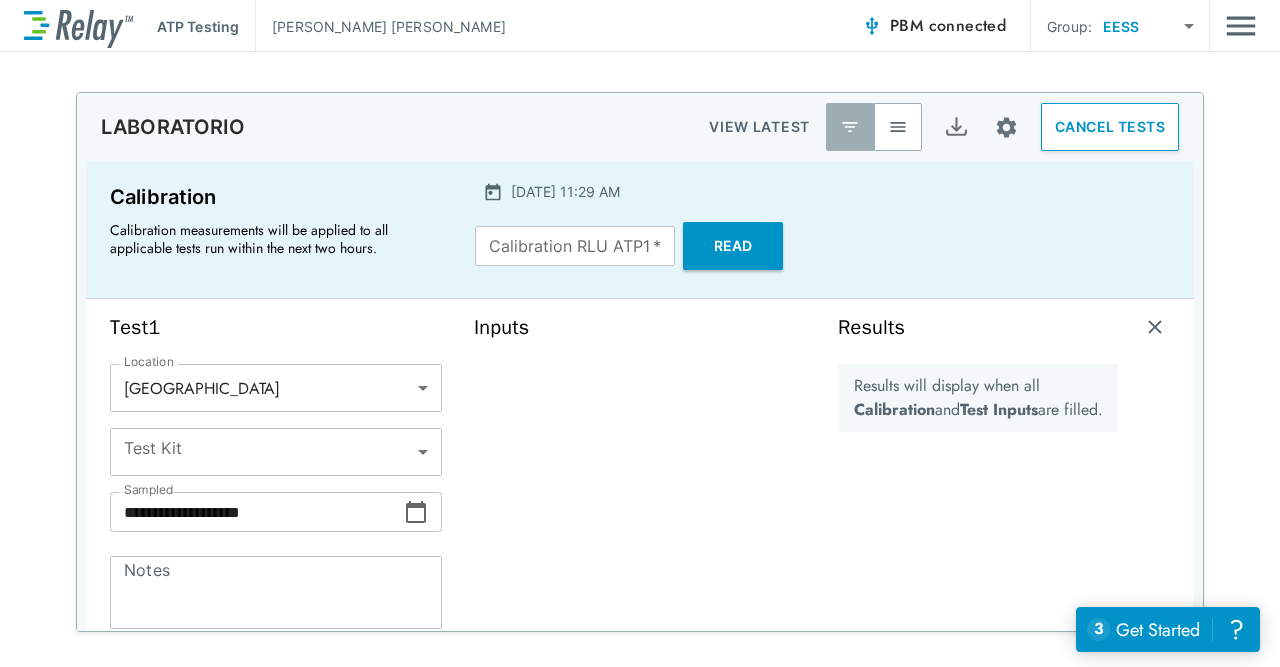 type on "*****" 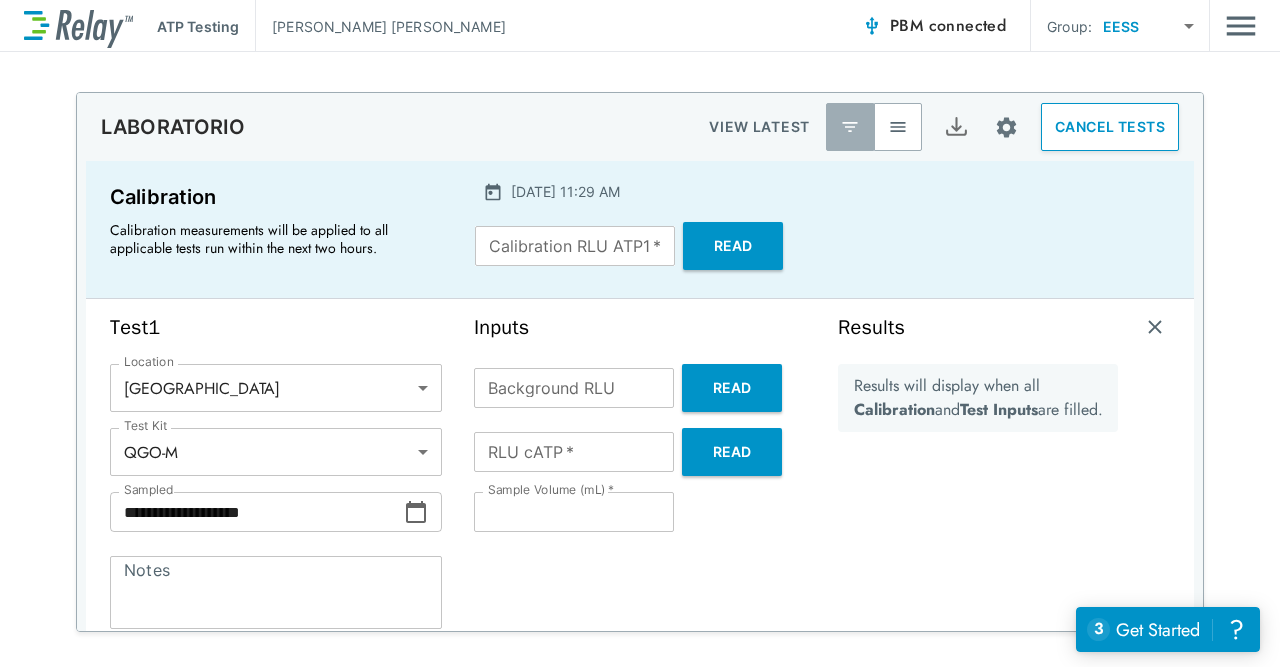 type on "*****" 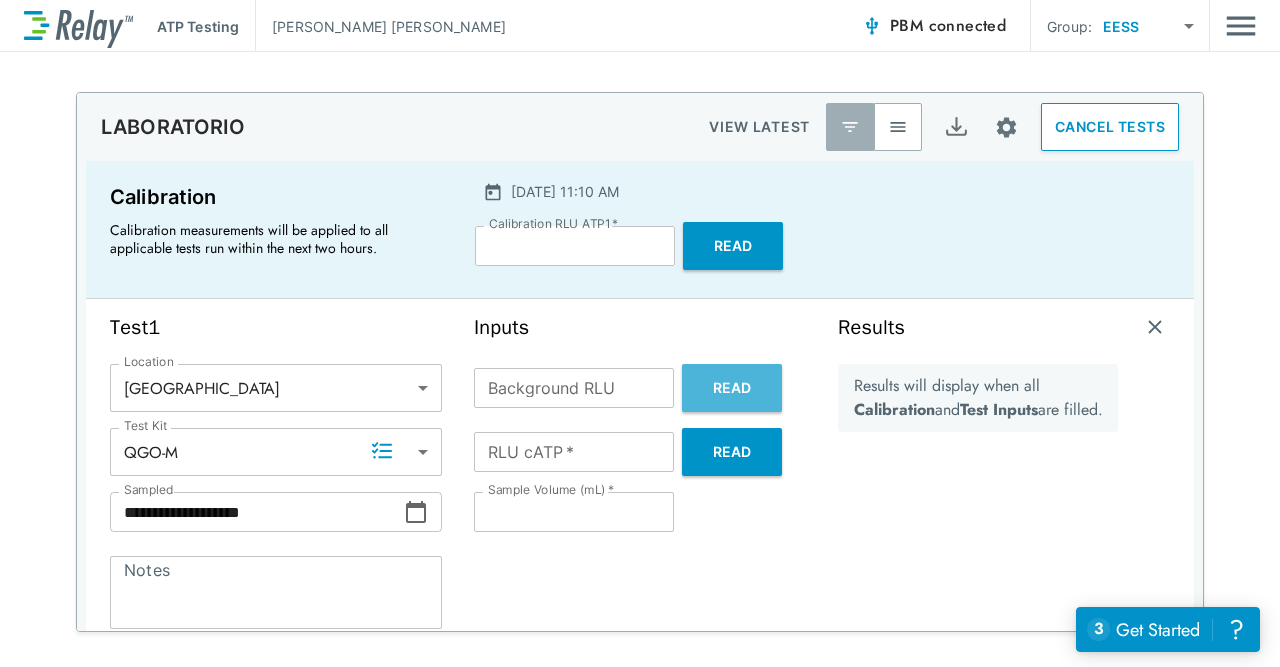 click on "Read" at bounding box center (732, 388) 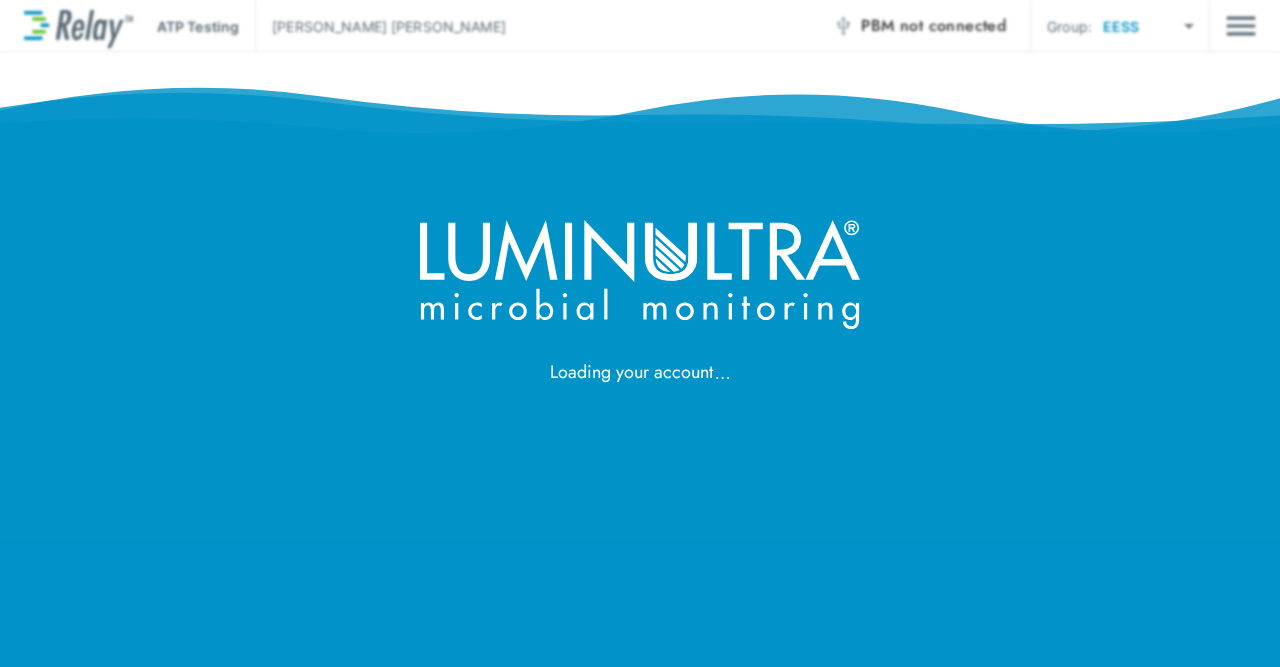 scroll, scrollTop: 0, scrollLeft: 0, axis: both 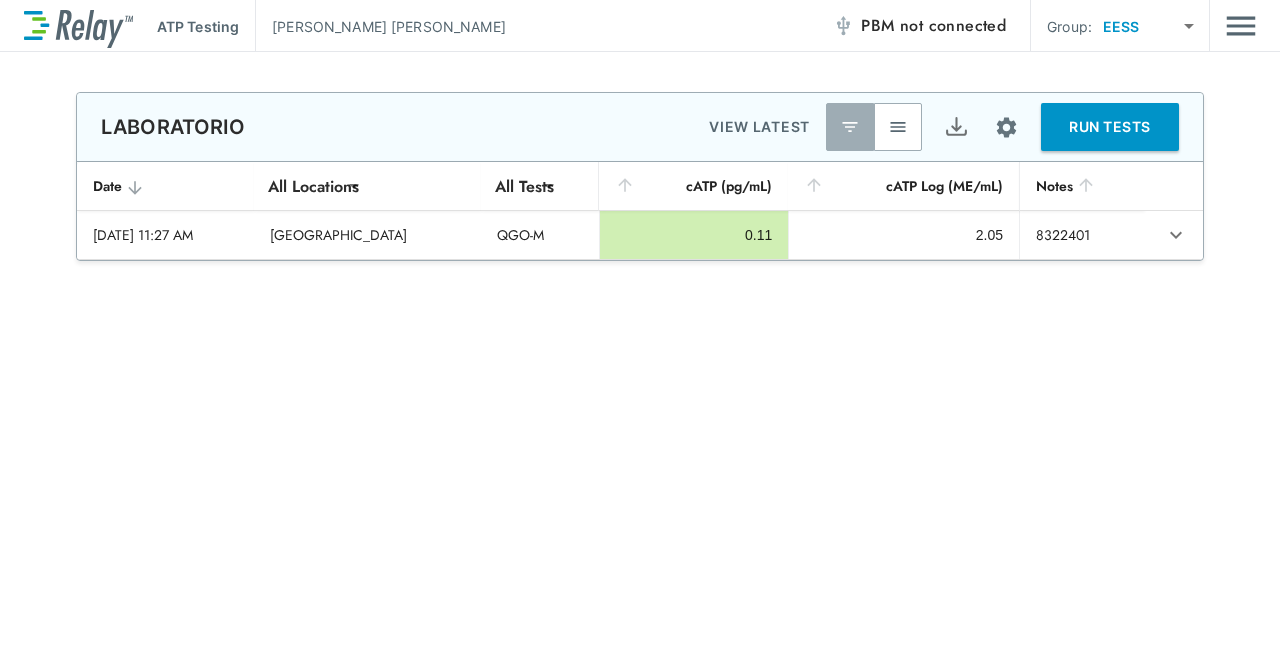 type on "********" 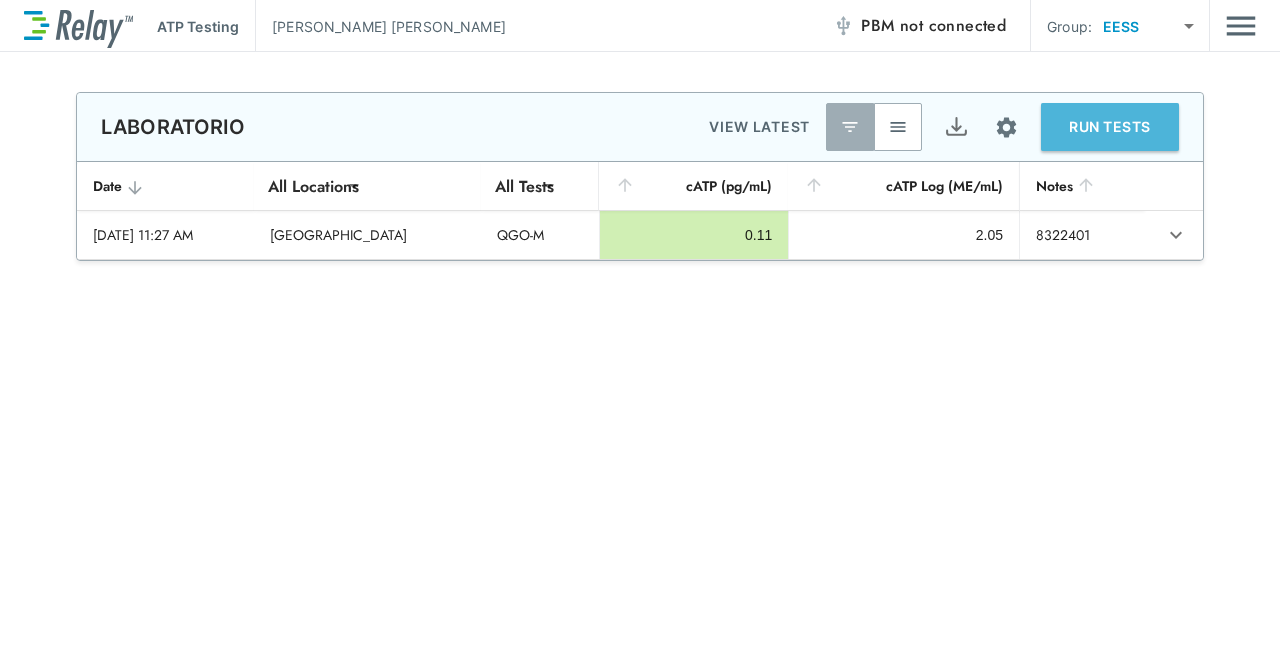 click on "RUN TESTS" at bounding box center [1110, 127] 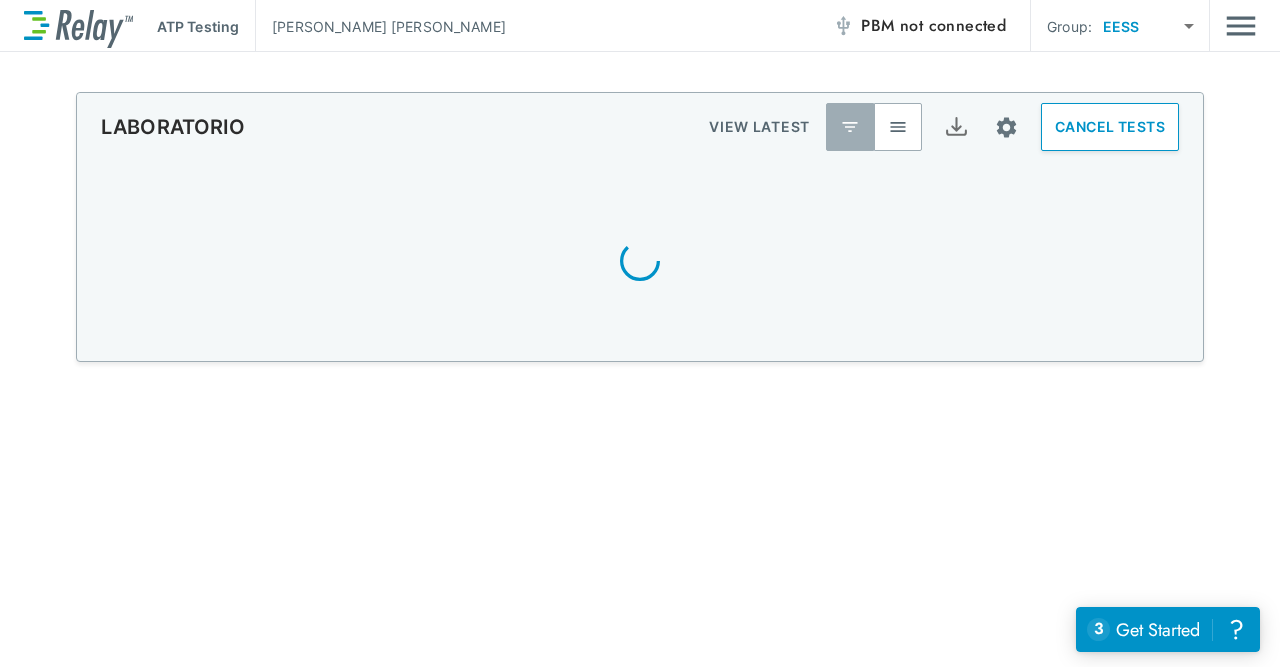 scroll, scrollTop: 0, scrollLeft: 0, axis: both 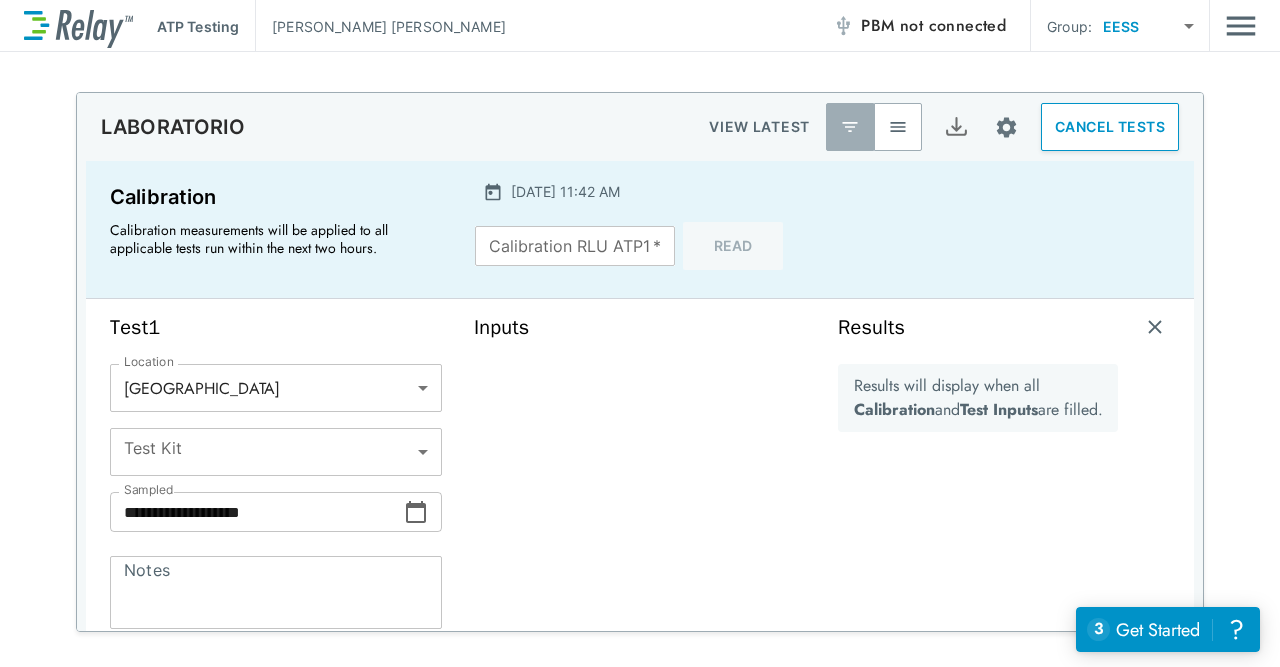 type on "*****" 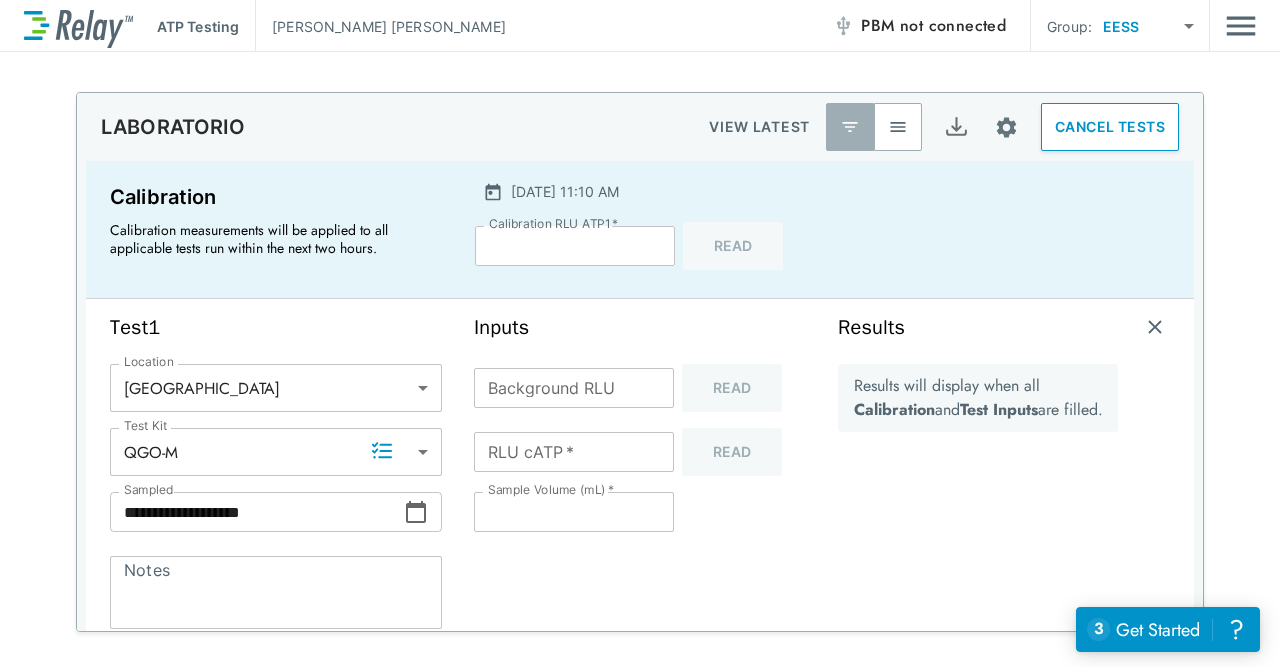 click on "PBM   not connected" at bounding box center (919, 26) 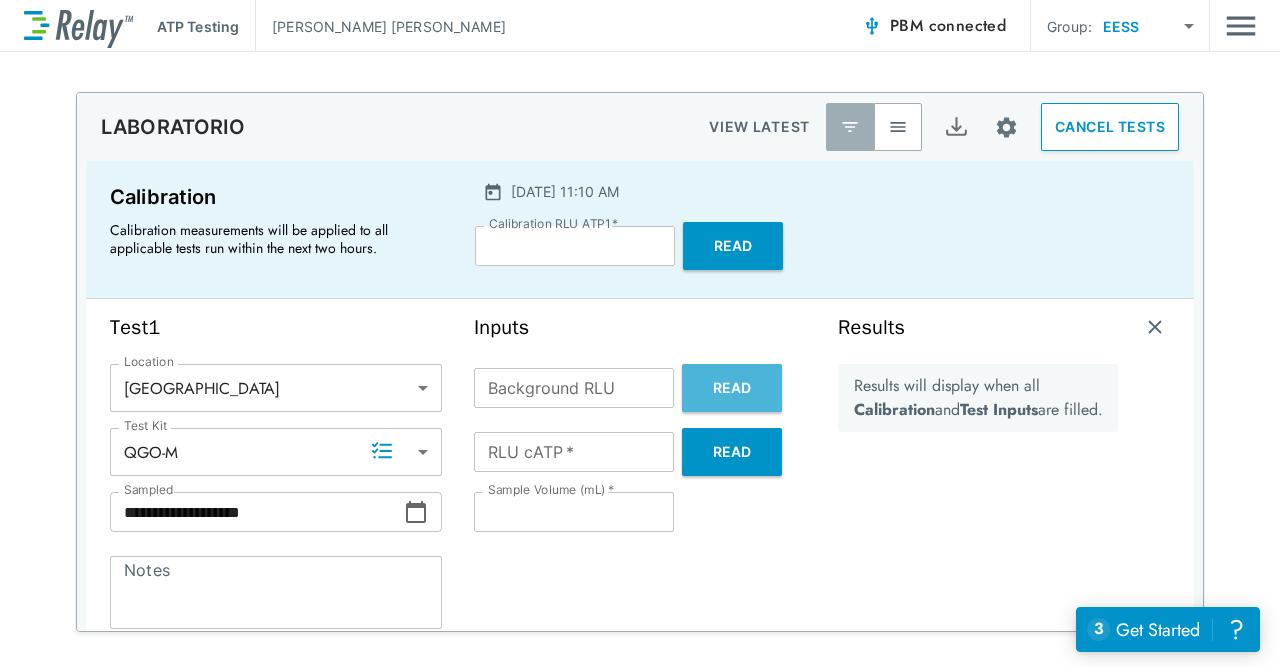 click on "Read" at bounding box center [732, 388] 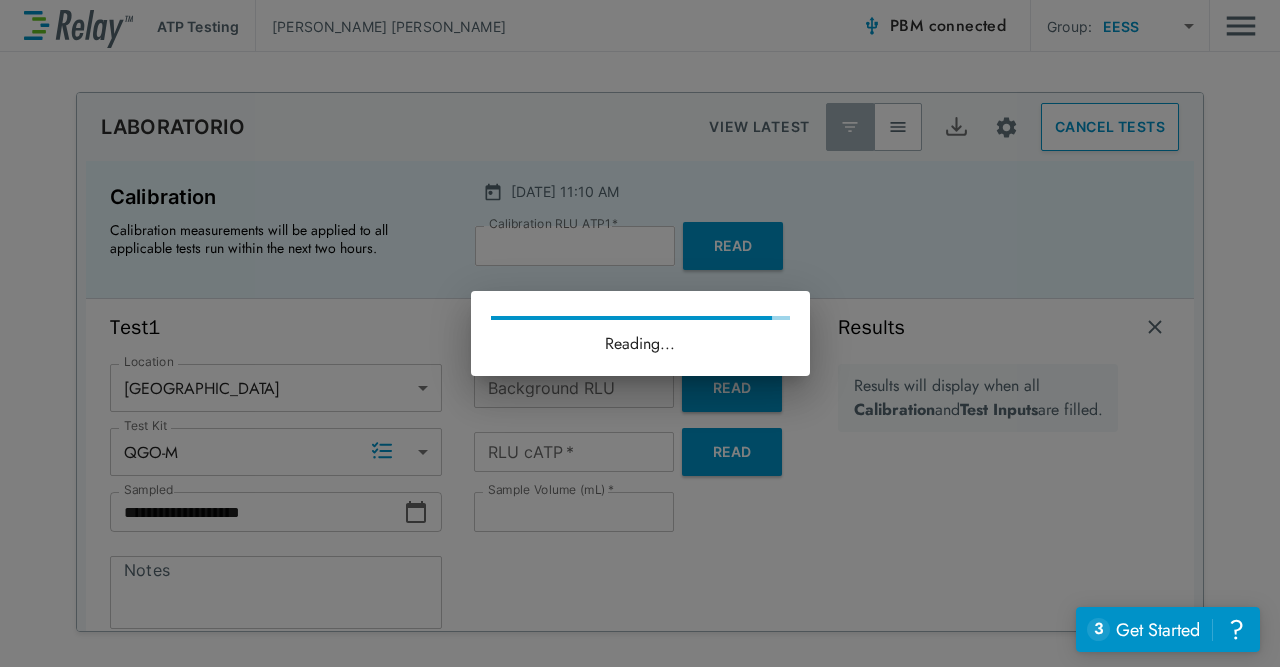 type on "*" 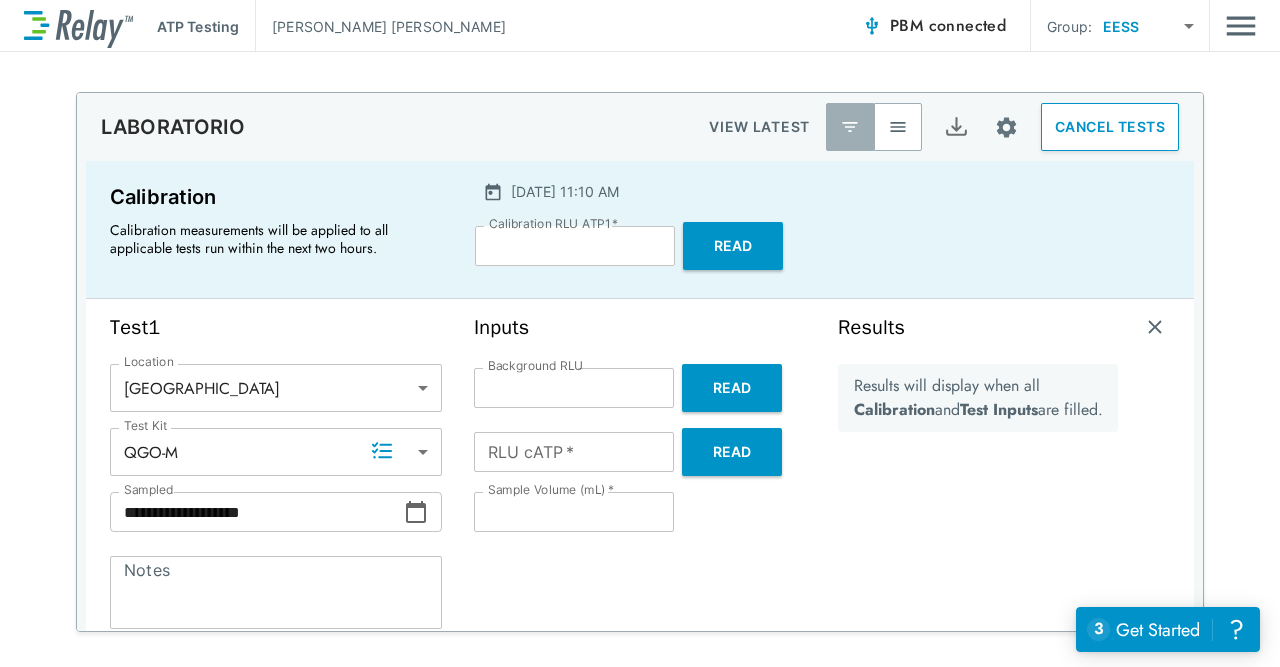click on "Inputs Background RLU * Background RLU Read RLU cATP   * RLU cATP   * Read Sample Volume (mL)   * ** Sample Volume (mL)   *" at bounding box center [640, 504] 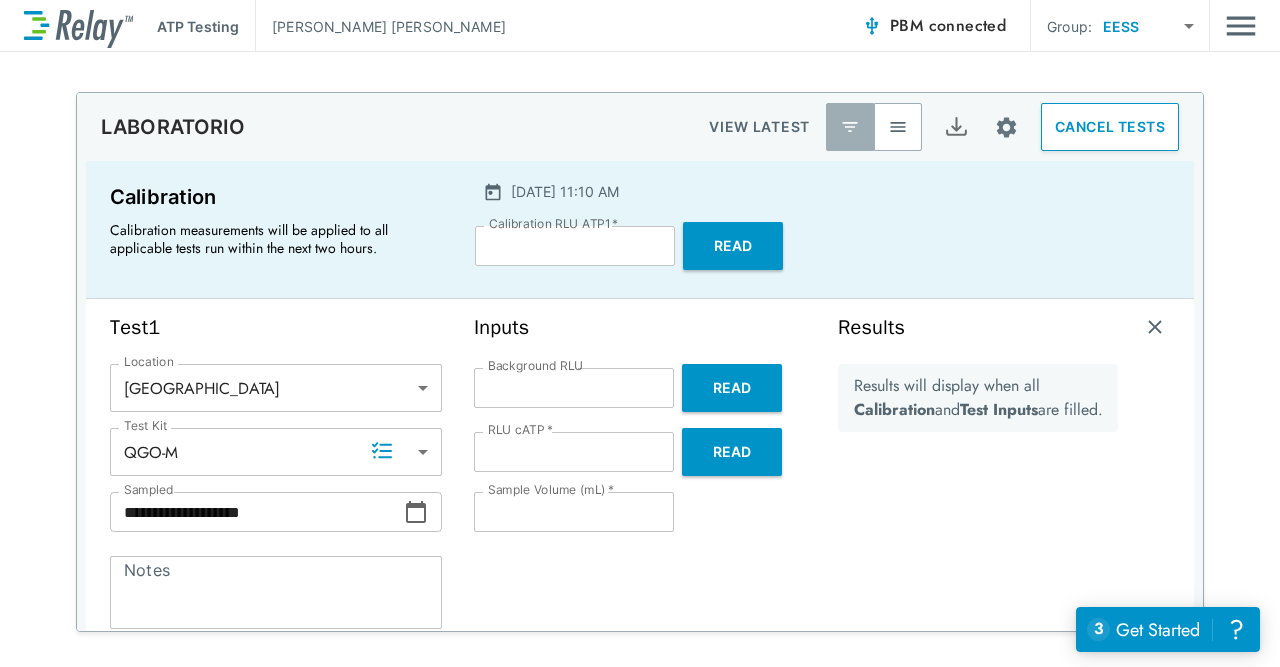 type on "*" 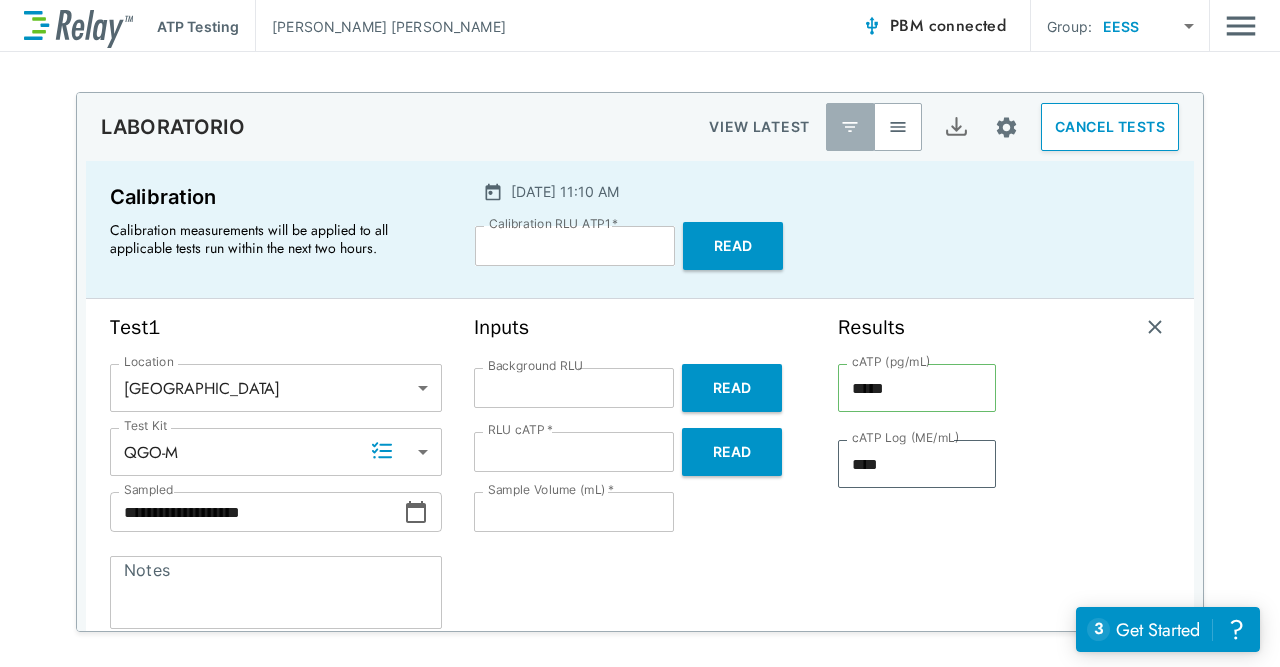 click on "Notes" at bounding box center [276, 593] 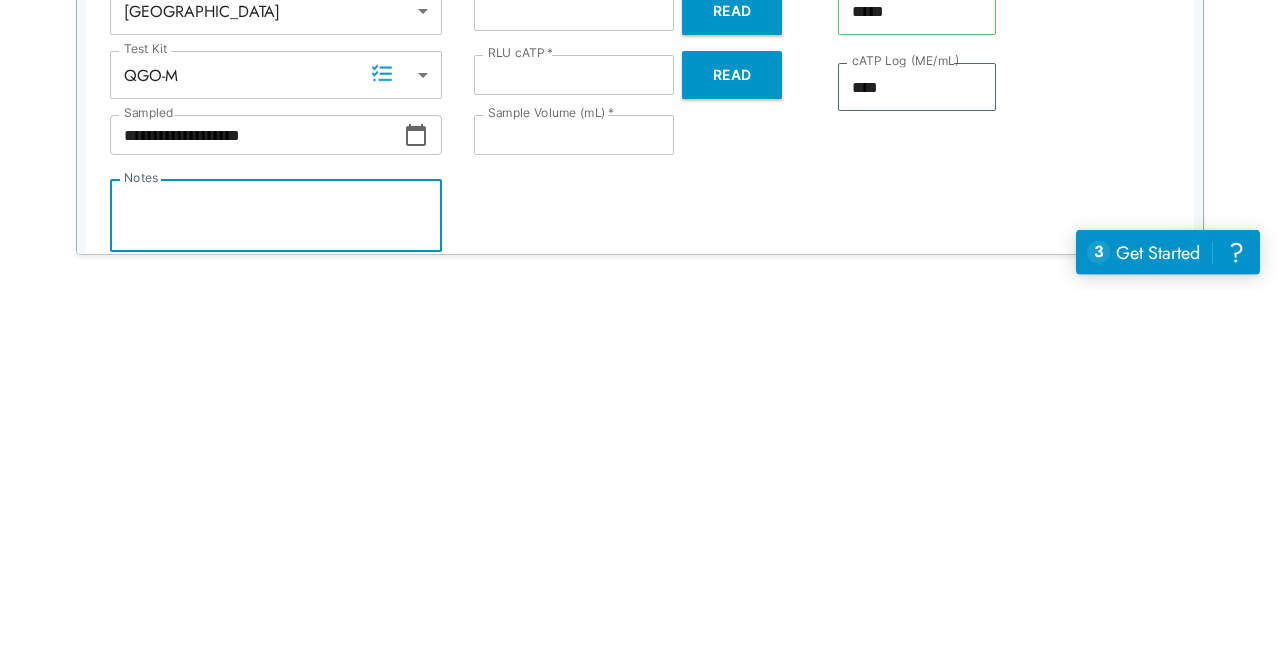 type on "*" 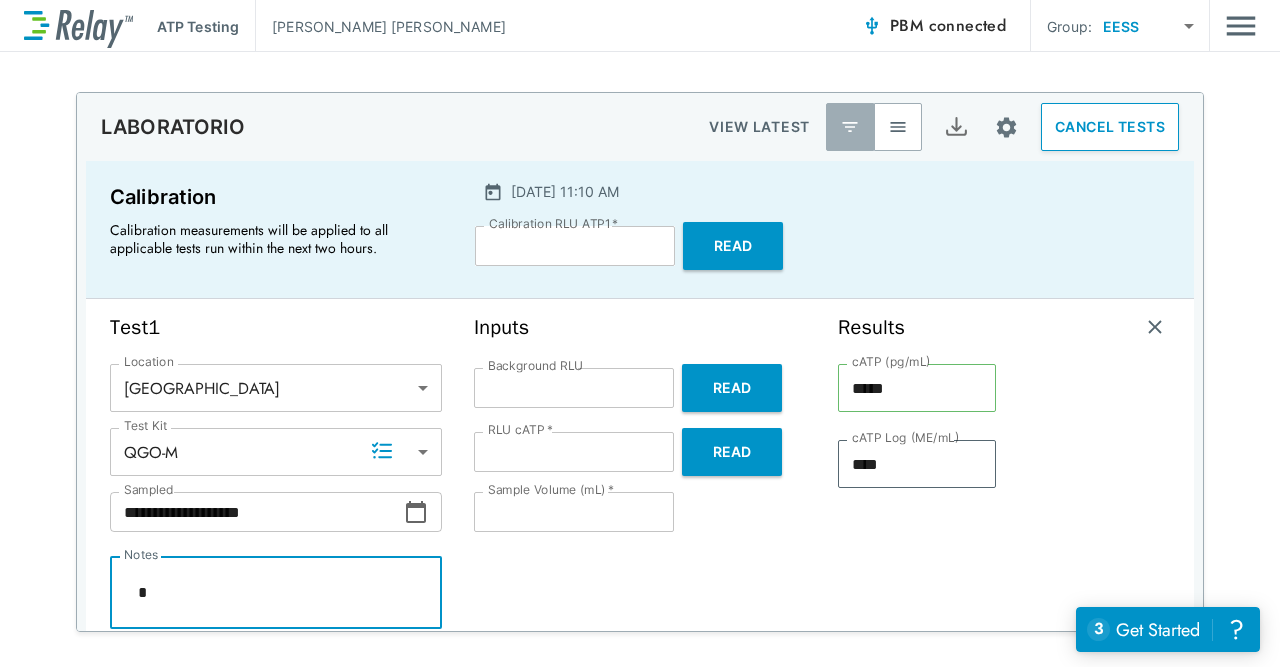 type on "*" 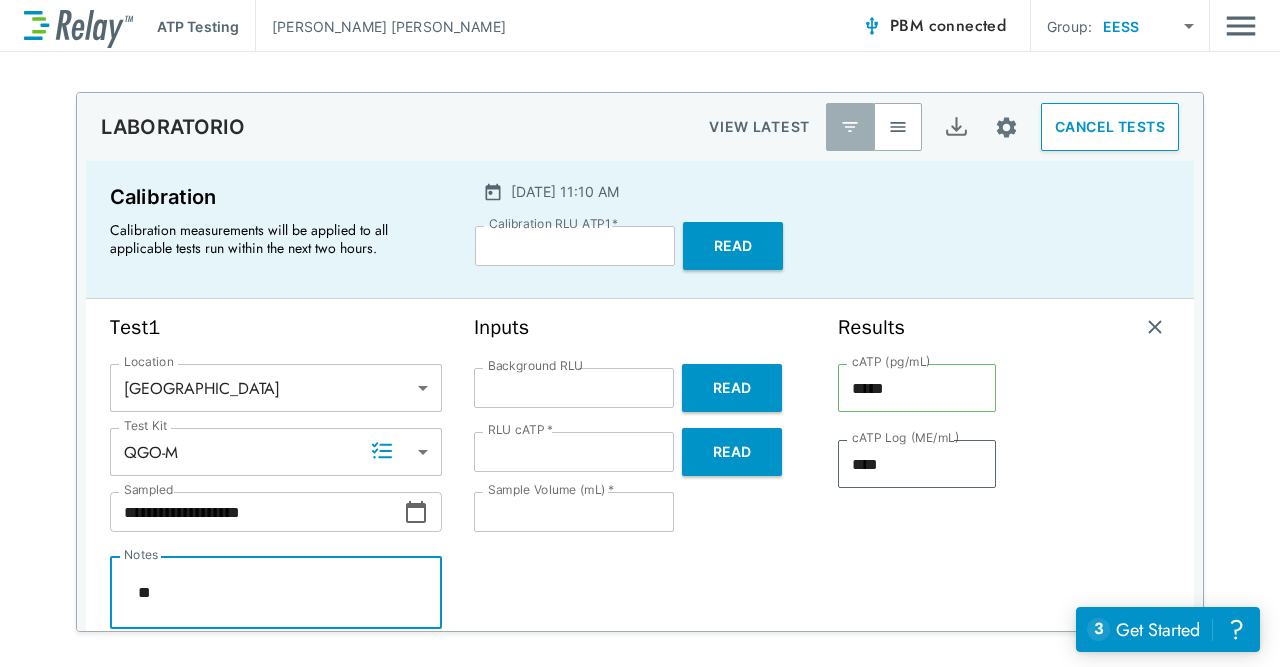 type on "*" 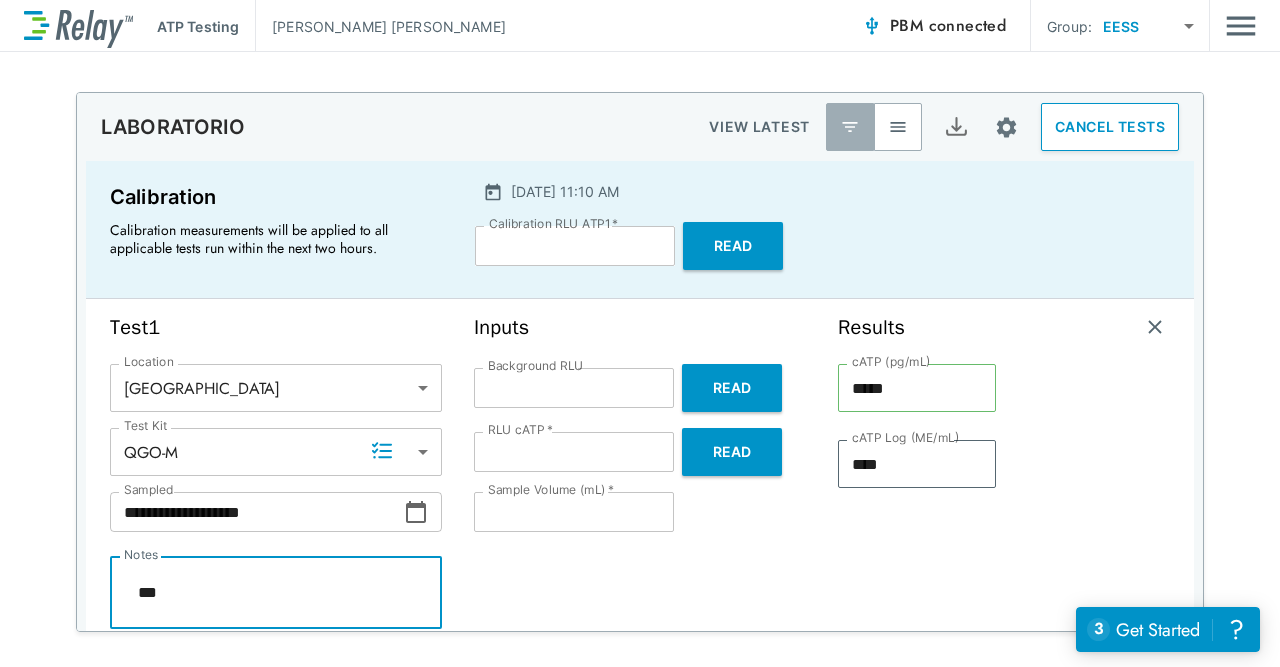 type on "*" 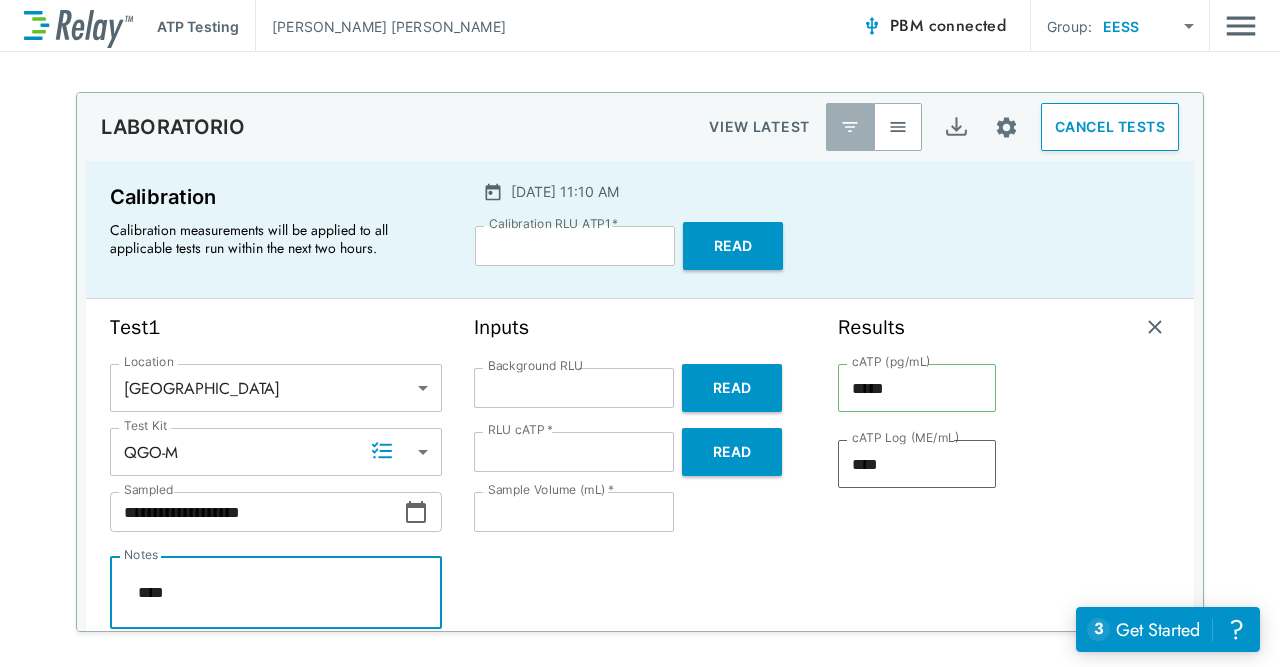 type on "*" 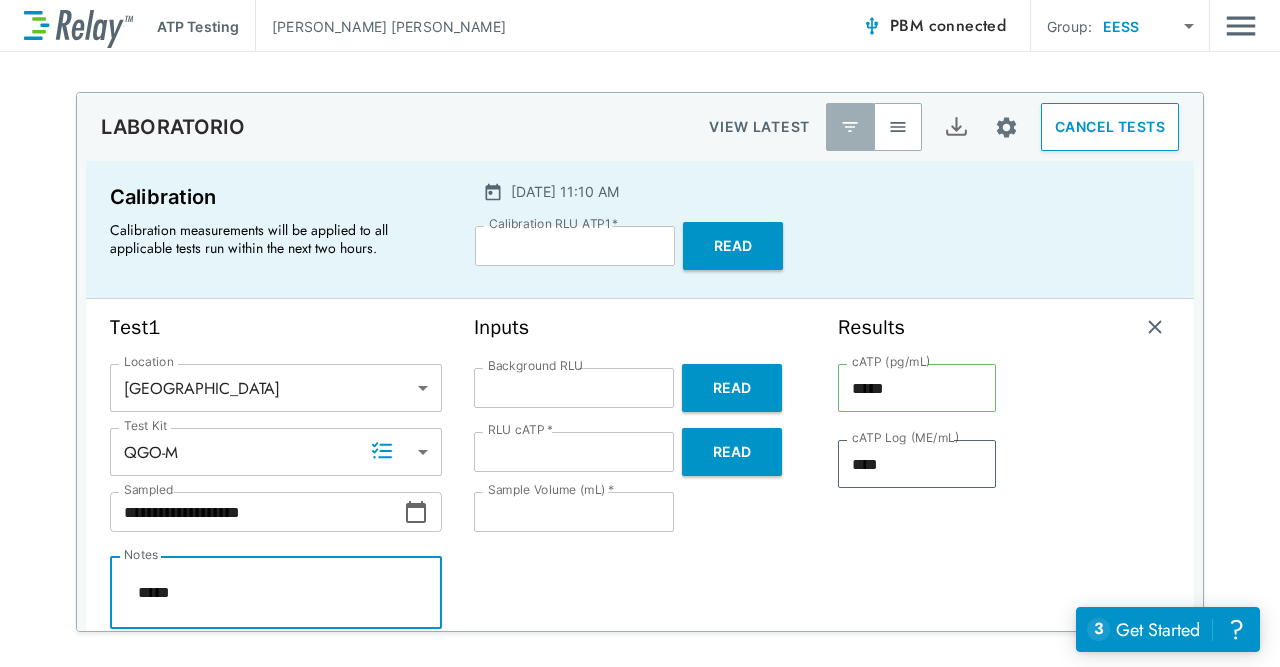 type on "*" 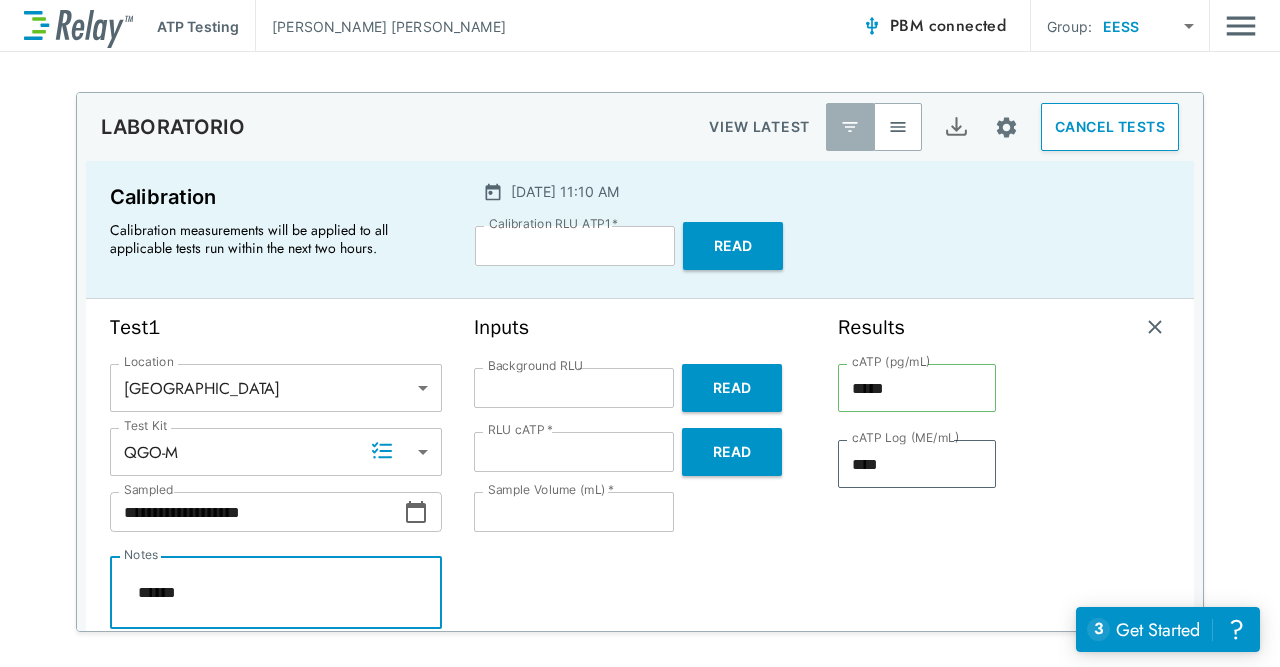 type on "*" 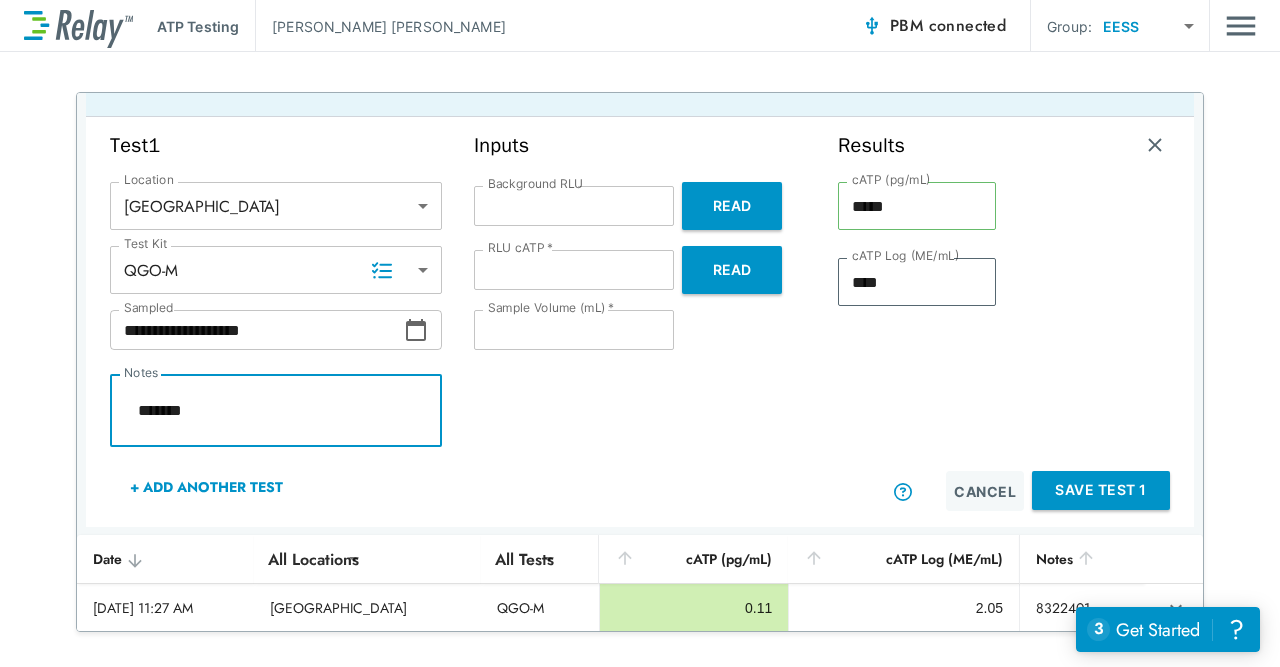 scroll, scrollTop: 180, scrollLeft: 0, axis: vertical 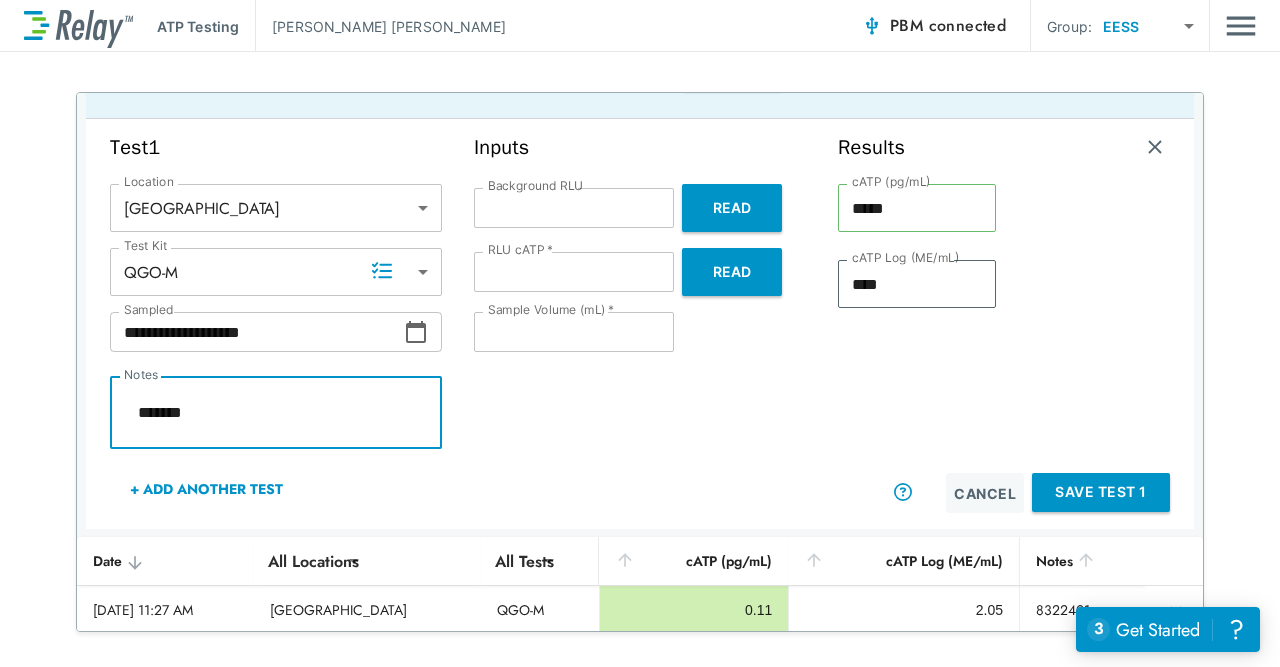 type on "*" 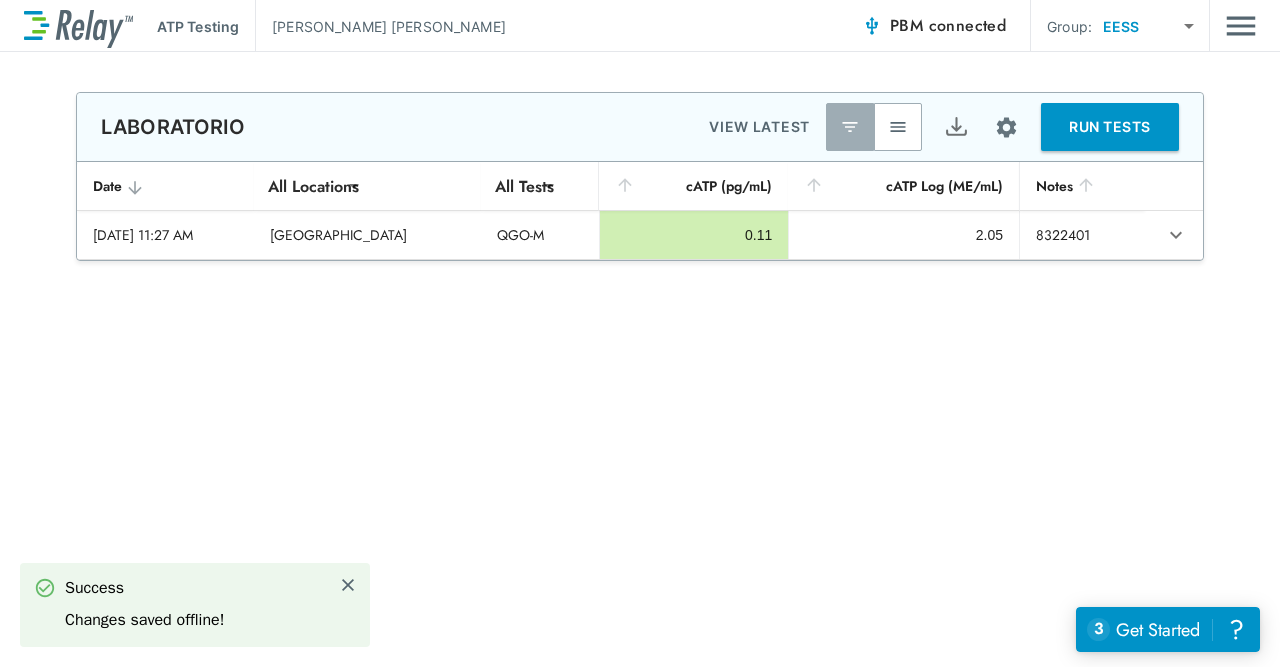 scroll, scrollTop: 0, scrollLeft: 0, axis: both 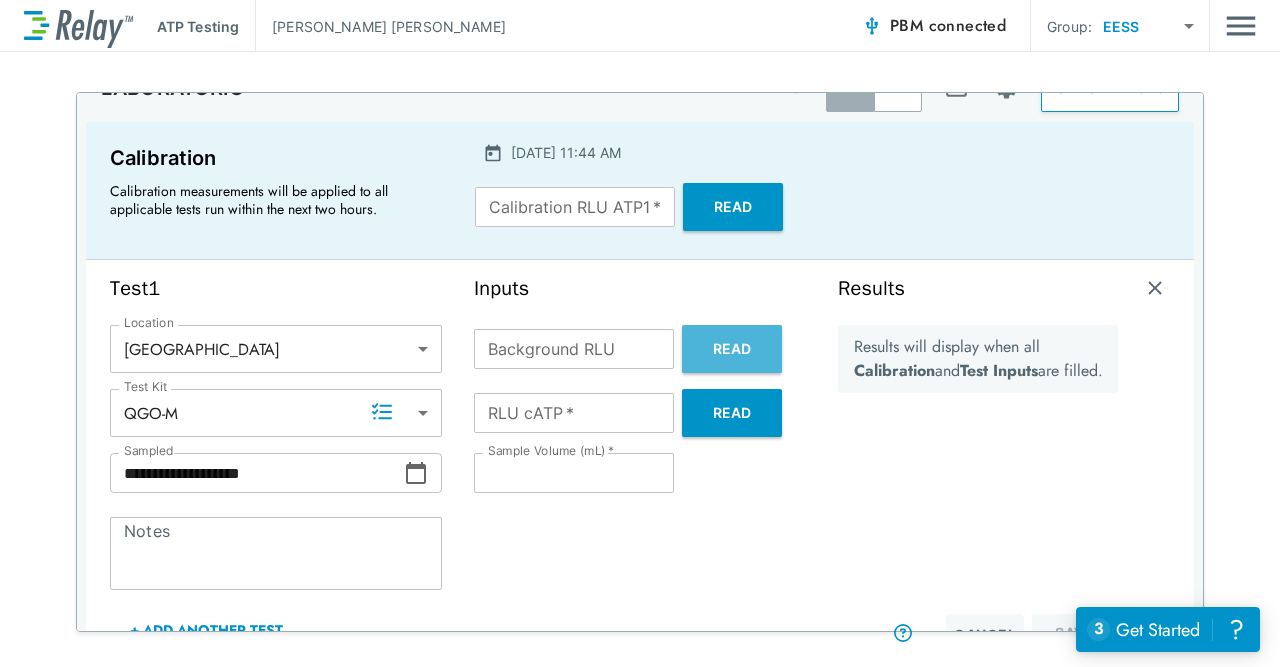 click on "Read" at bounding box center (732, 349) 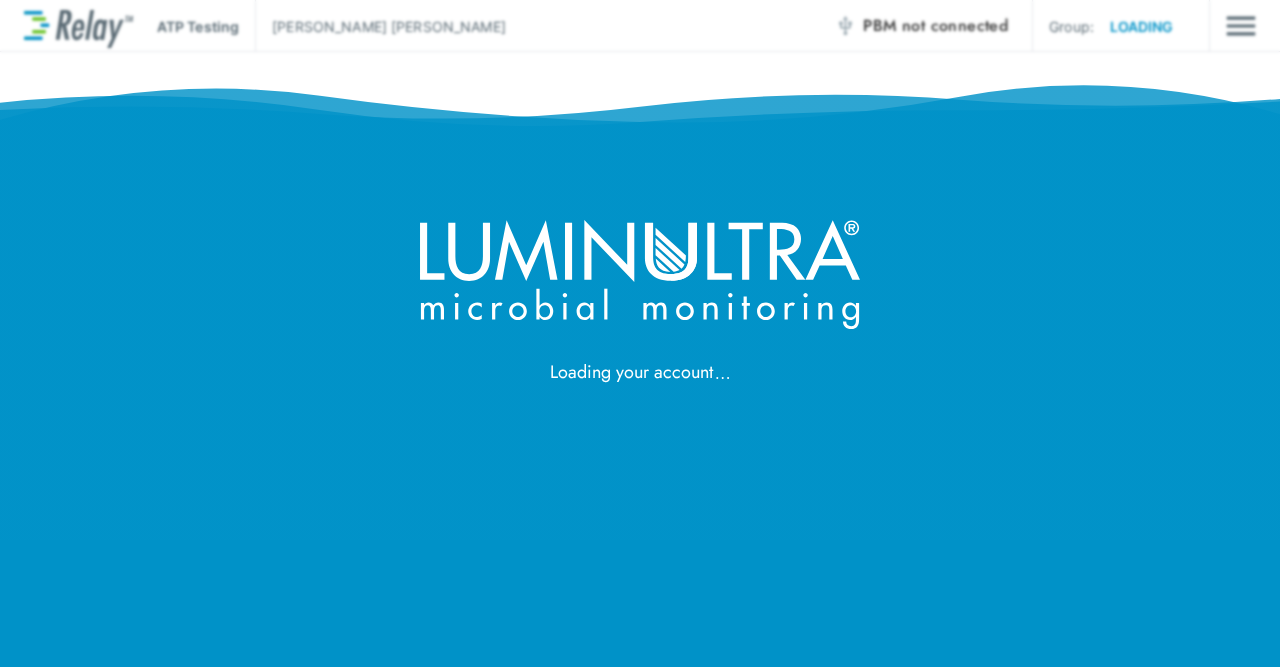 scroll, scrollTop: 0, scrollLeft: 0, axis: both 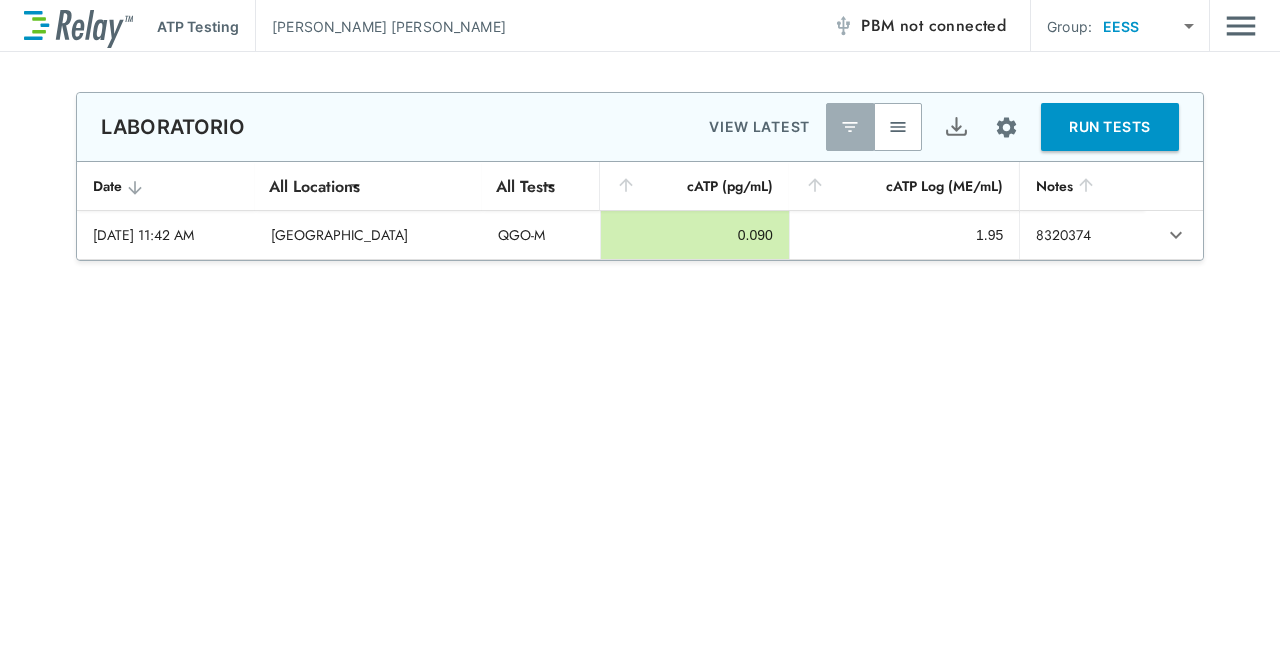 type on "********" 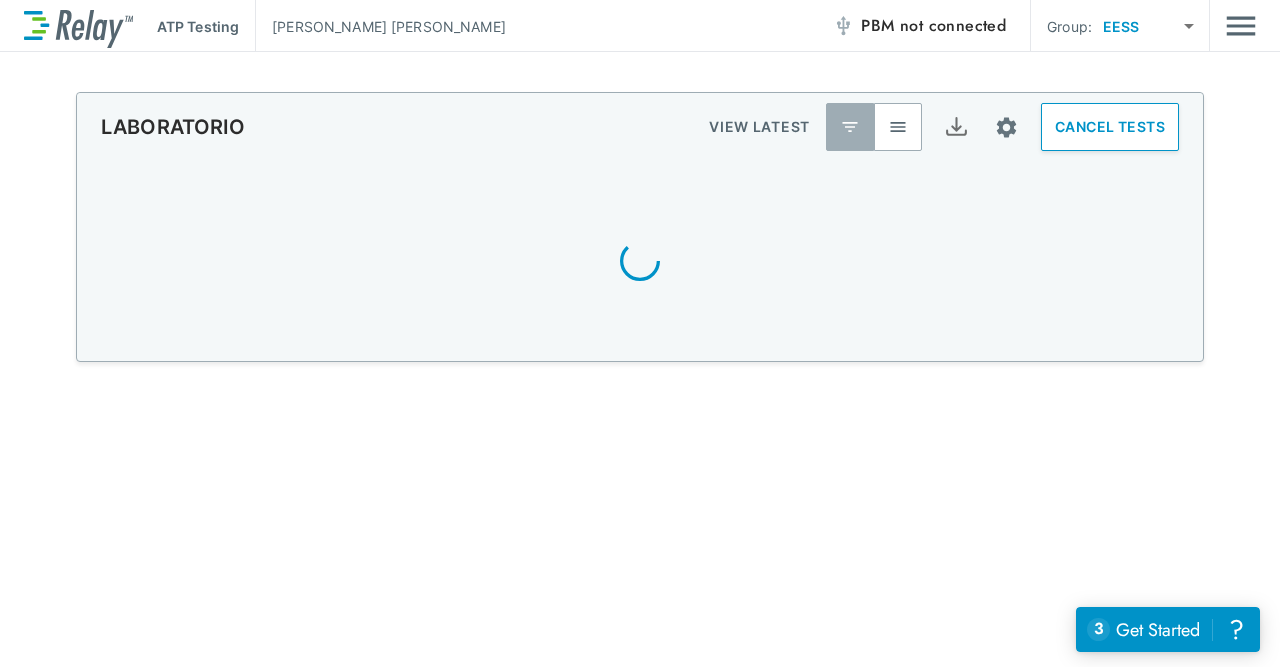 scroll, scrollTop: 0, scrollLeft: 0, axis: both 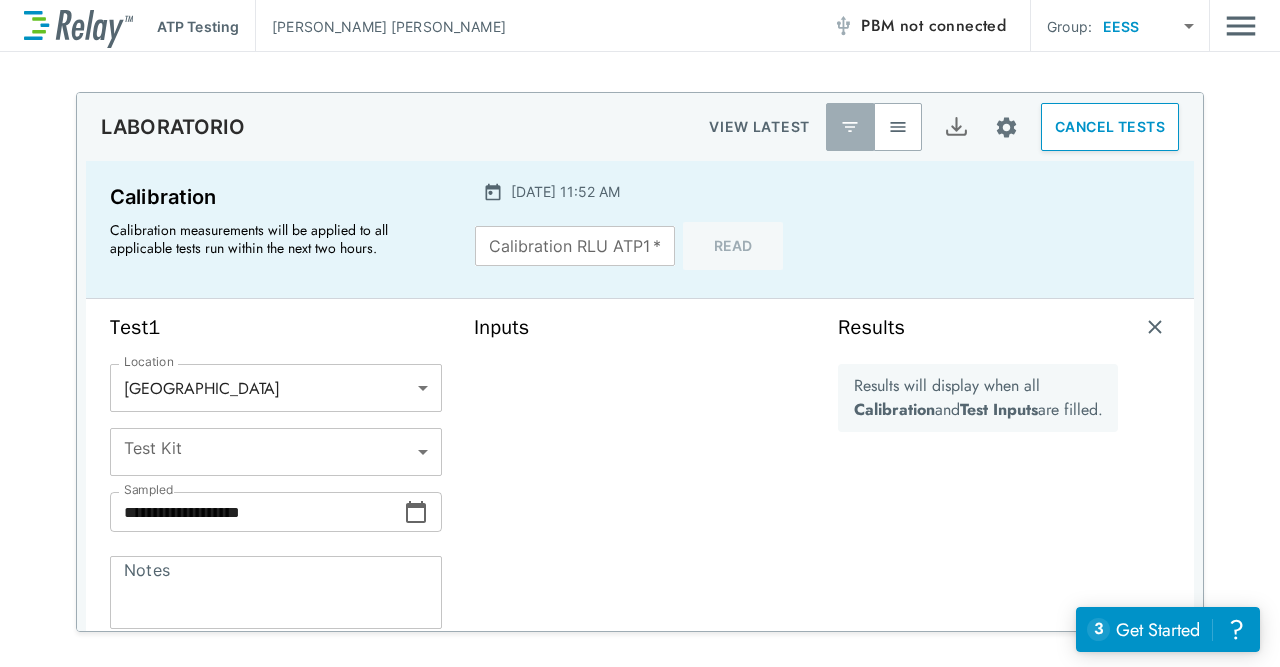 type on "*****" 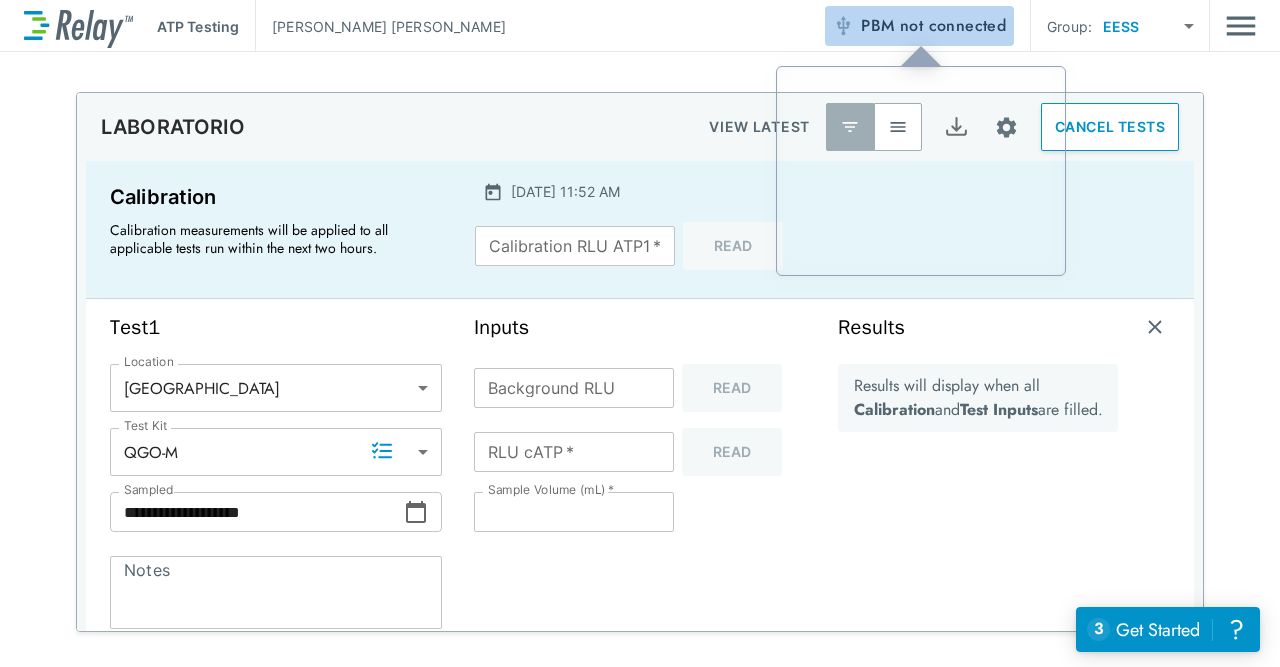 click on "PBM   not connected" at bounding box center (919, 26) 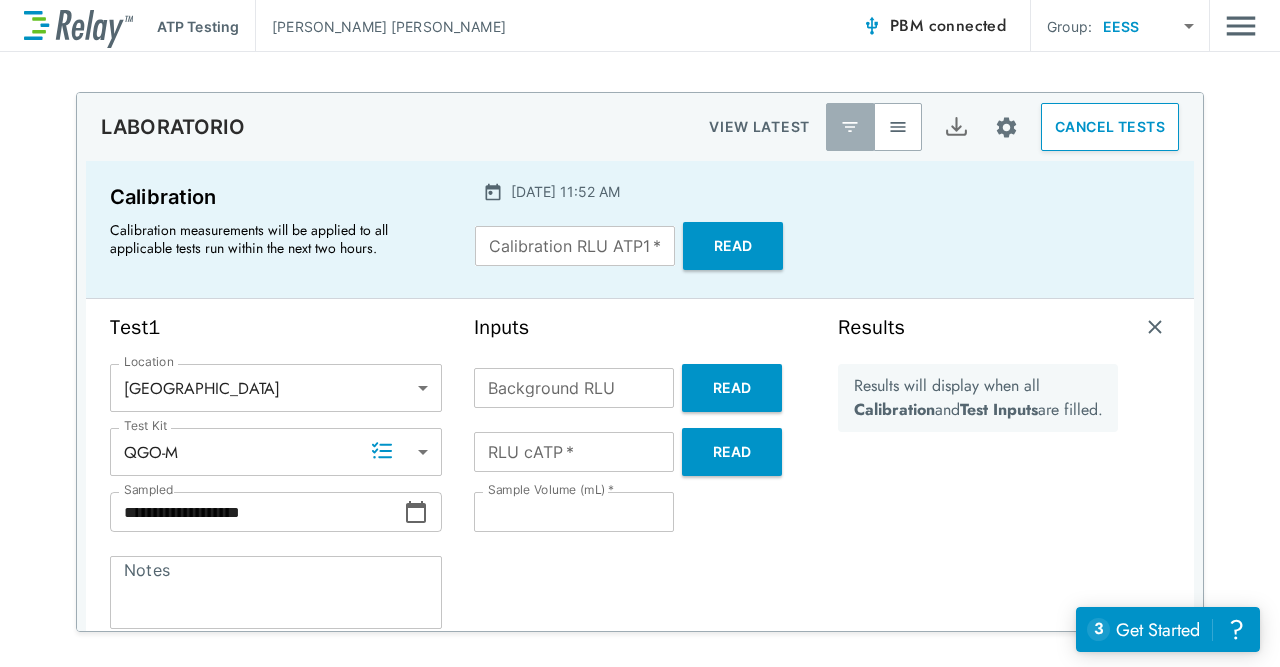 click on "Read" at bounding box center (733, 246) 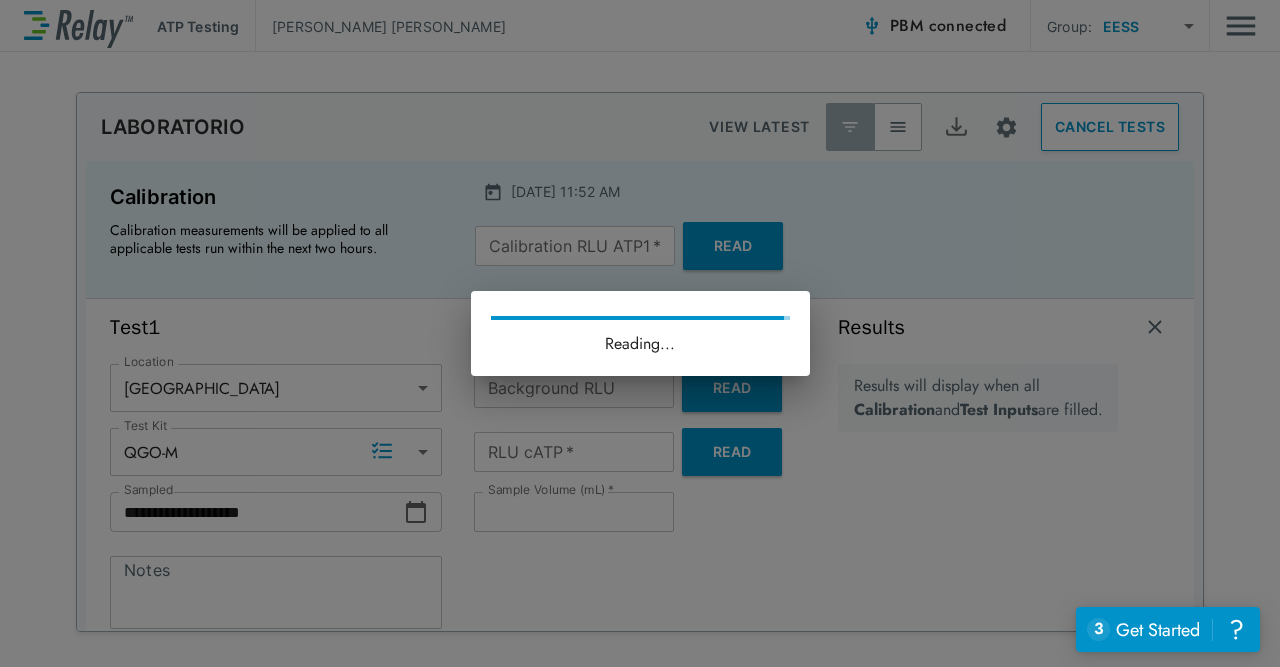 type on "*****" 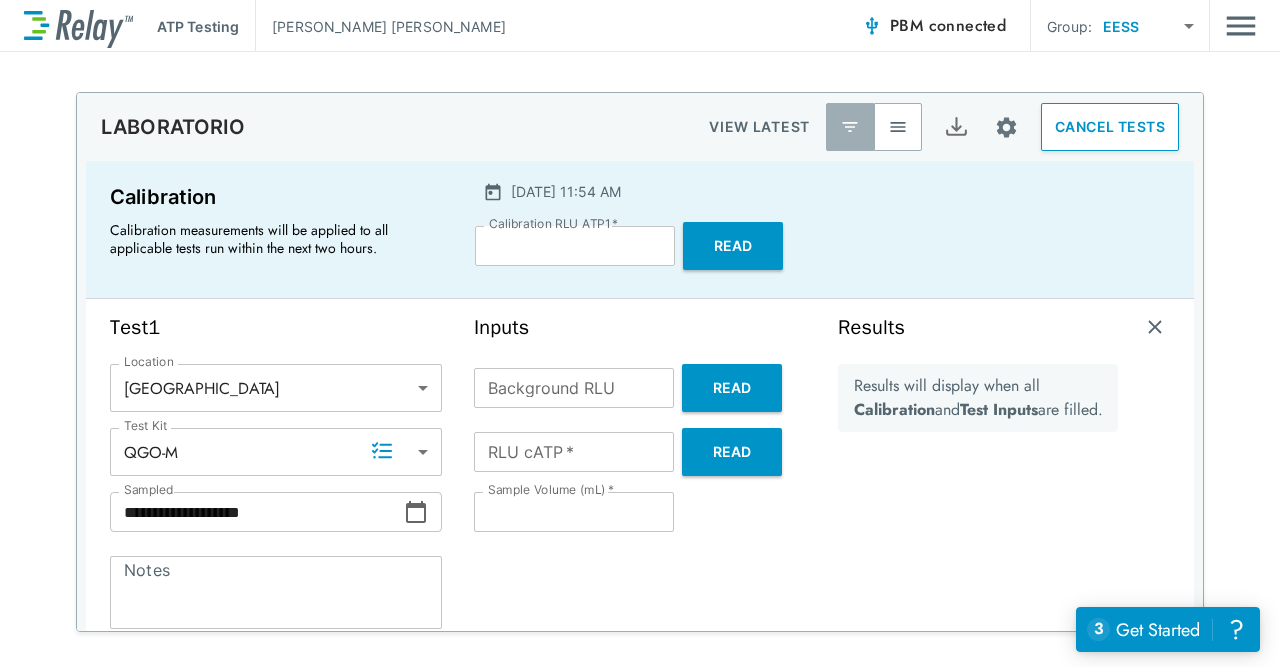 click on "Read" at bounding box center [732, 388] 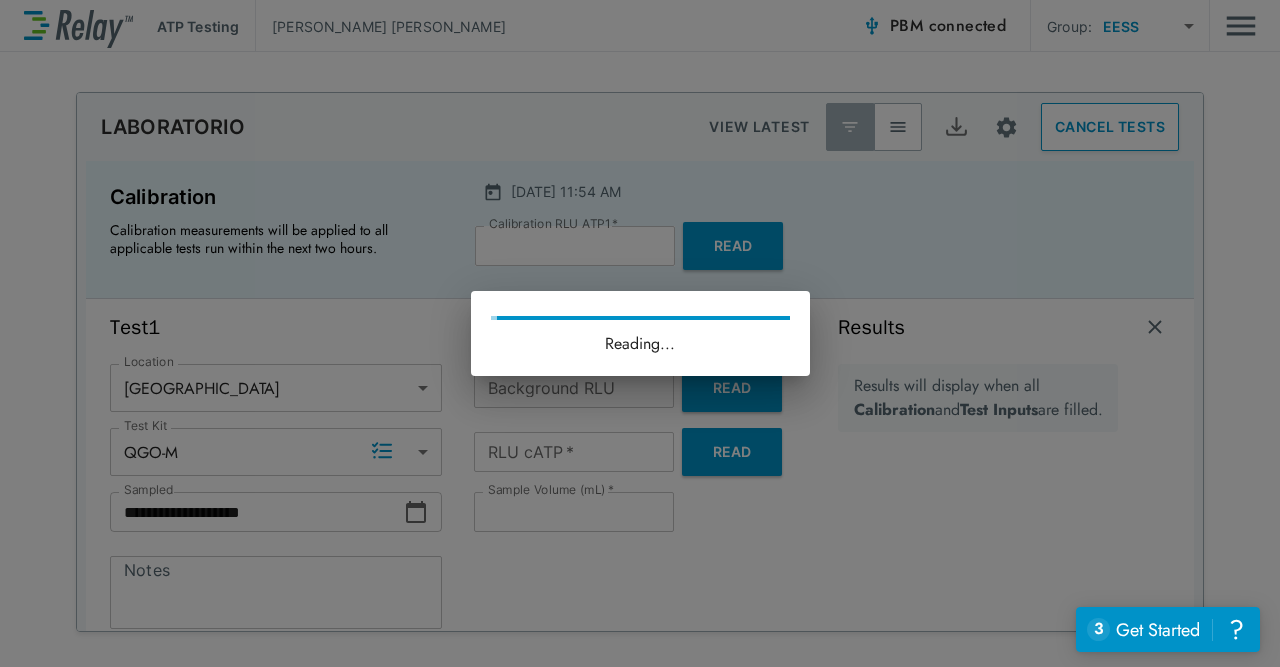 type on "*" 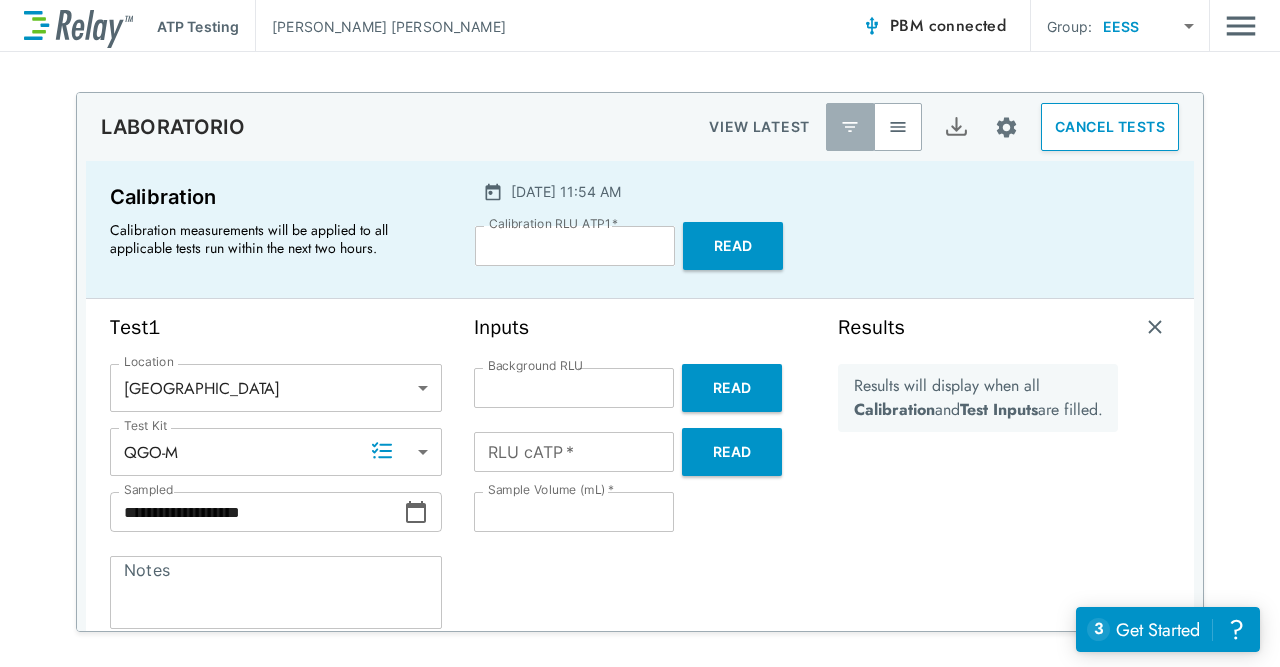 click on "Read" at bounding box center [732, 452] 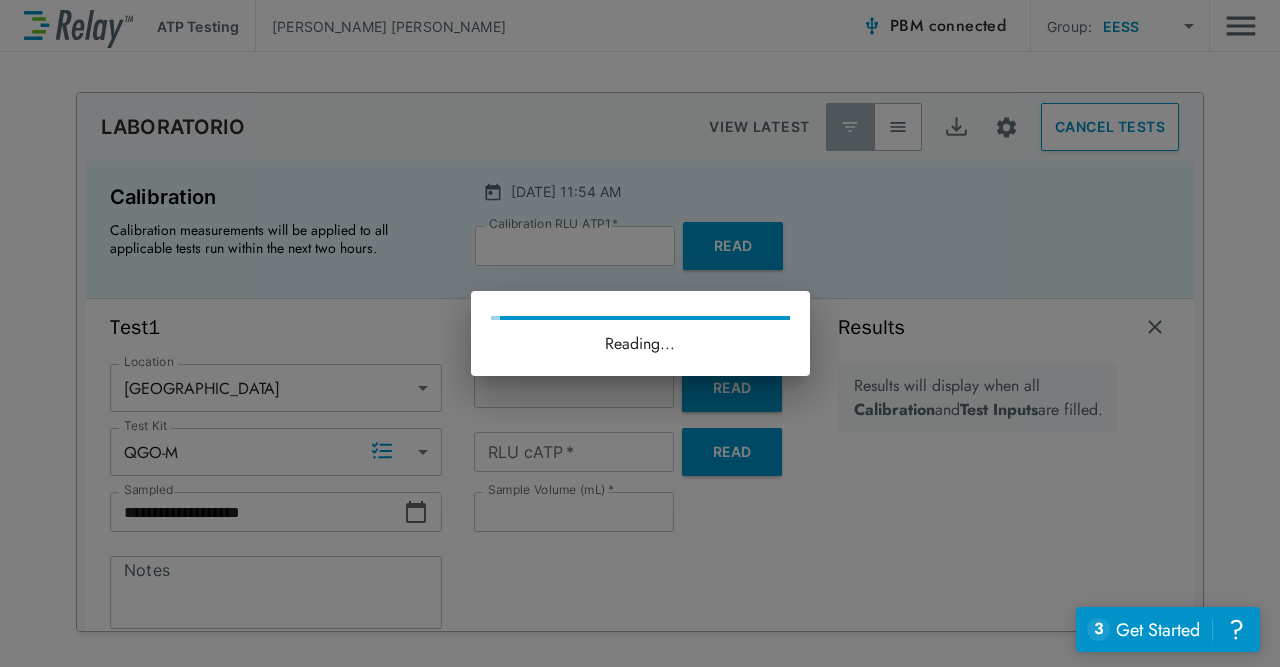 type on "*" 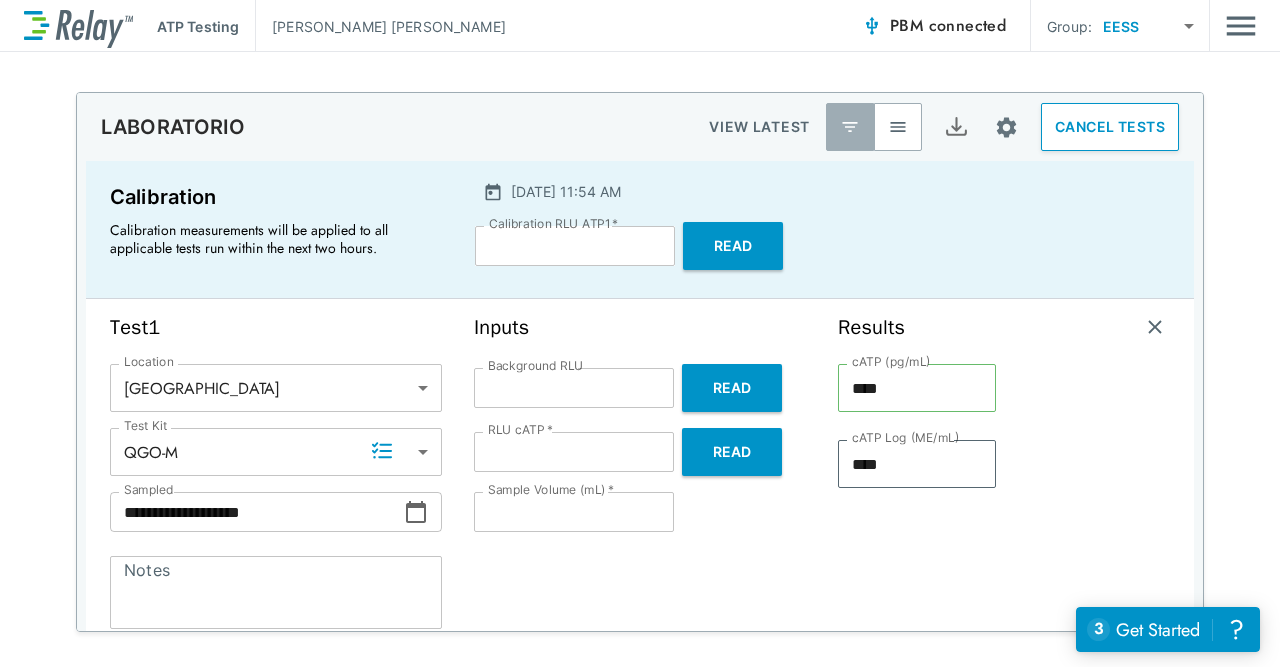click on "Notes" at bounding box center [276, 593] 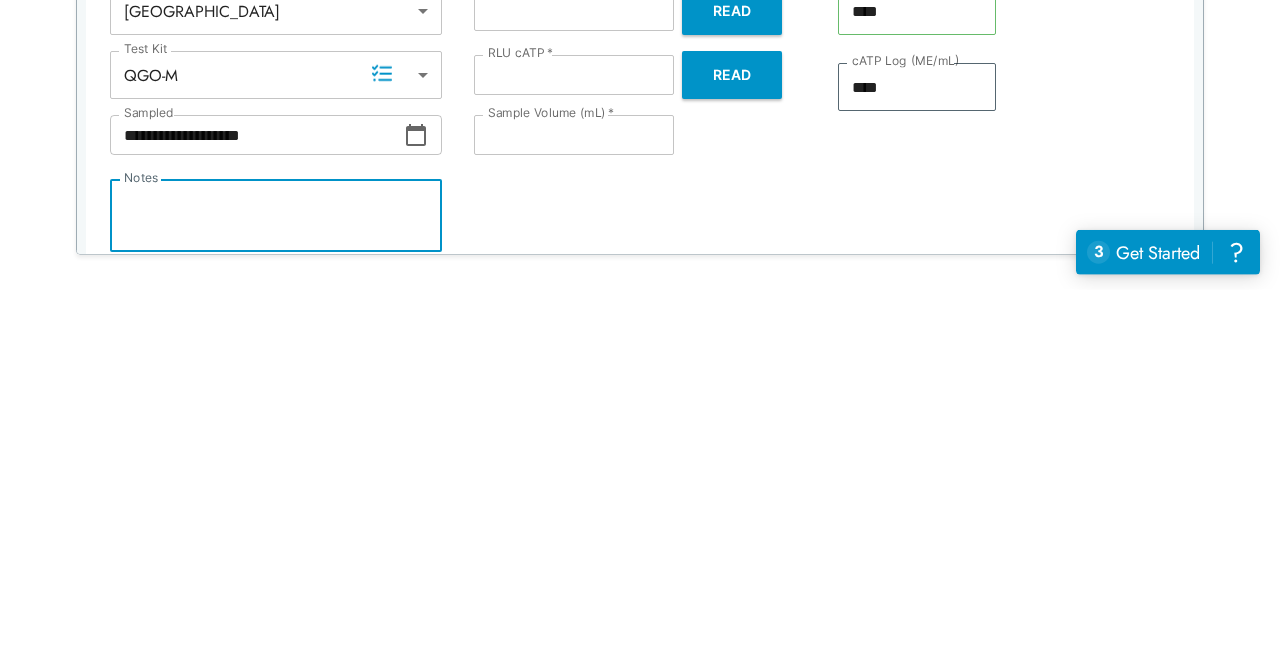 type on "*" 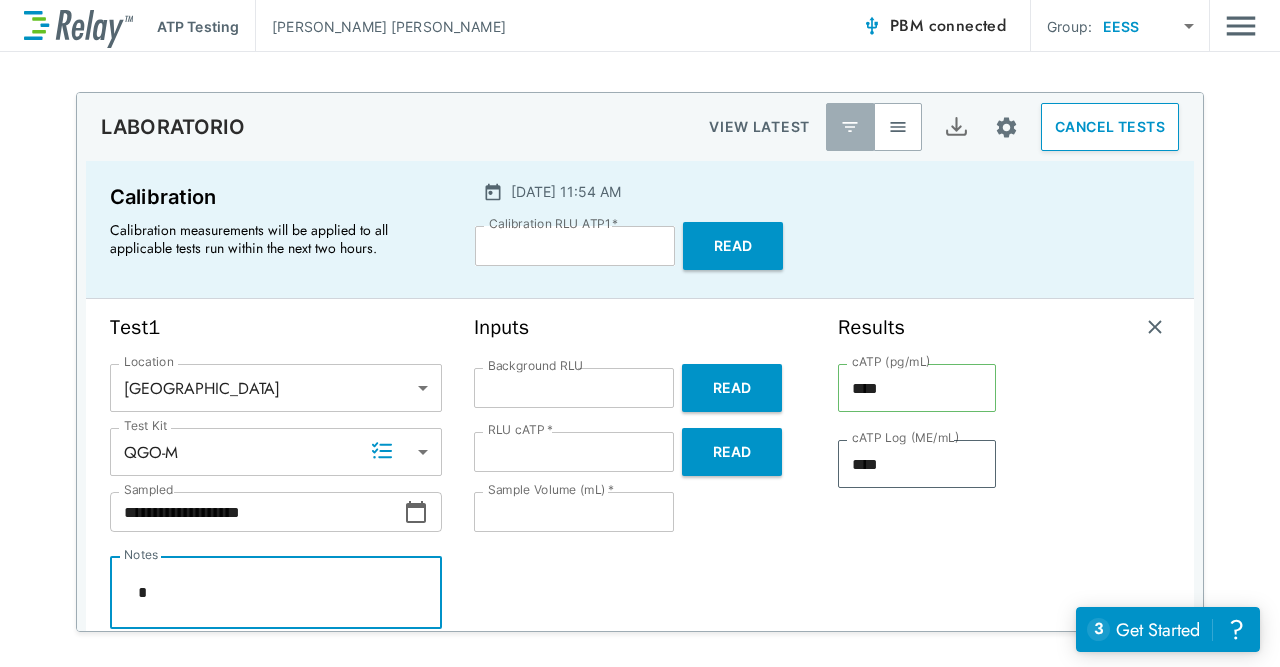 type on "*" 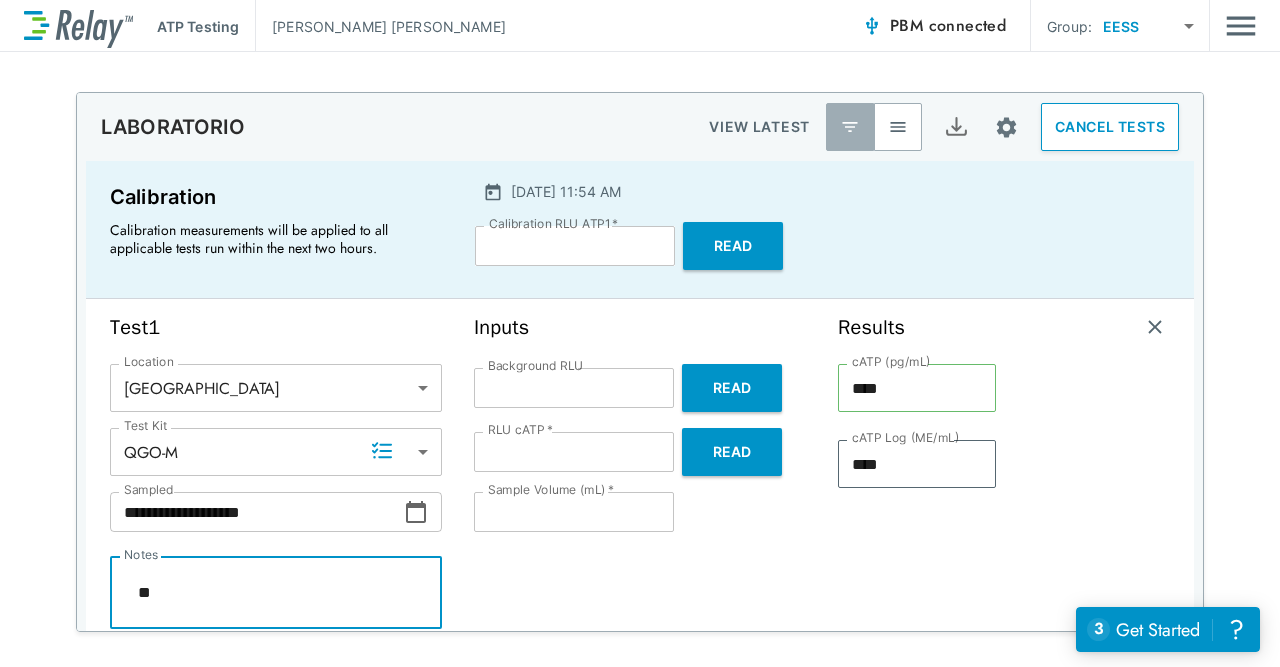 type on "*" 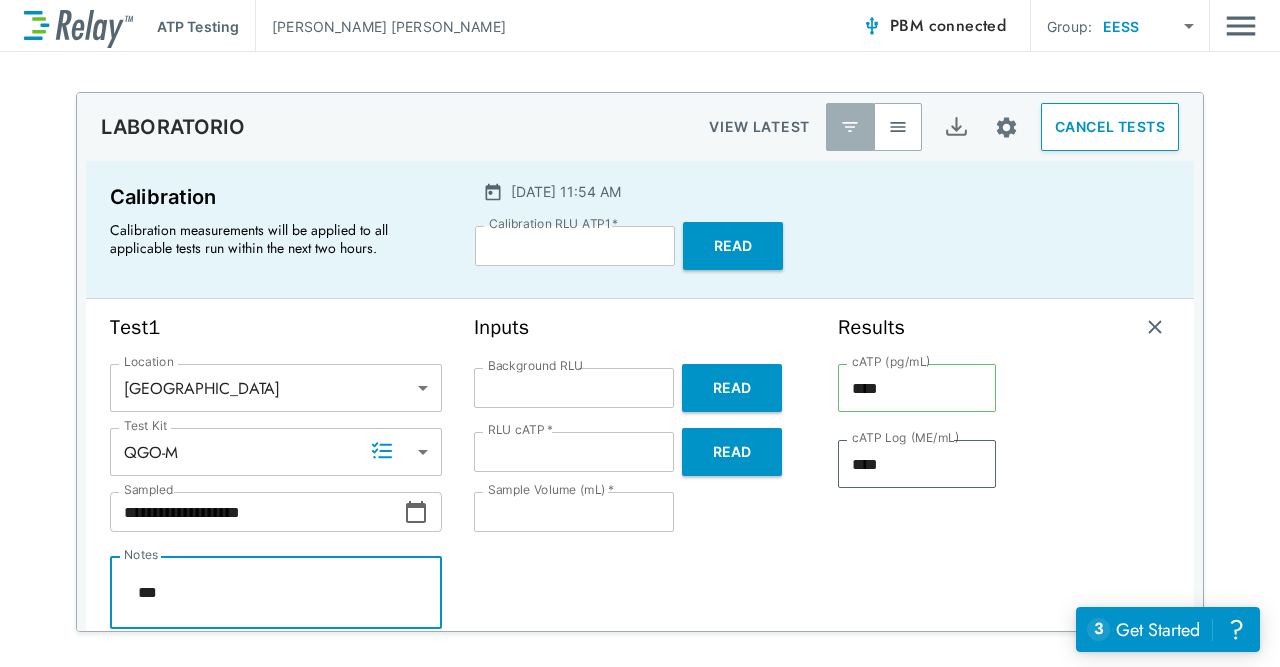 type on "*" 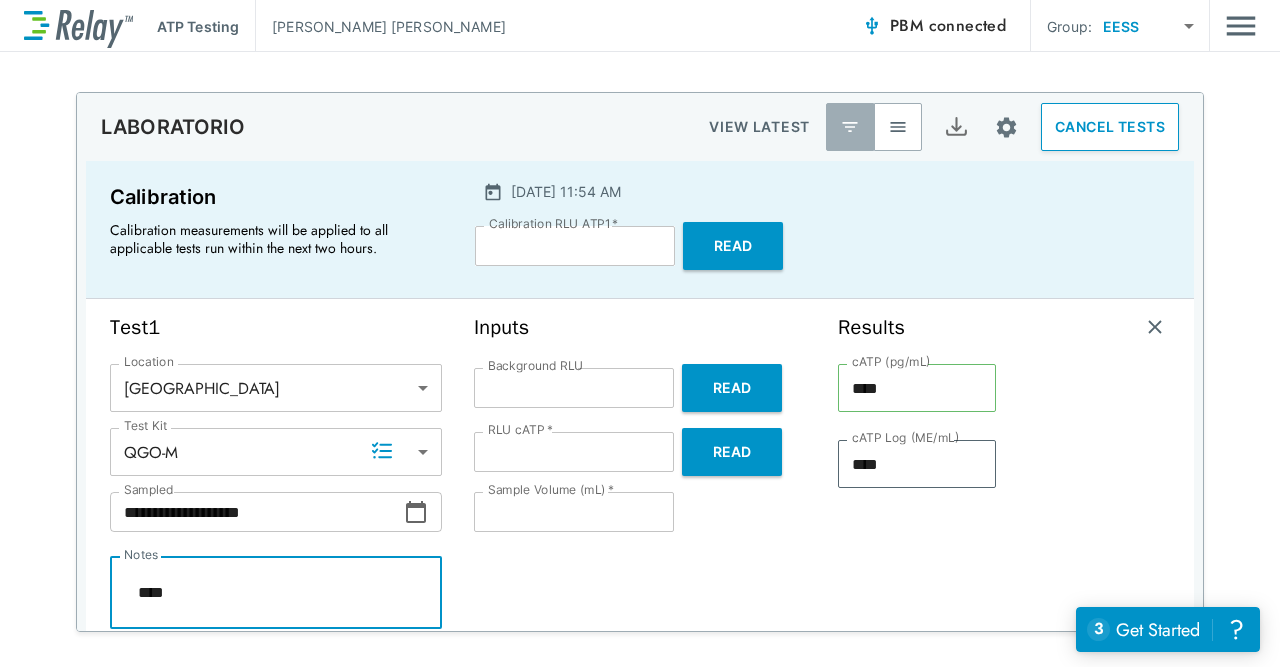 type on "*" 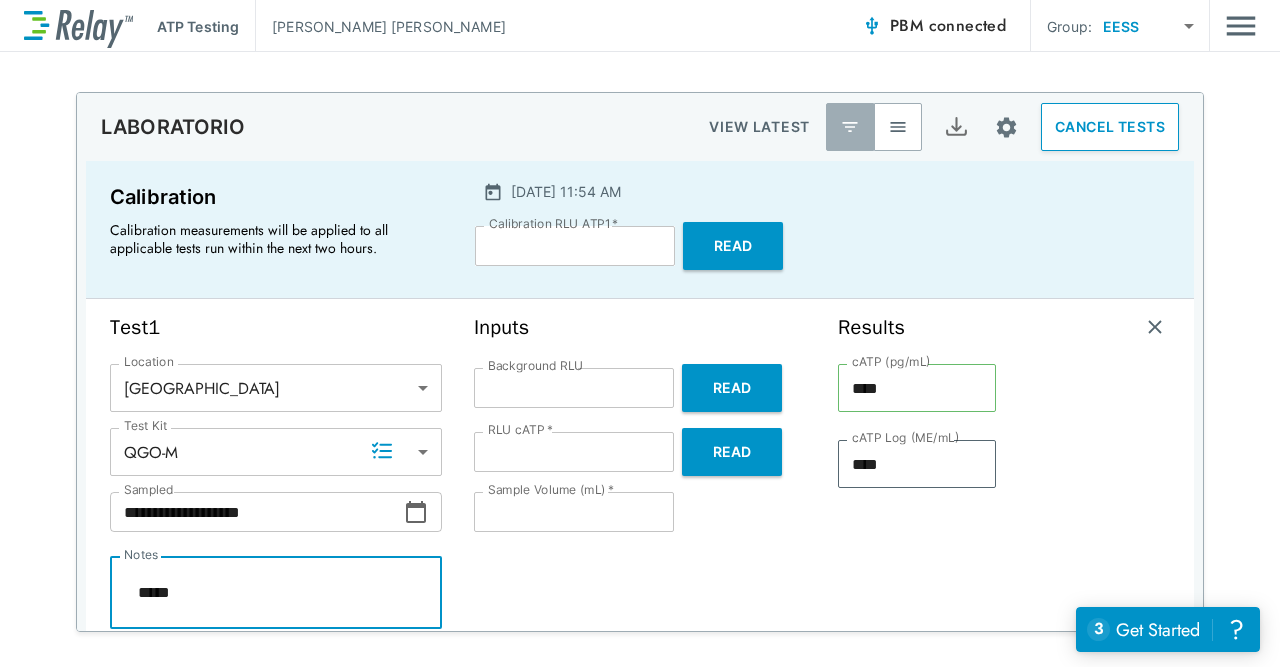 type on "*" 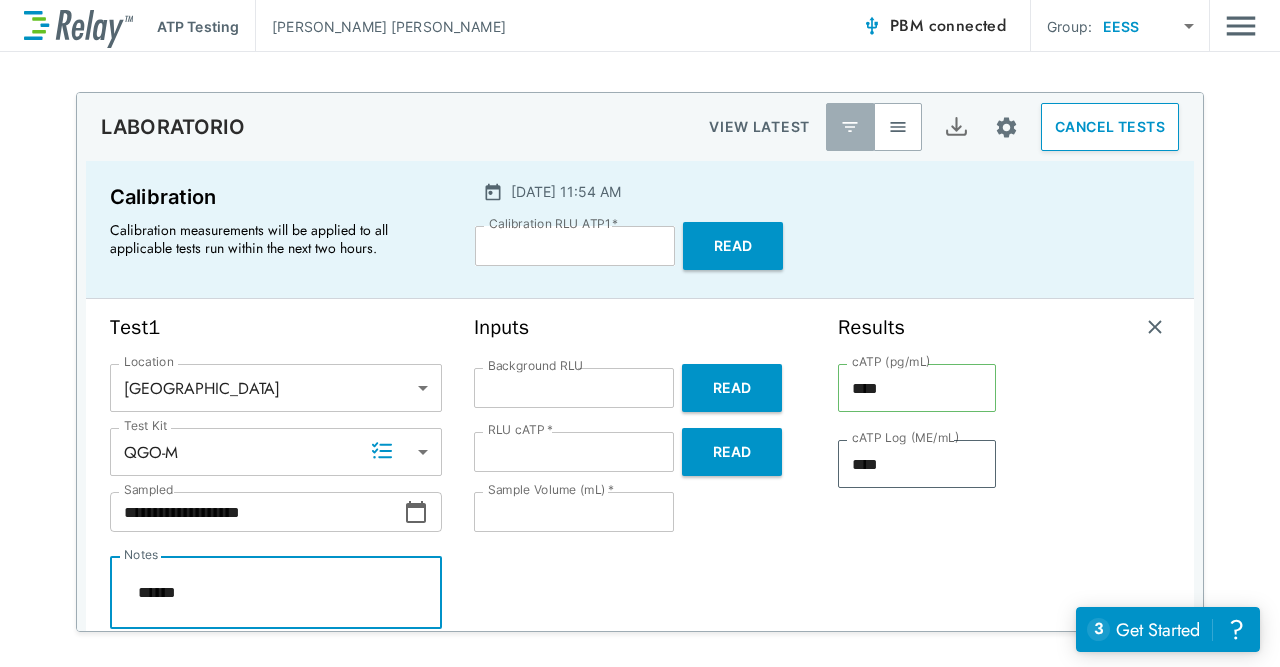 type on "*" 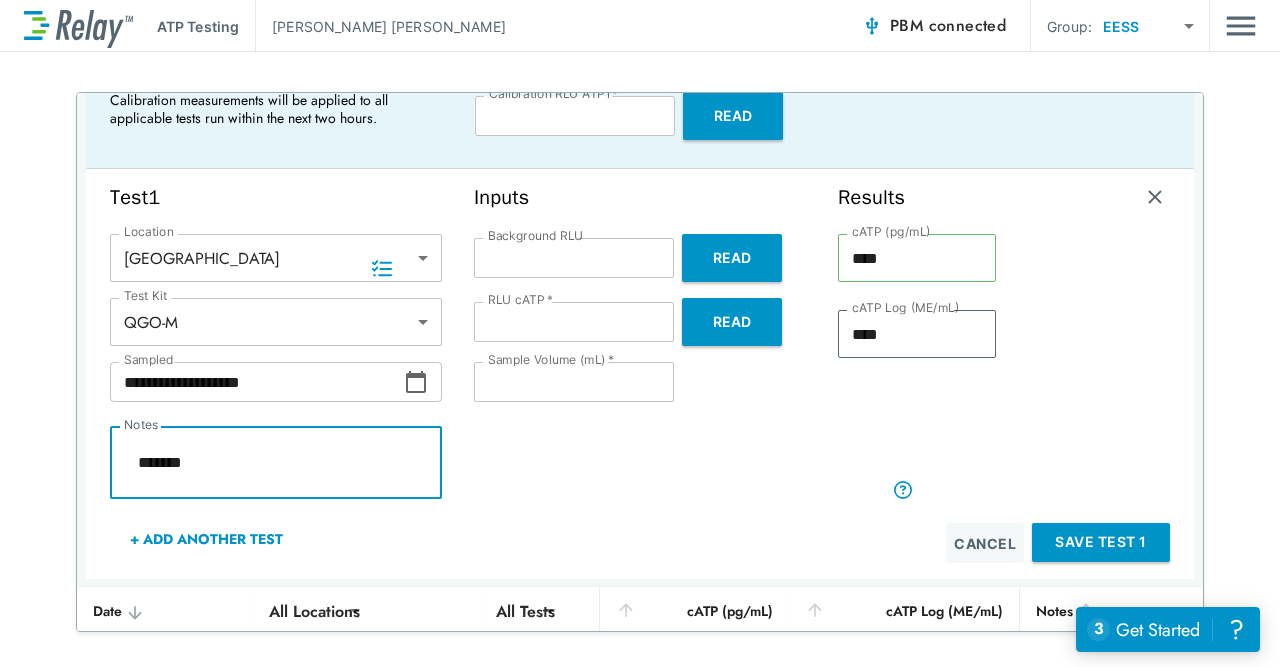 scroll, scrollTop: 182, scrollLeft: 0, axis: vertical 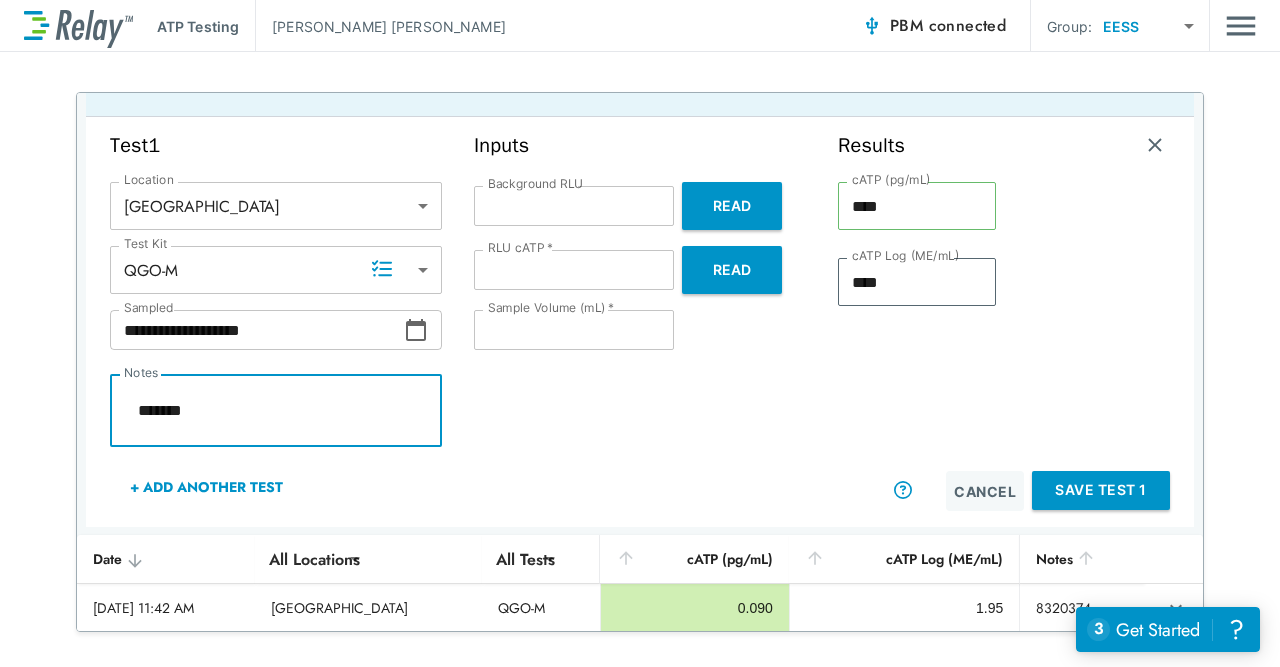 type on "*" 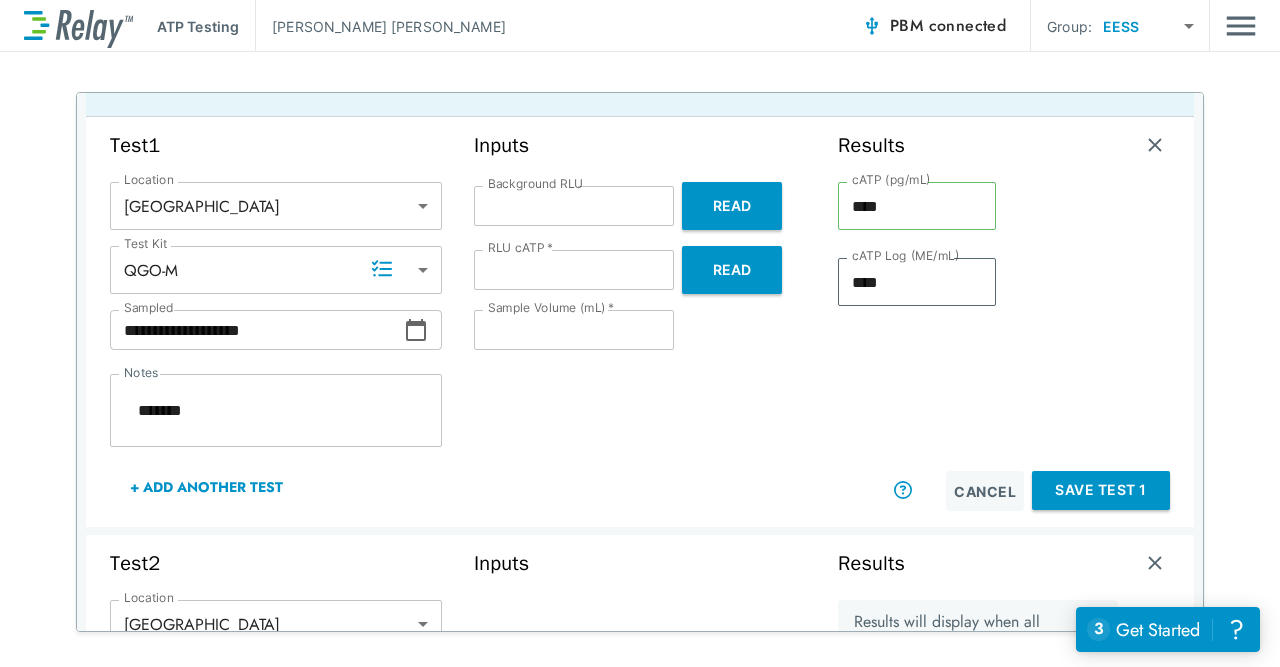 type on "*" 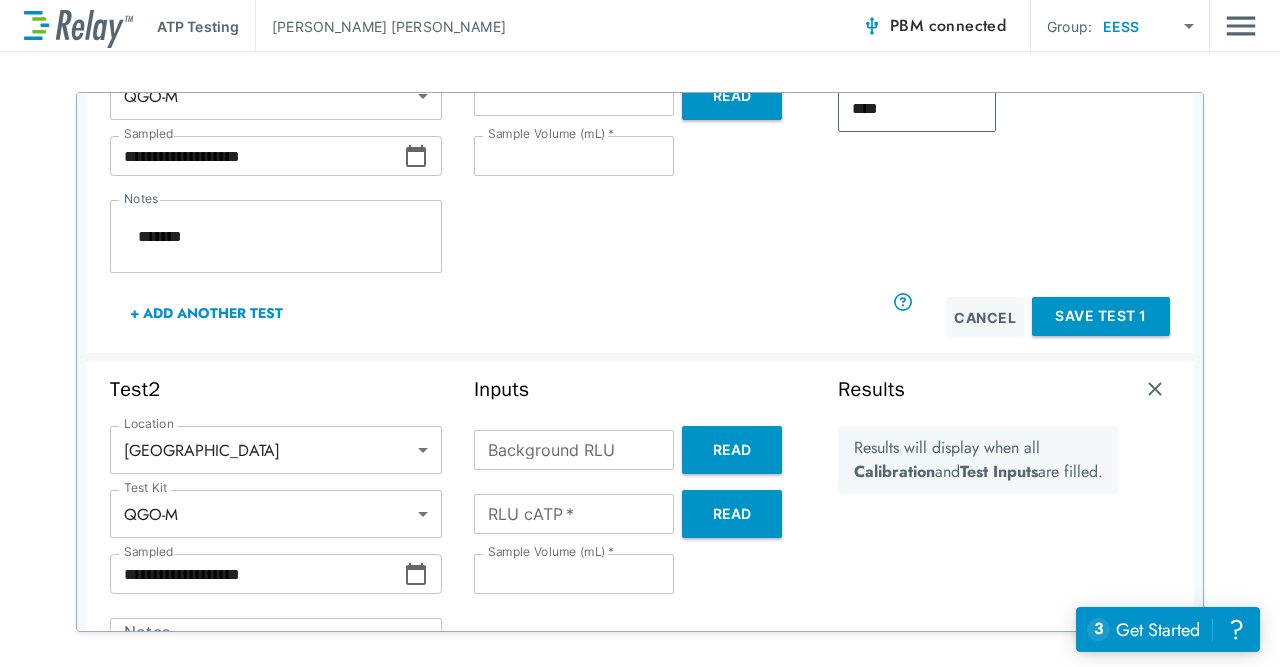scroll, scrollTop: 371, scrollLeft: 0, axis: vertical 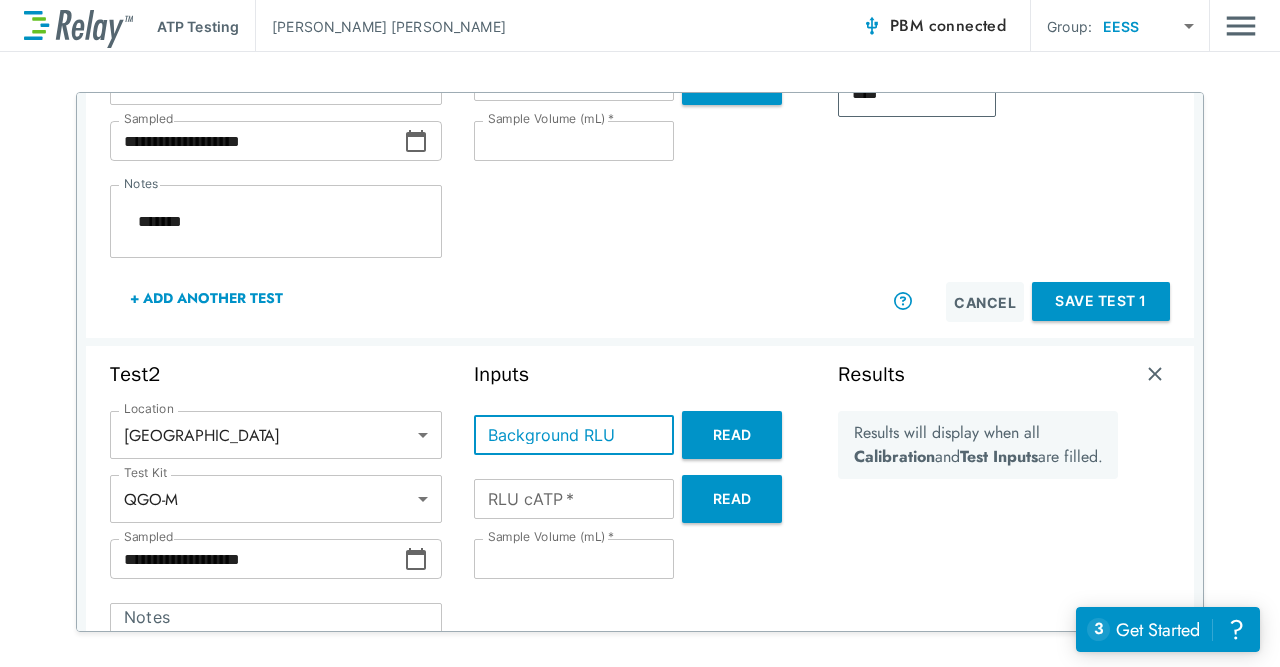 click on "Background RLU" at bounding box center (574, 435) 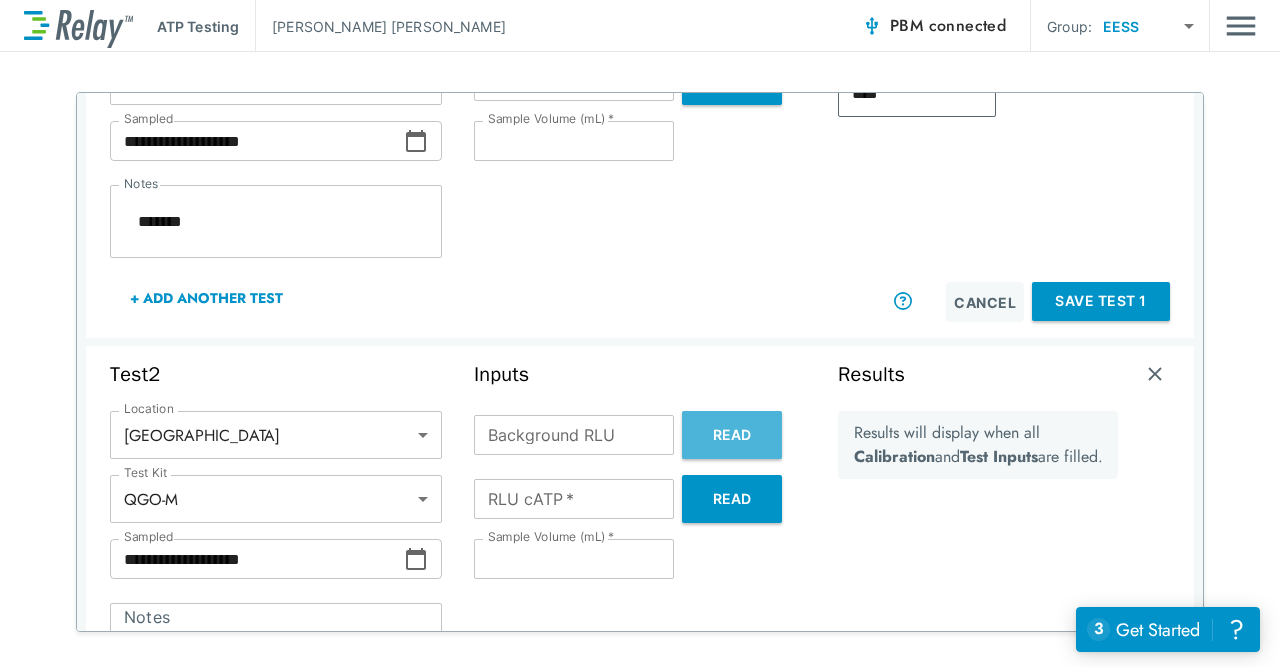 click on "Read" at bounding box center (732, 435) 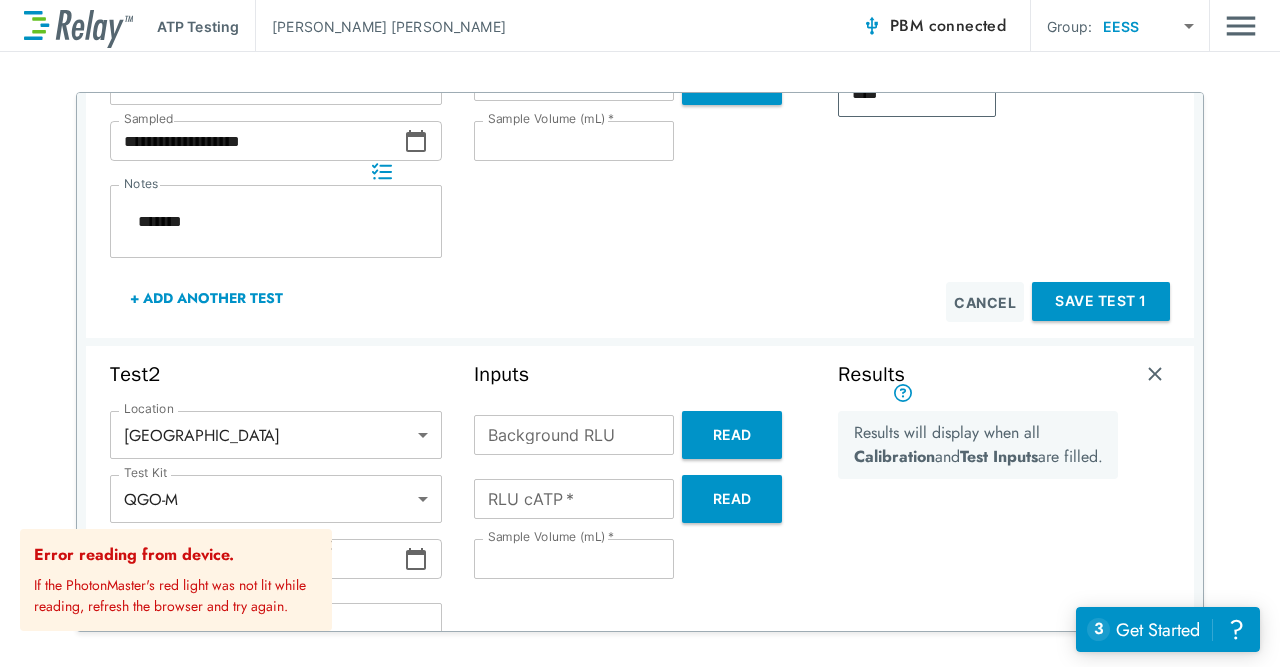 scroll, scrollTop: 279, scrollLeft: 0, axis: vertical 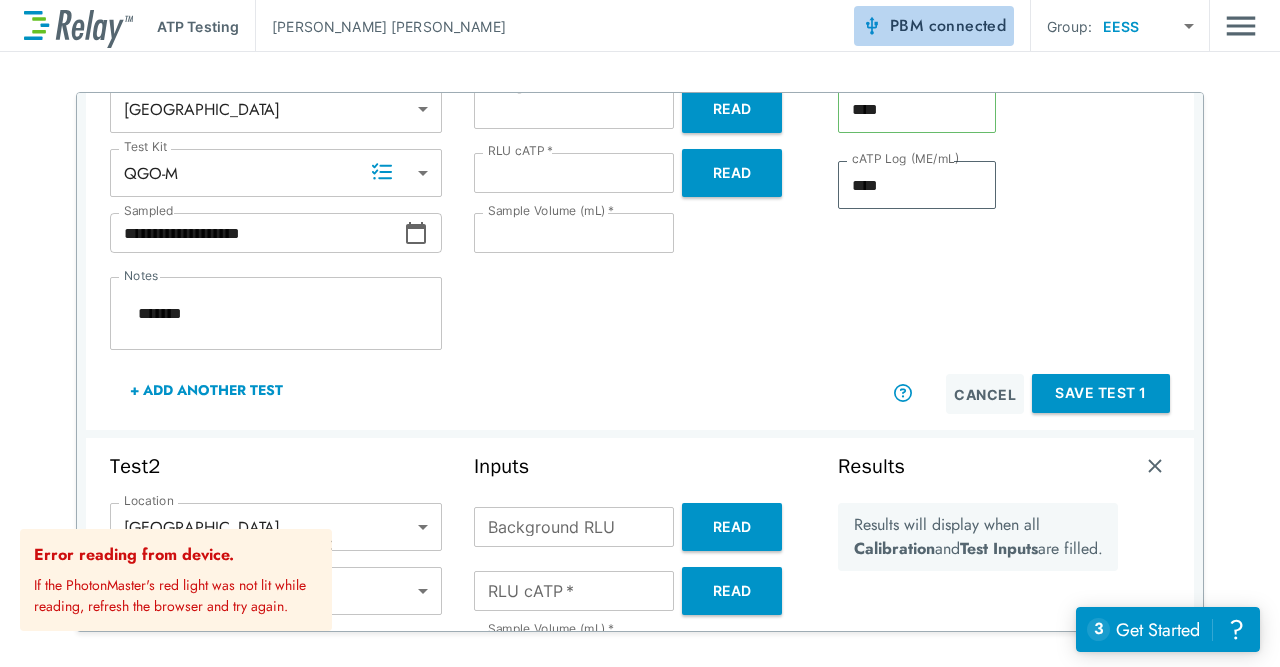 click on "connected" at bounding box center [968, 25] 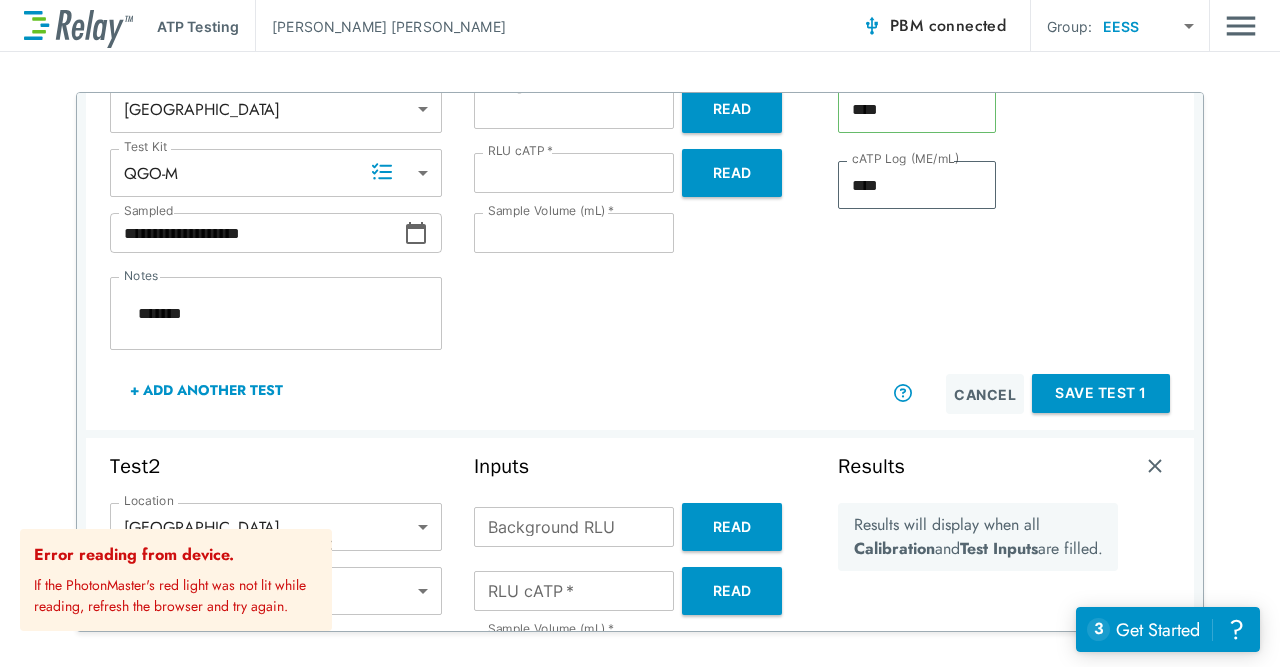 type on "*" 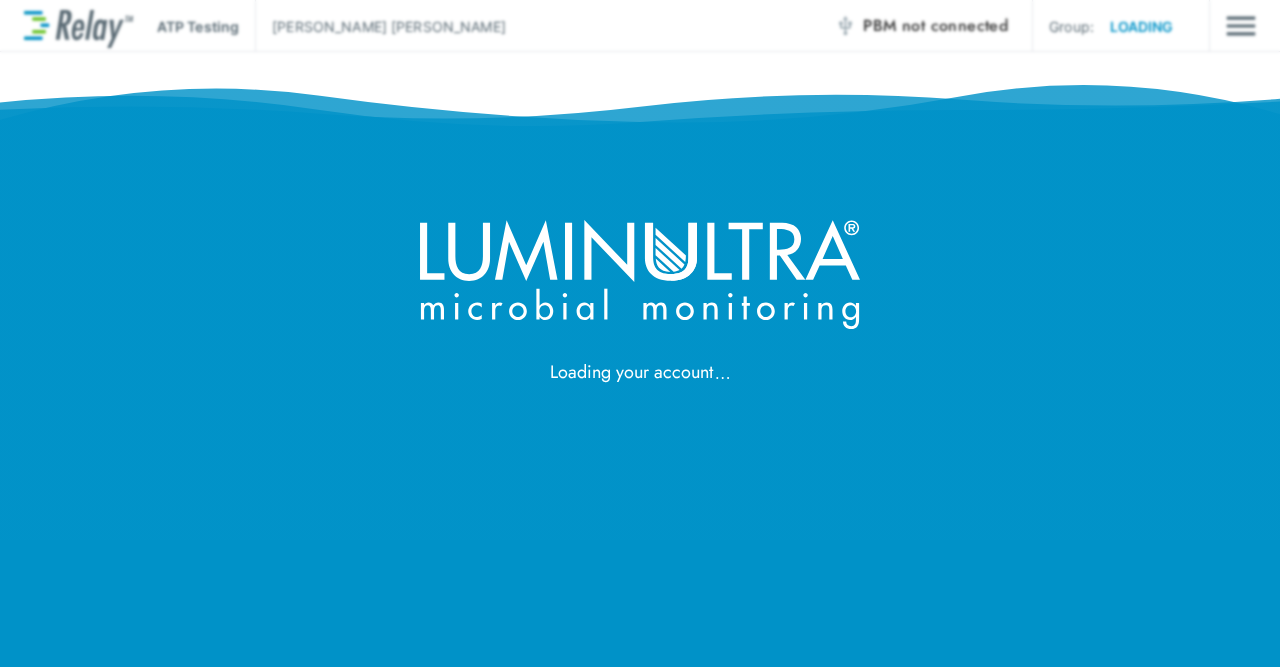 scroll, scrollTop: 0, scrollLeft: 0, axis: both 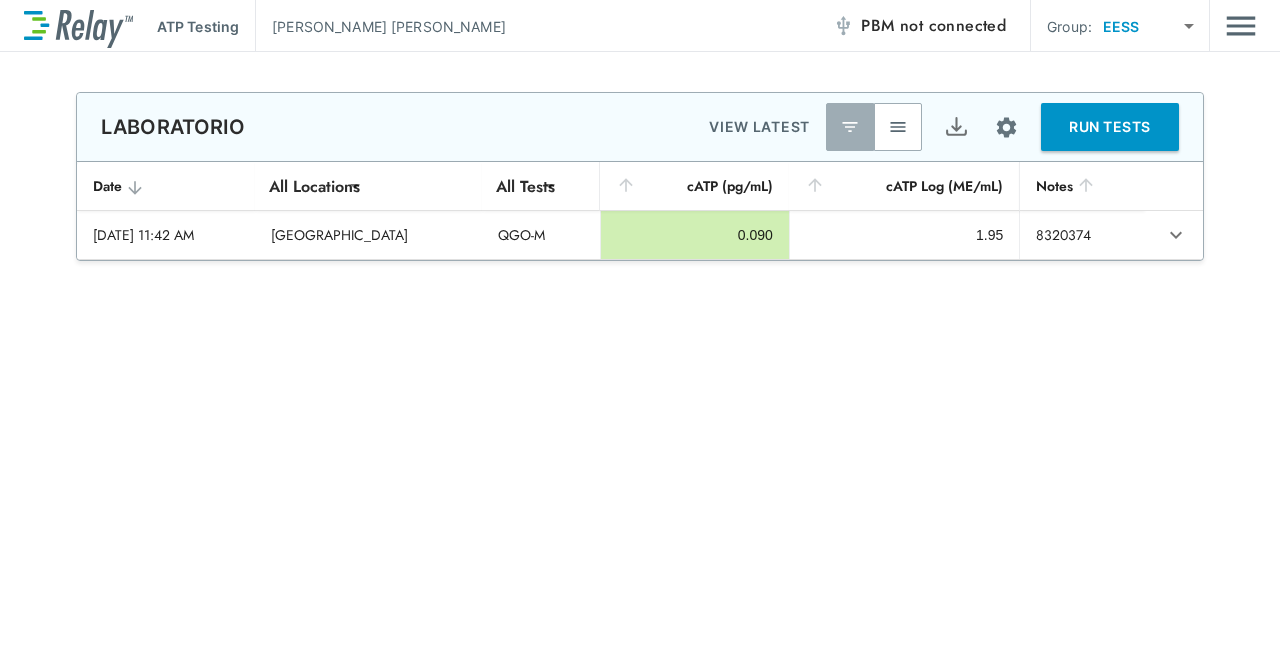 type on "********" 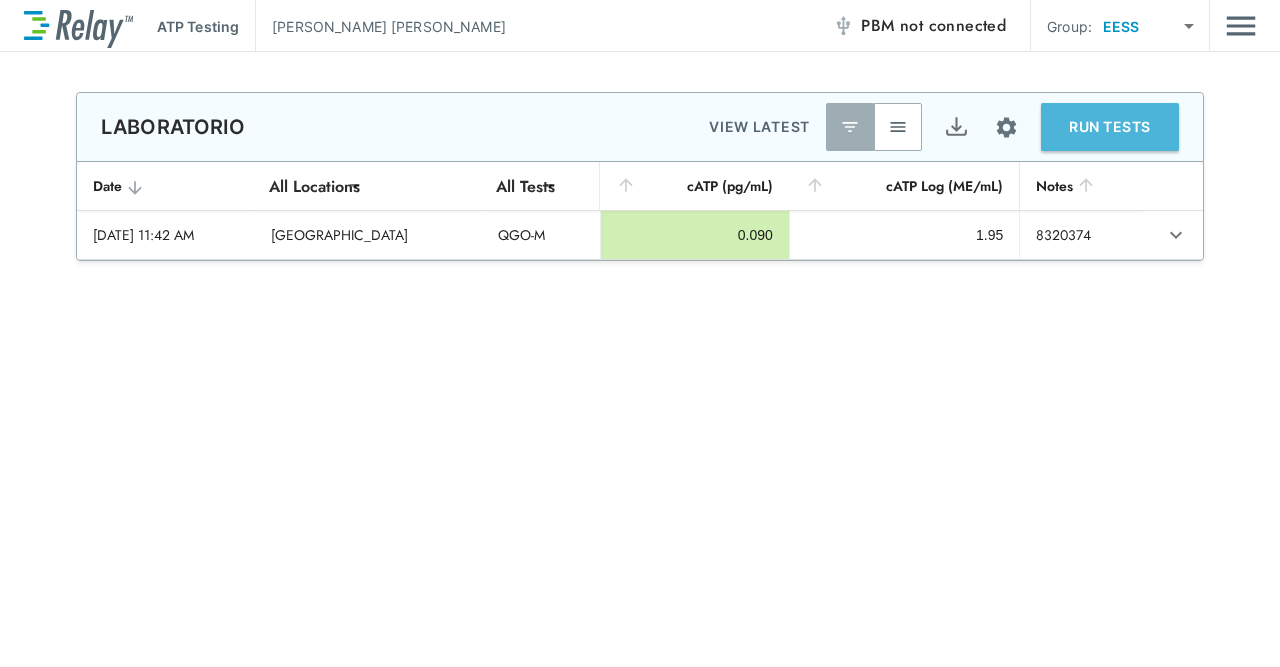 click on "RUN TESTS" at bounding box center (1110, 127) 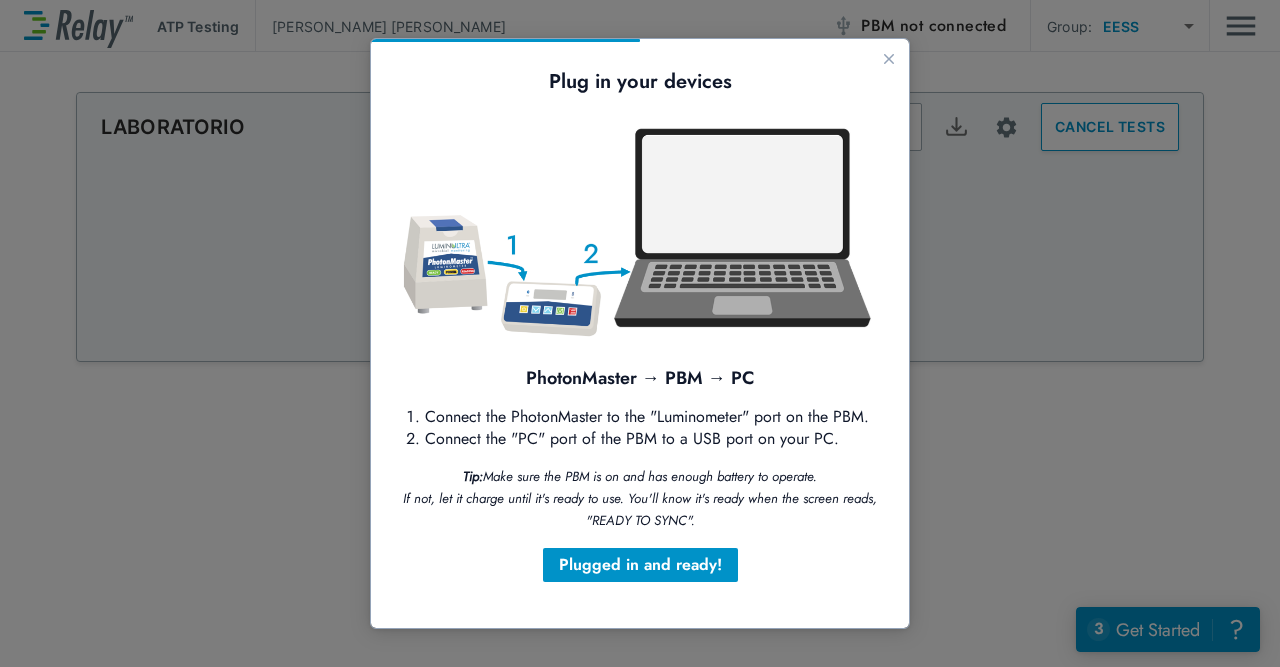 scroll, scrollTop: 0, scrollLeft: 0, axis: both 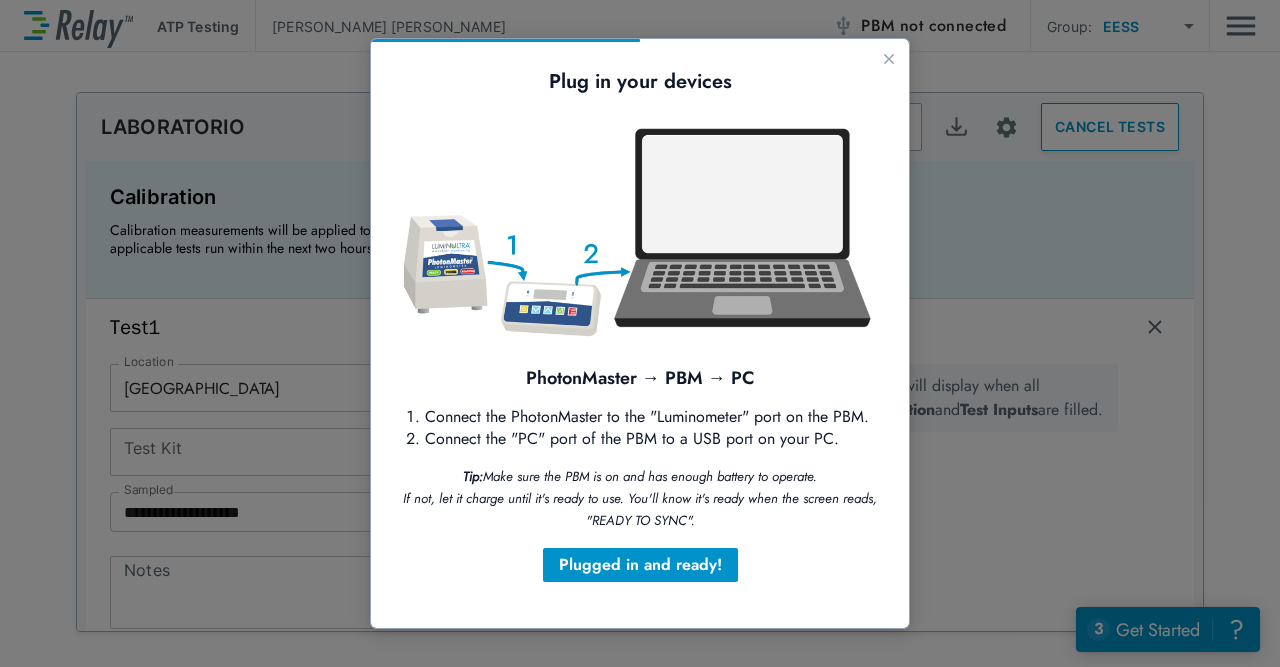 type on "*****" 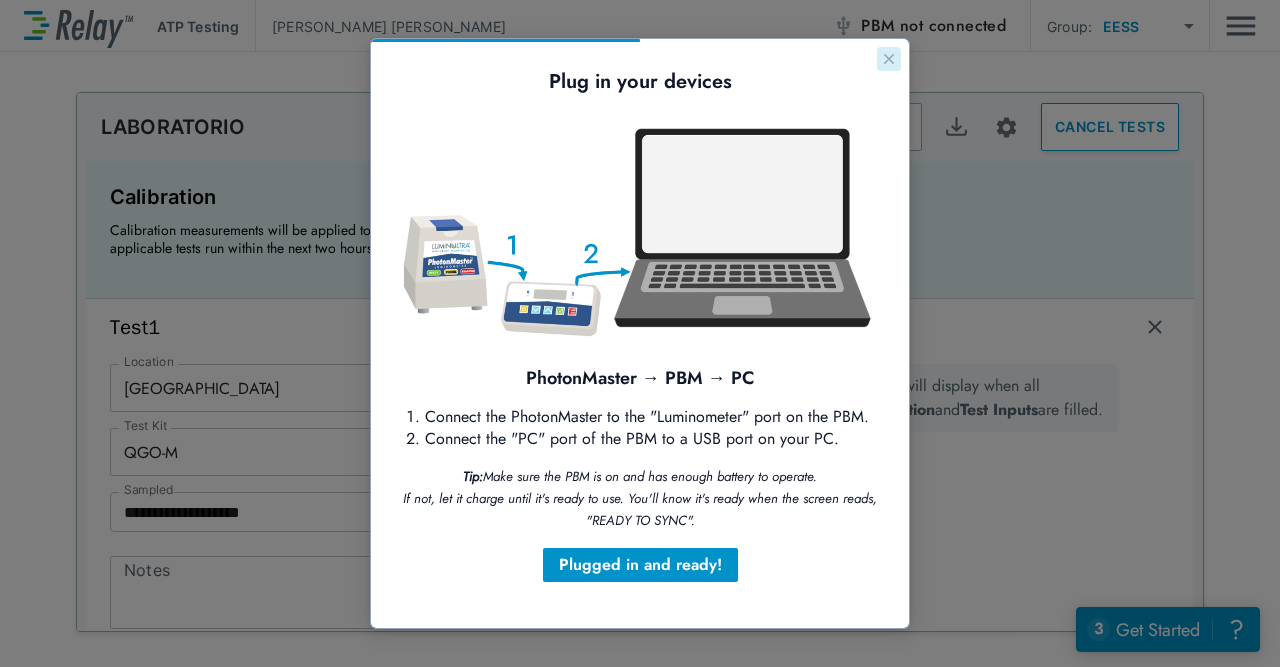 click 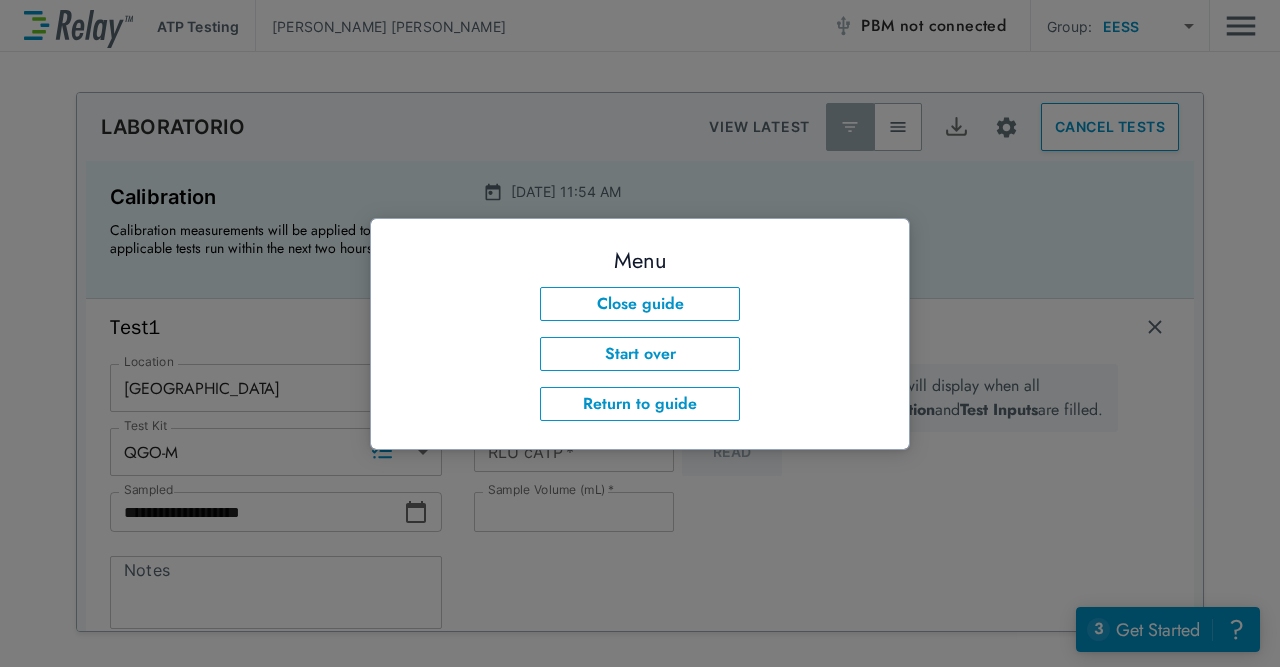 click at bounding box center [640, 333] 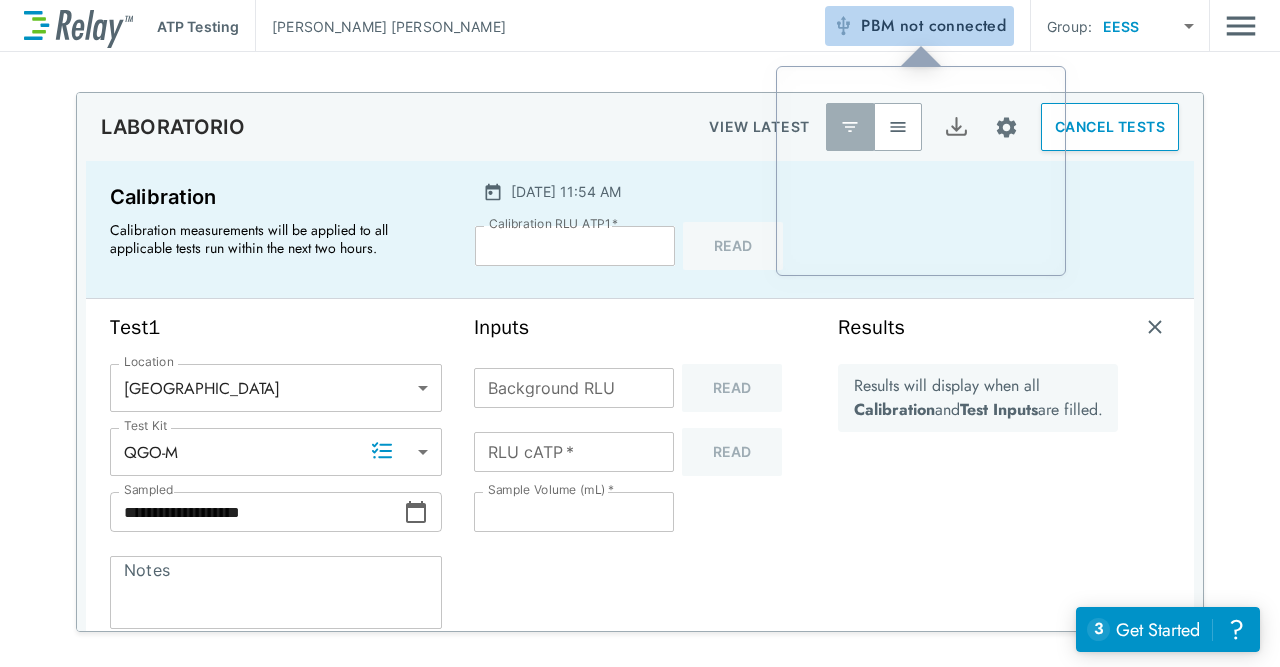 click on "PBM   not connected" at bounding box center [919, 26] 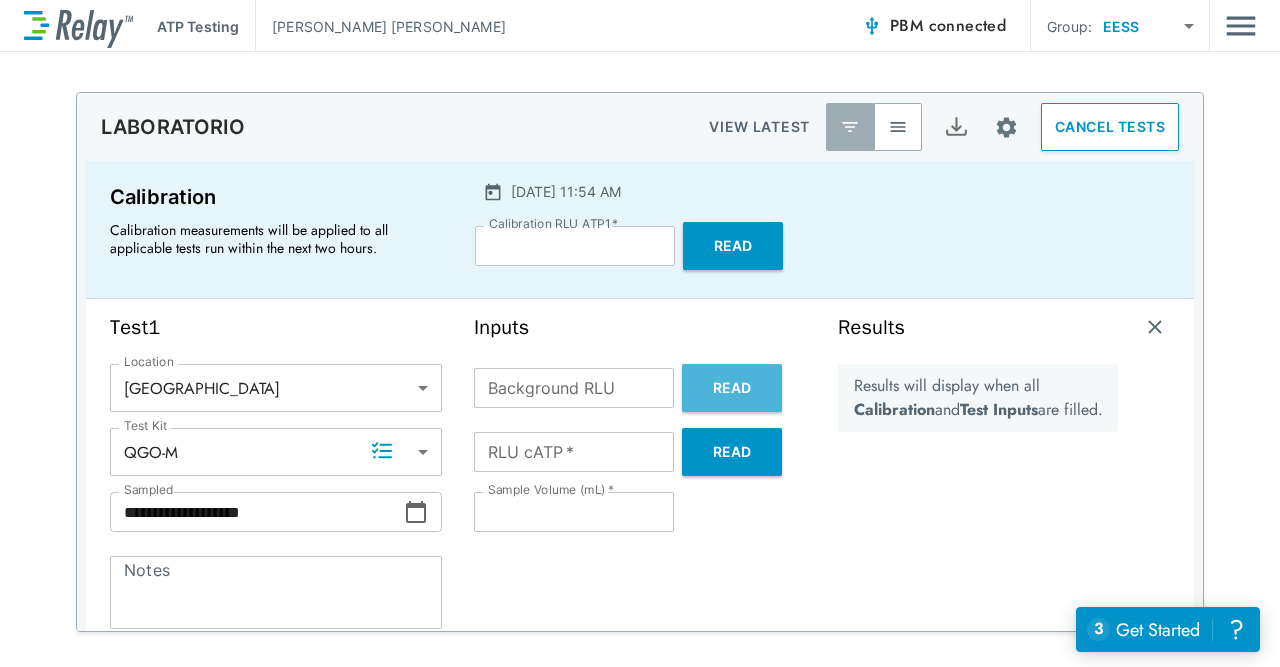 click on "Read" at bounding box center (732, 388) 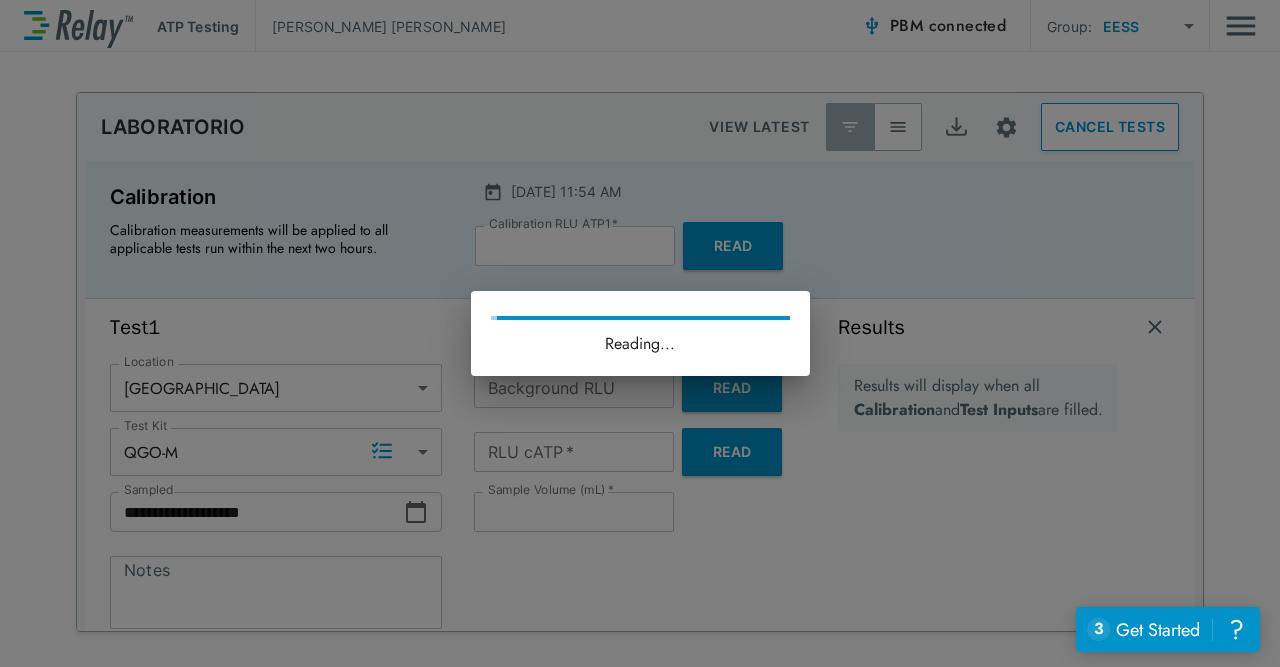 type on "*" 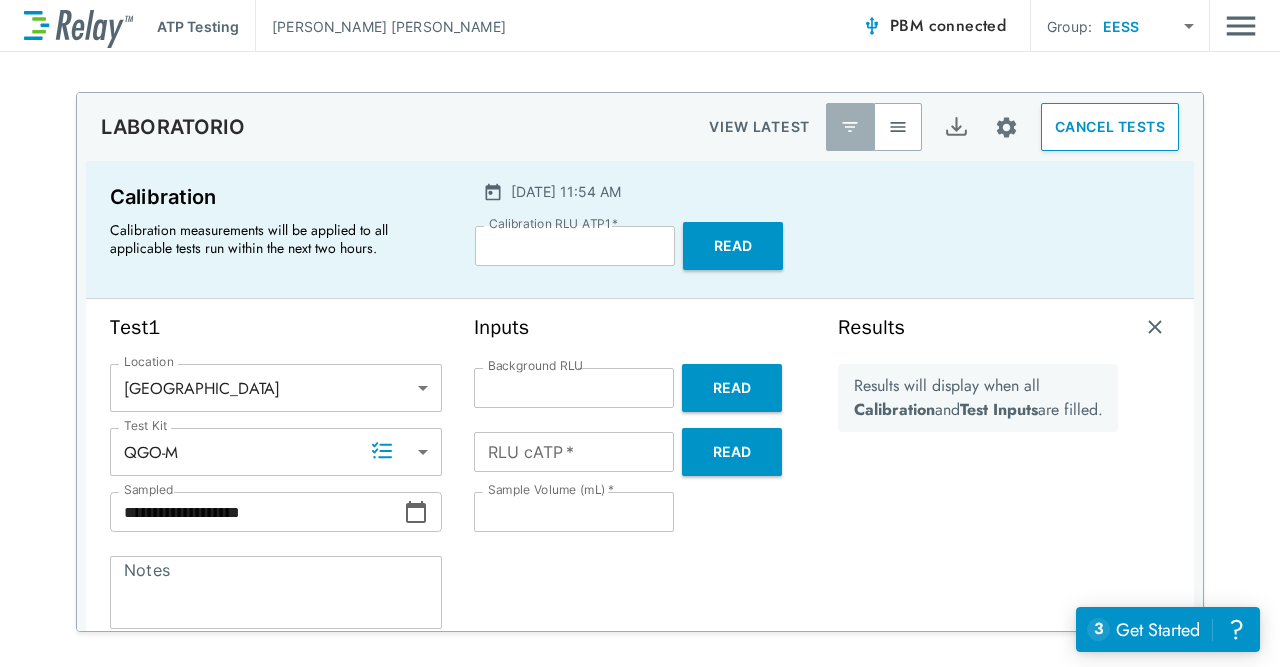 click on "Read" at bounding box center [732, 452] 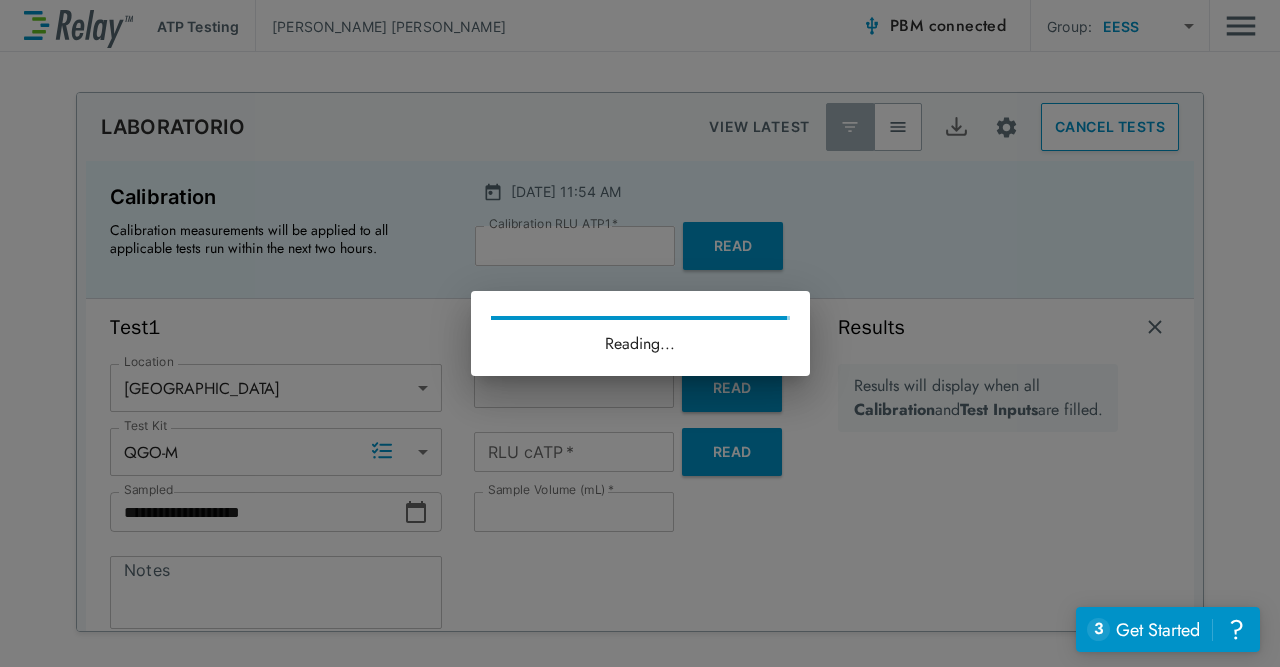type on "**" 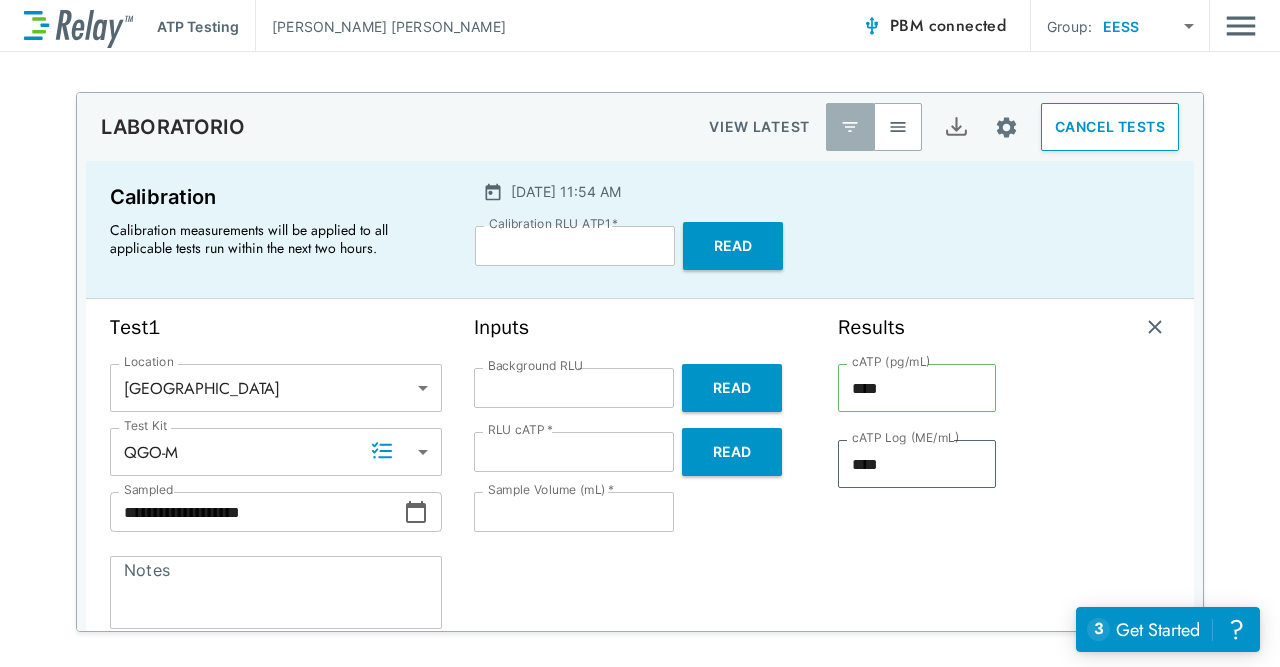 click on "Notes" at bounding box center [276, 593] 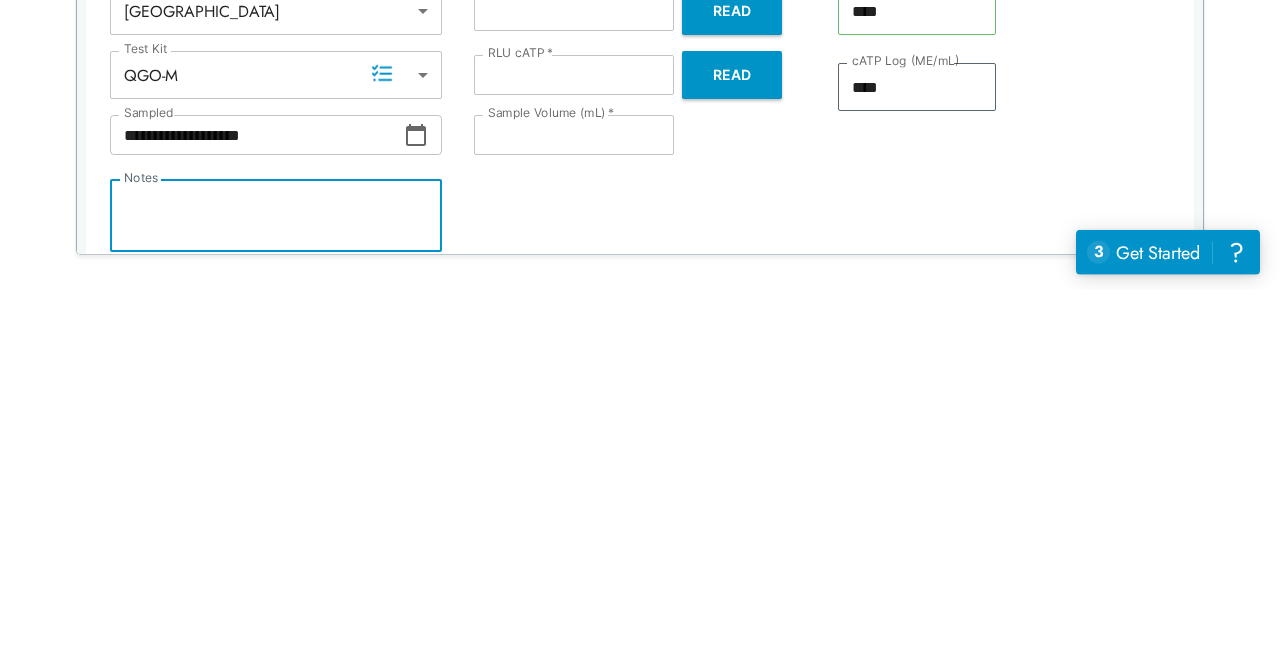 type on "*" 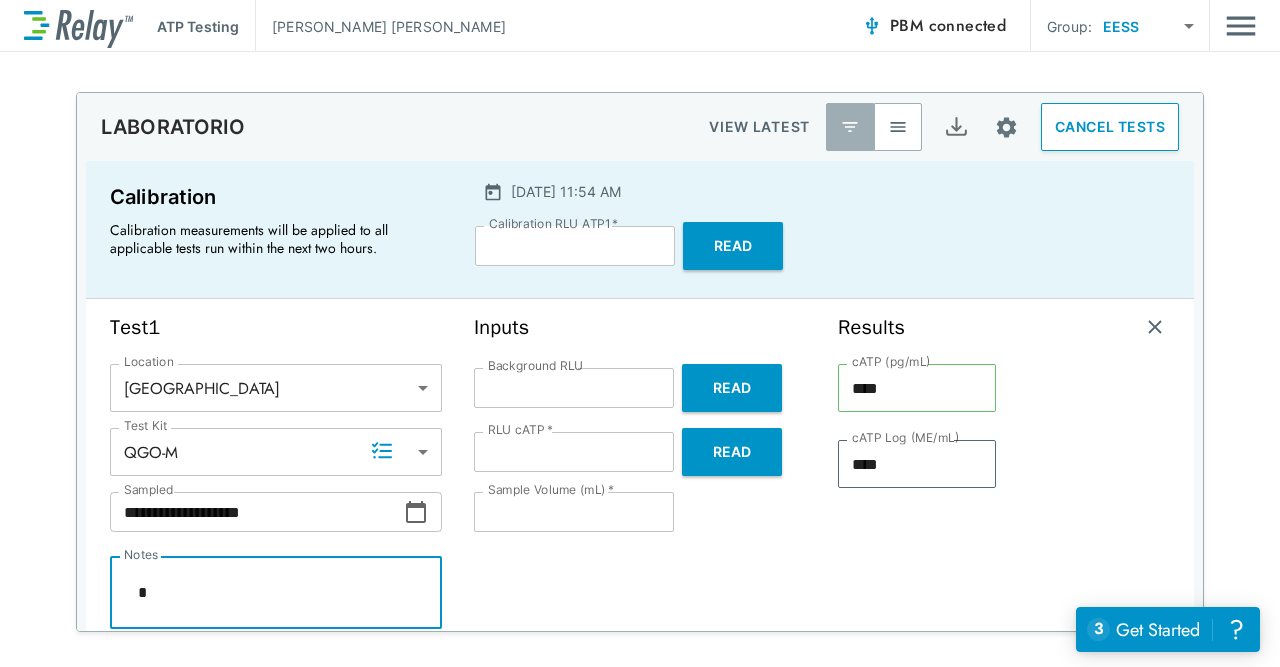 type on "*" 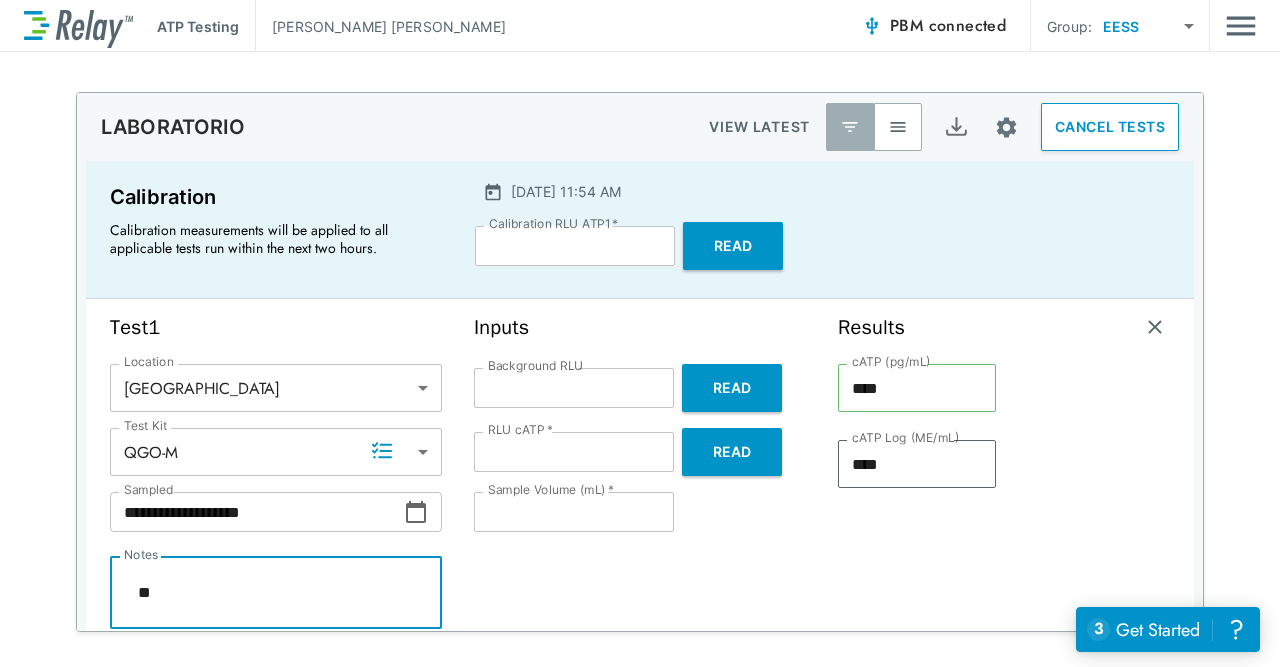 type on "*" 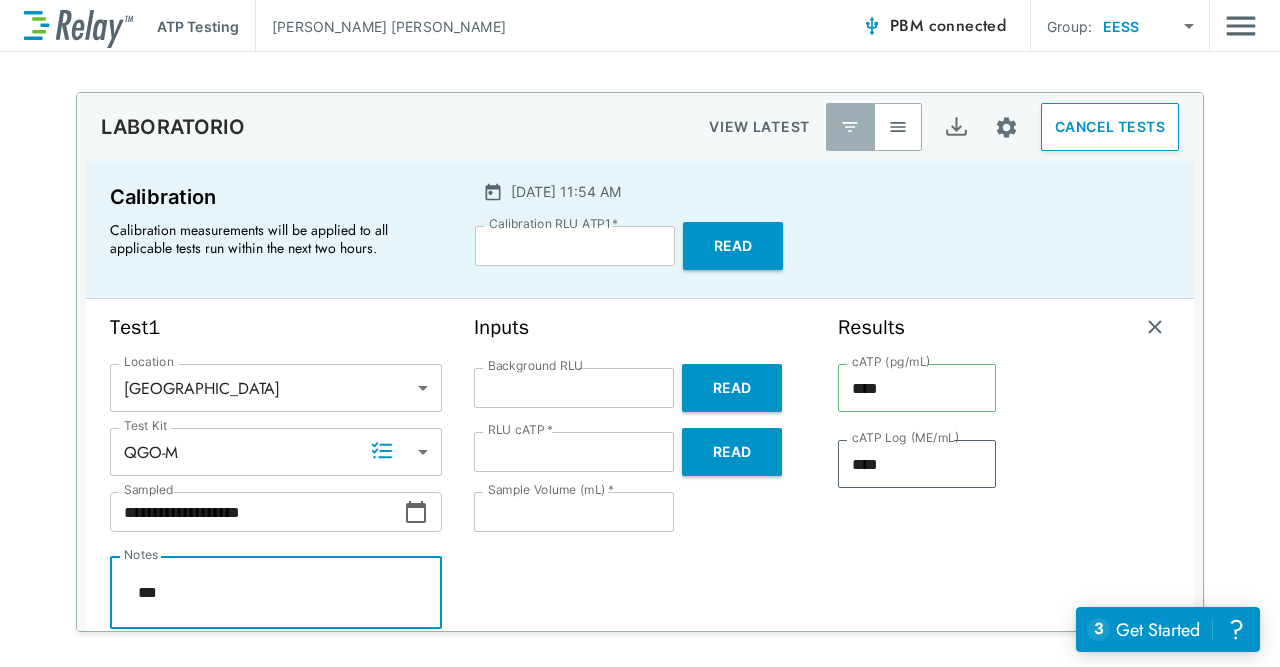 type on "*" 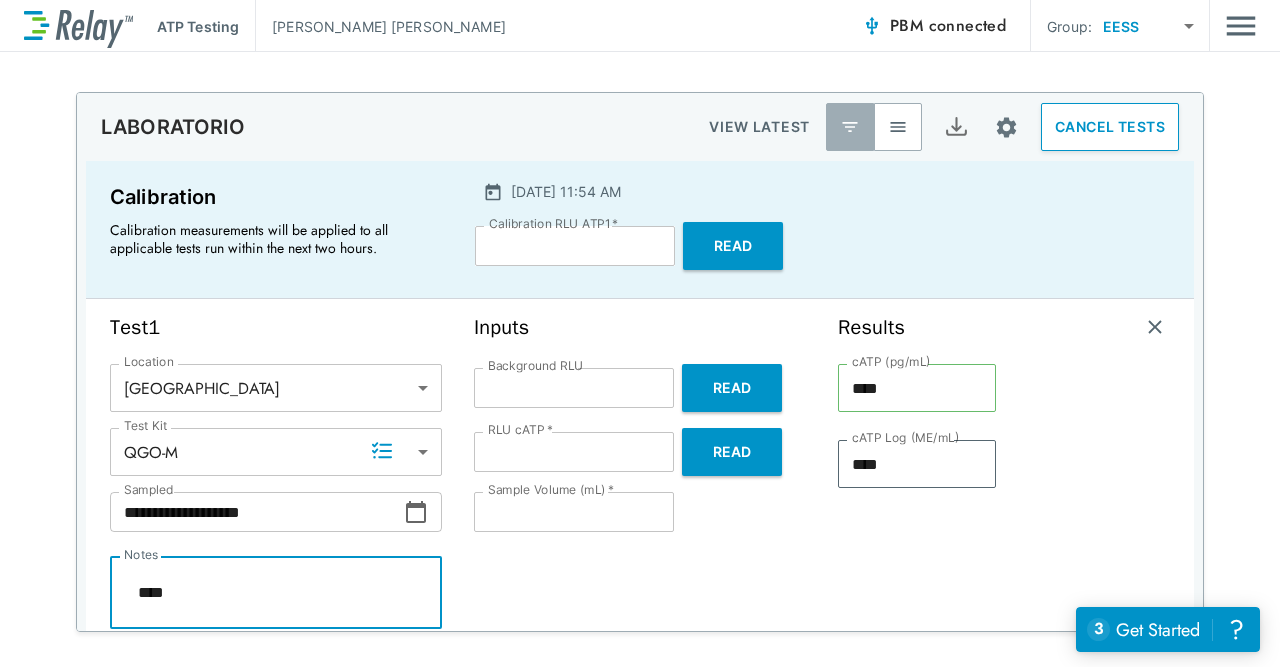 type on "*" 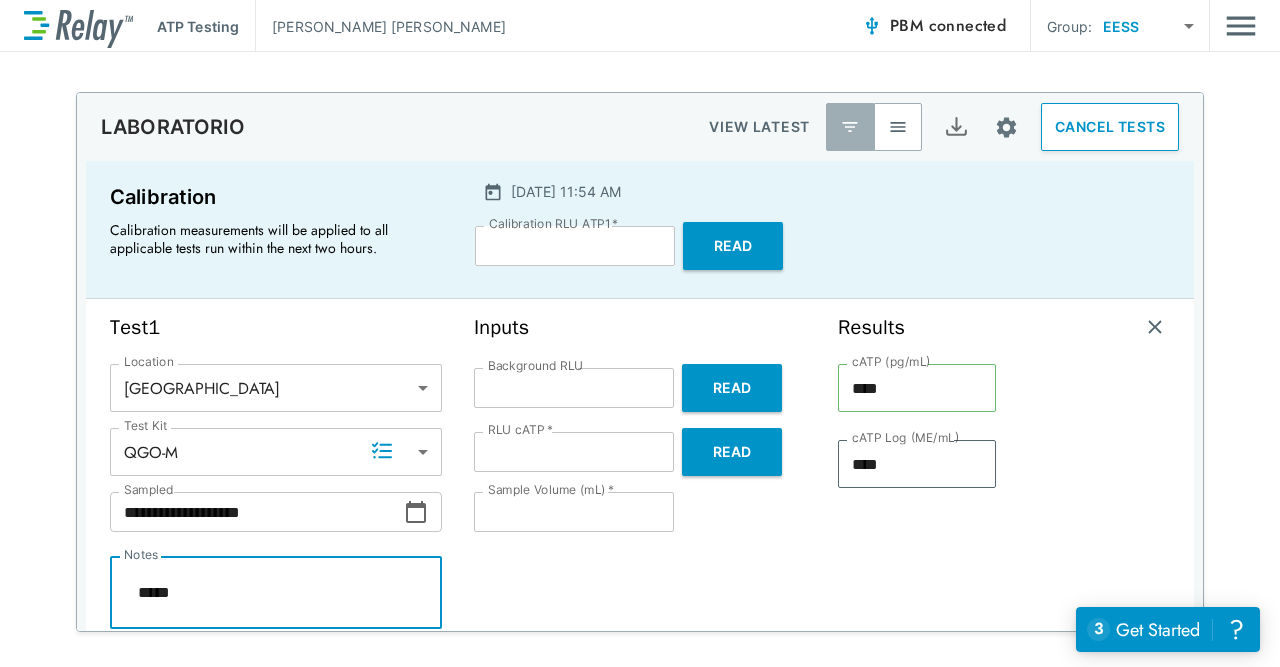 type on "*" 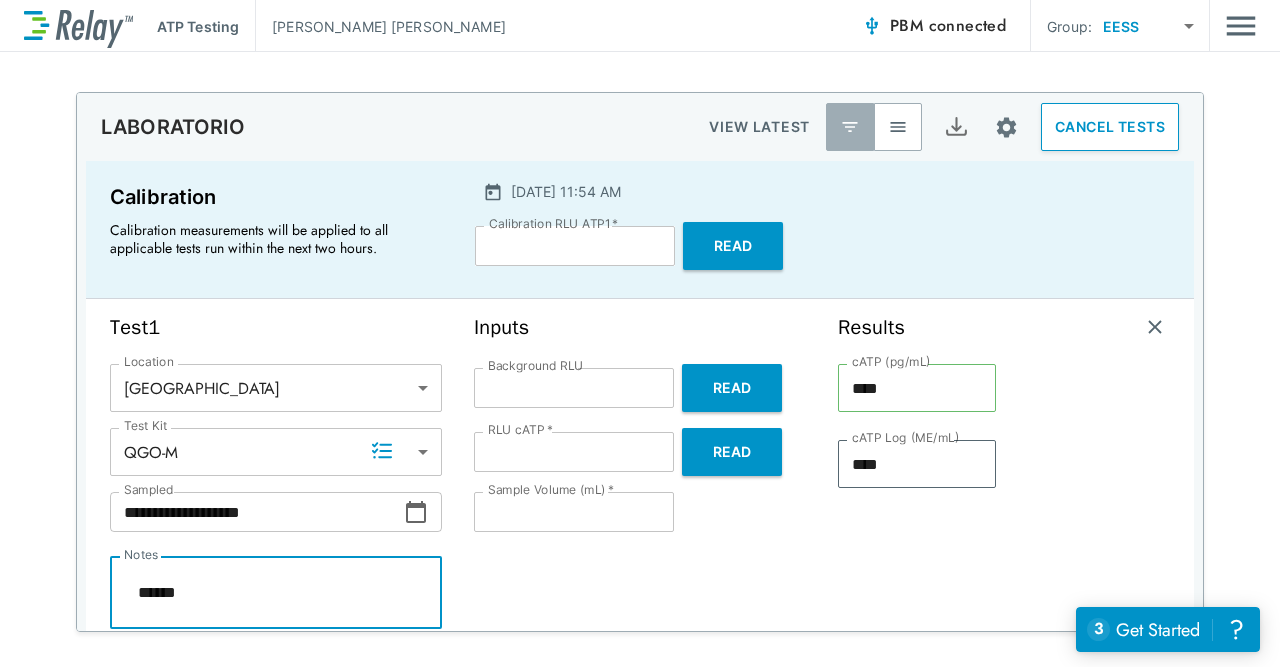 type on "*" 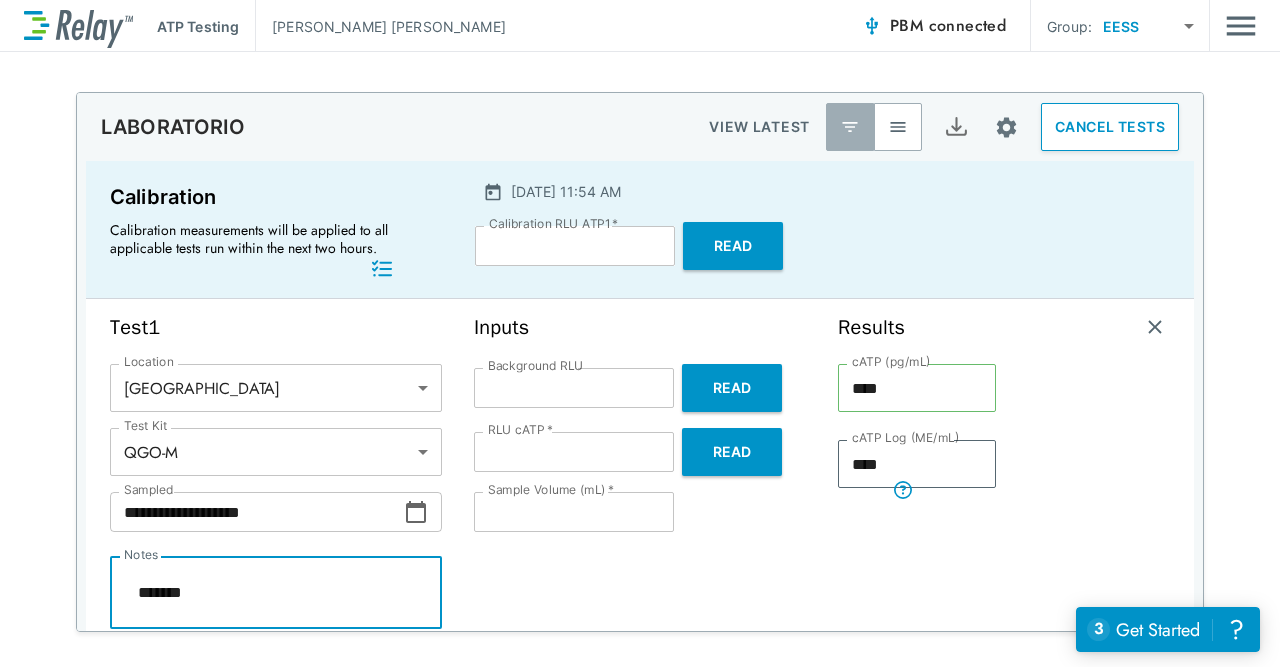 scroll, scrollTop: 182, scrollLeft: 0, axis: vertical 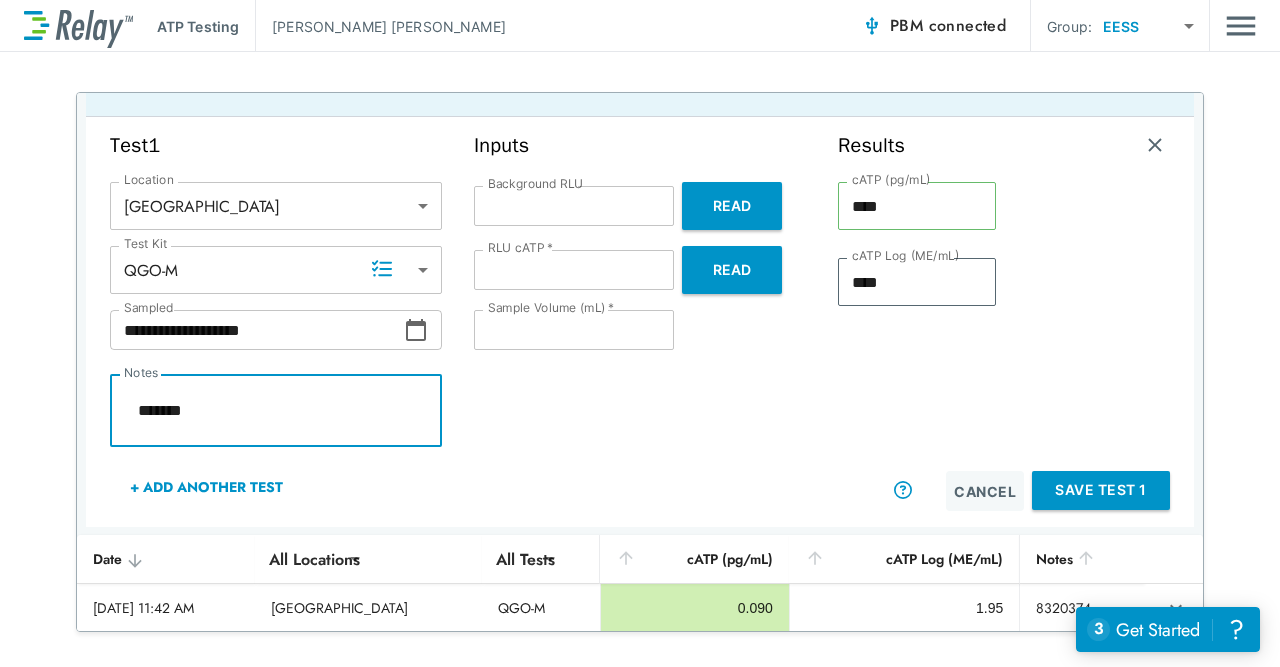 type on "*" 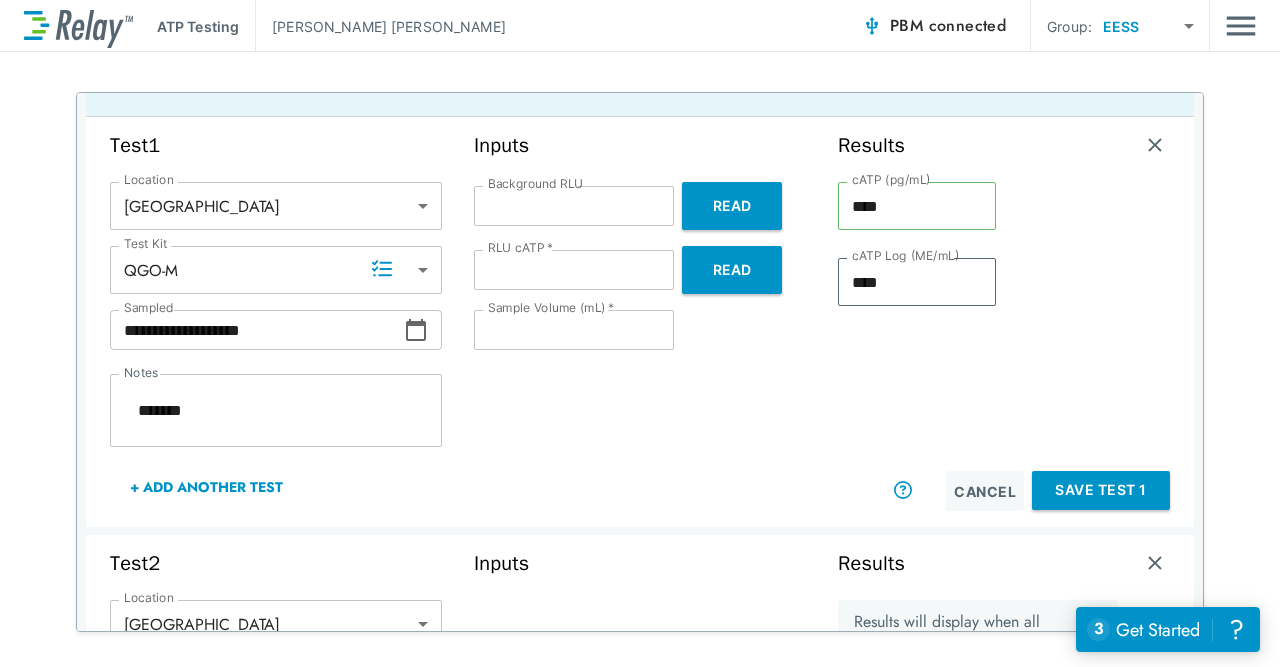 type on "*" 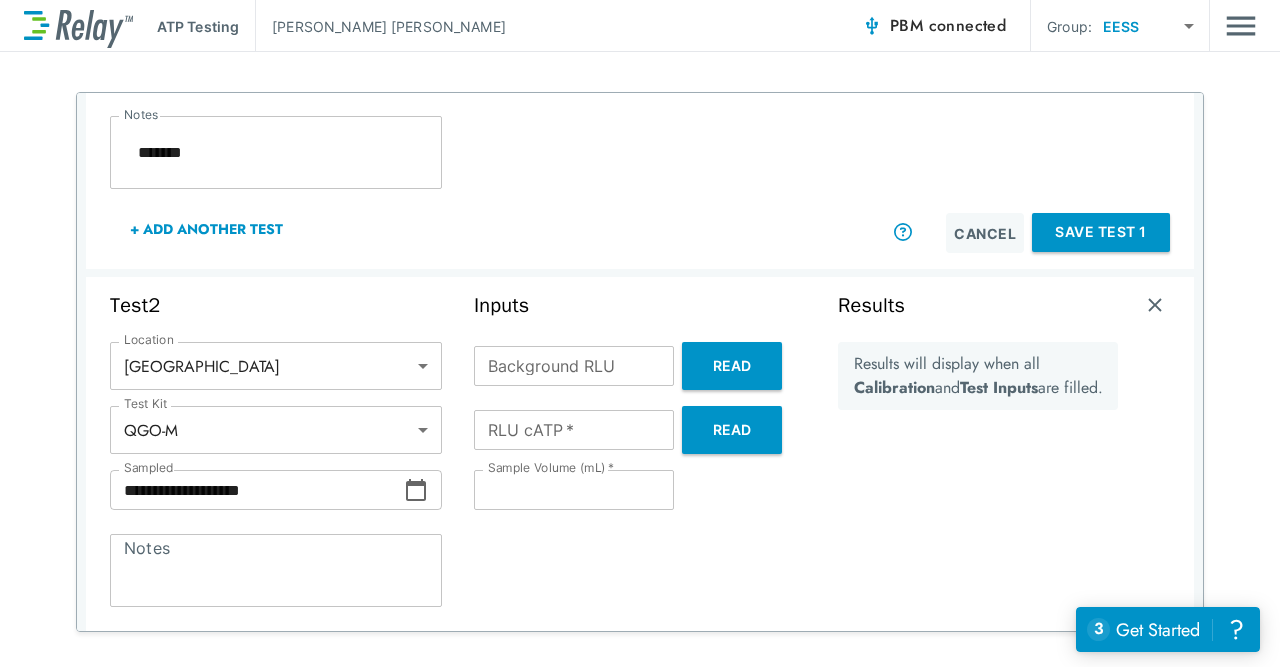 scroll, scrollTop: 442, scrollLeft: 0, axis: vertical 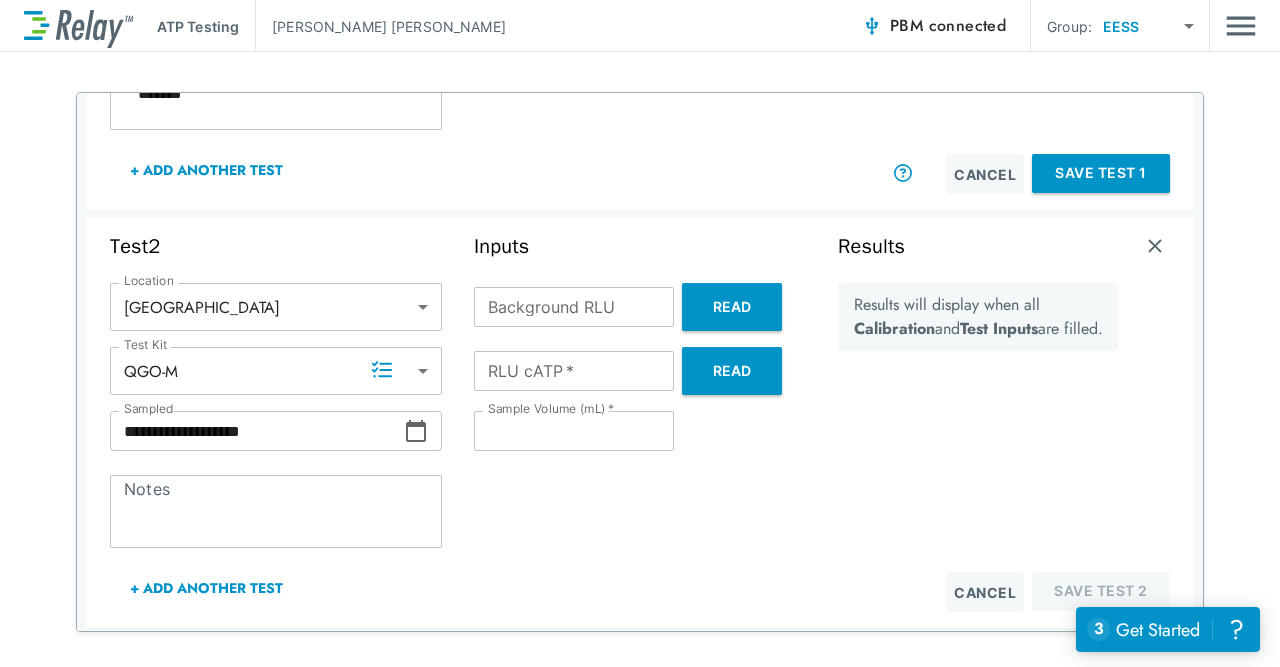 click on "Read" at bounding box center (732, 307) 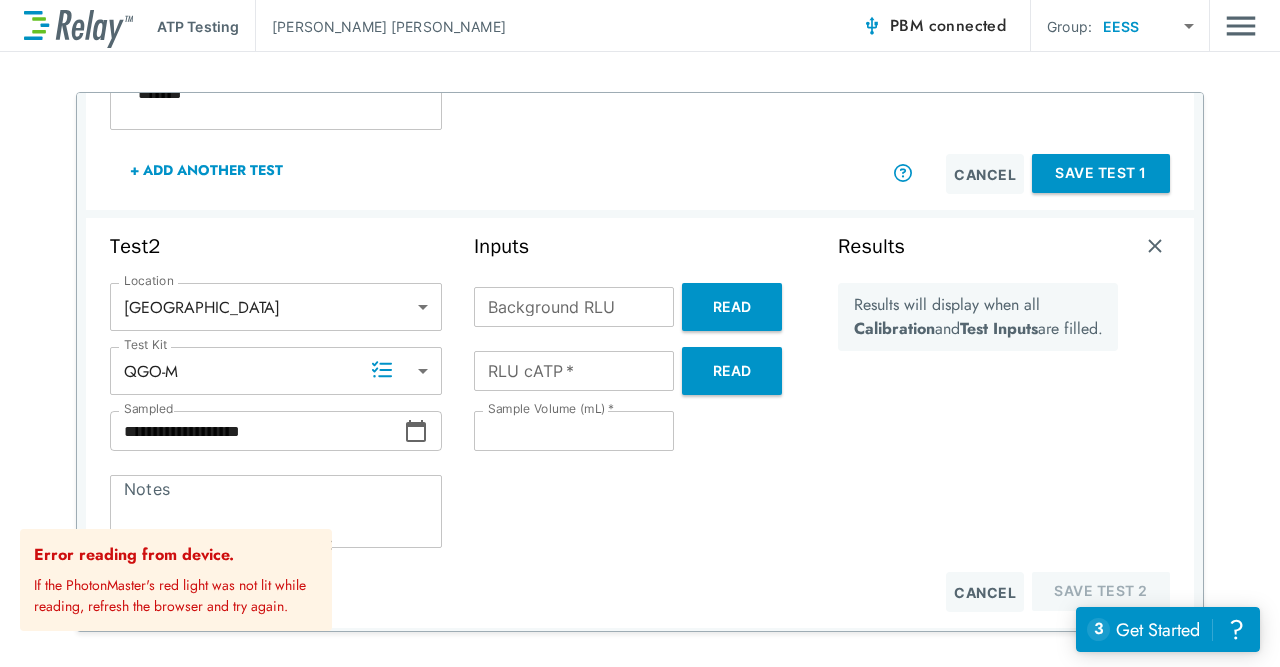click on "connected" at bounding box center (968, 25) 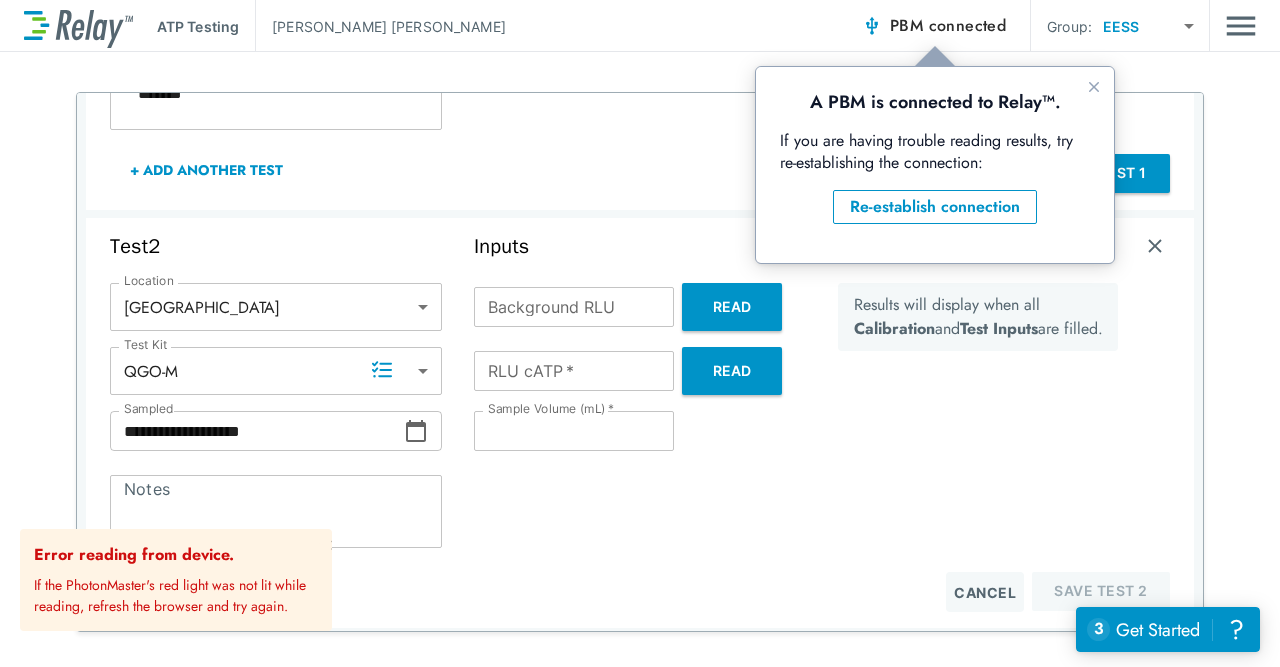 scroll, scrollTop: 0, scrollLeft: 0, axis: both 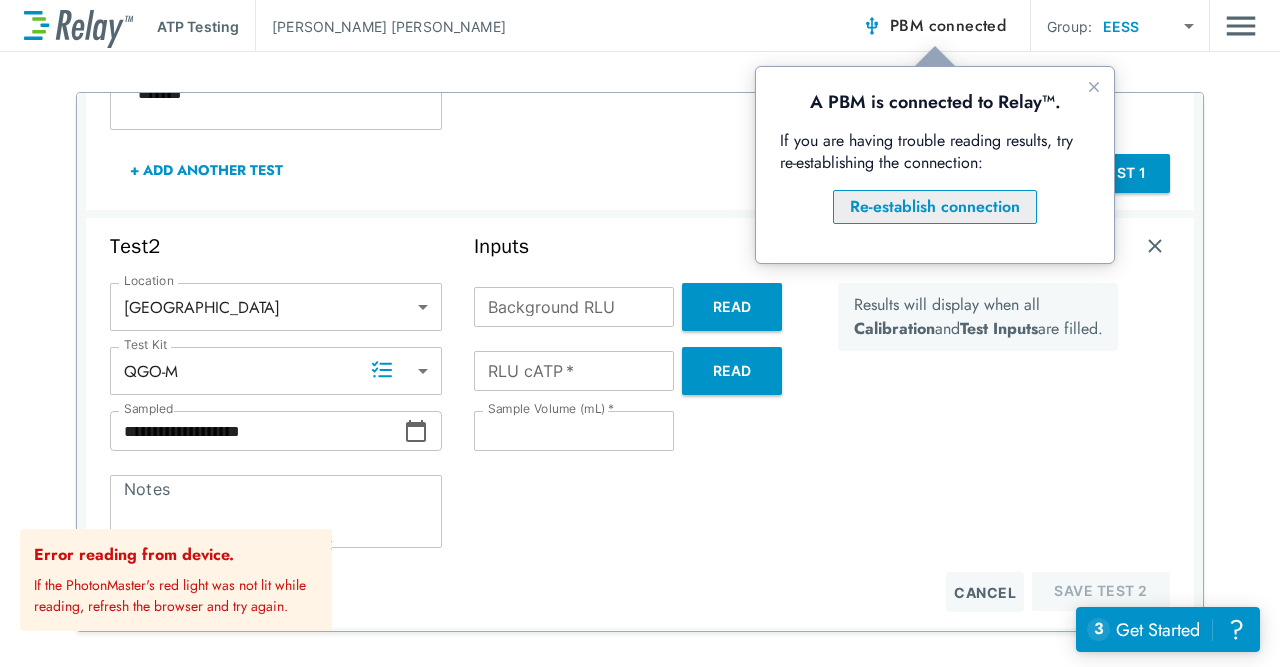 click on "Re-establish connection" at bounding box center [935, 207] 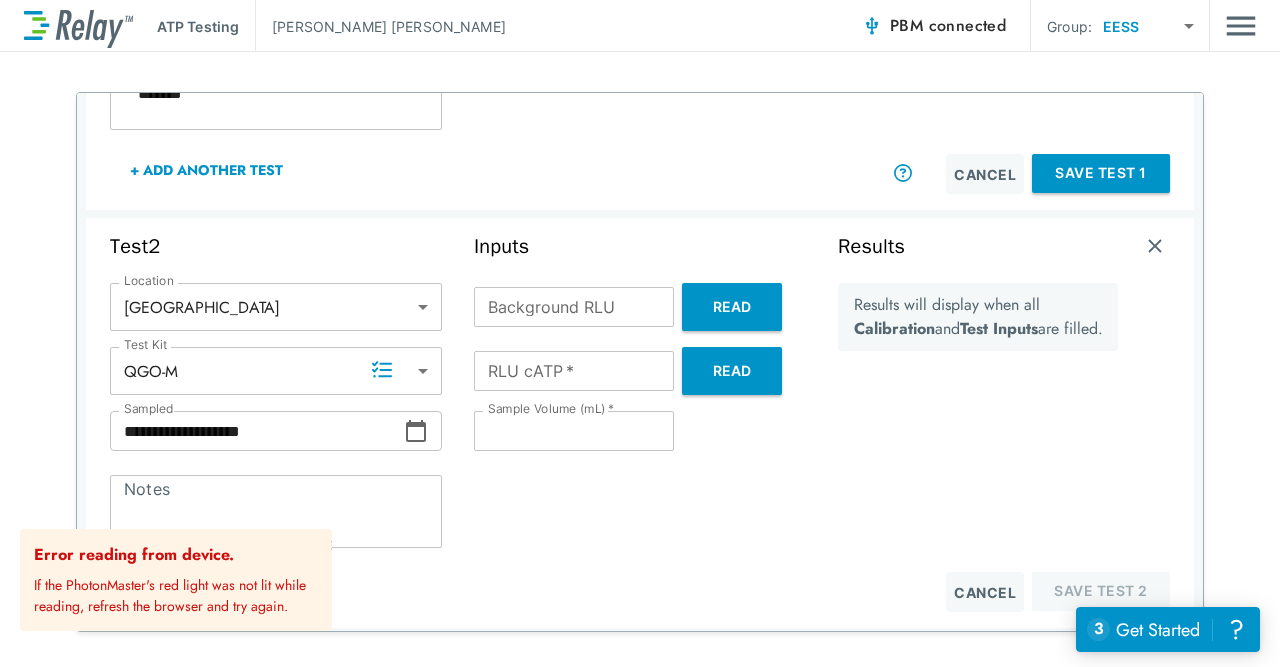 type on "*" 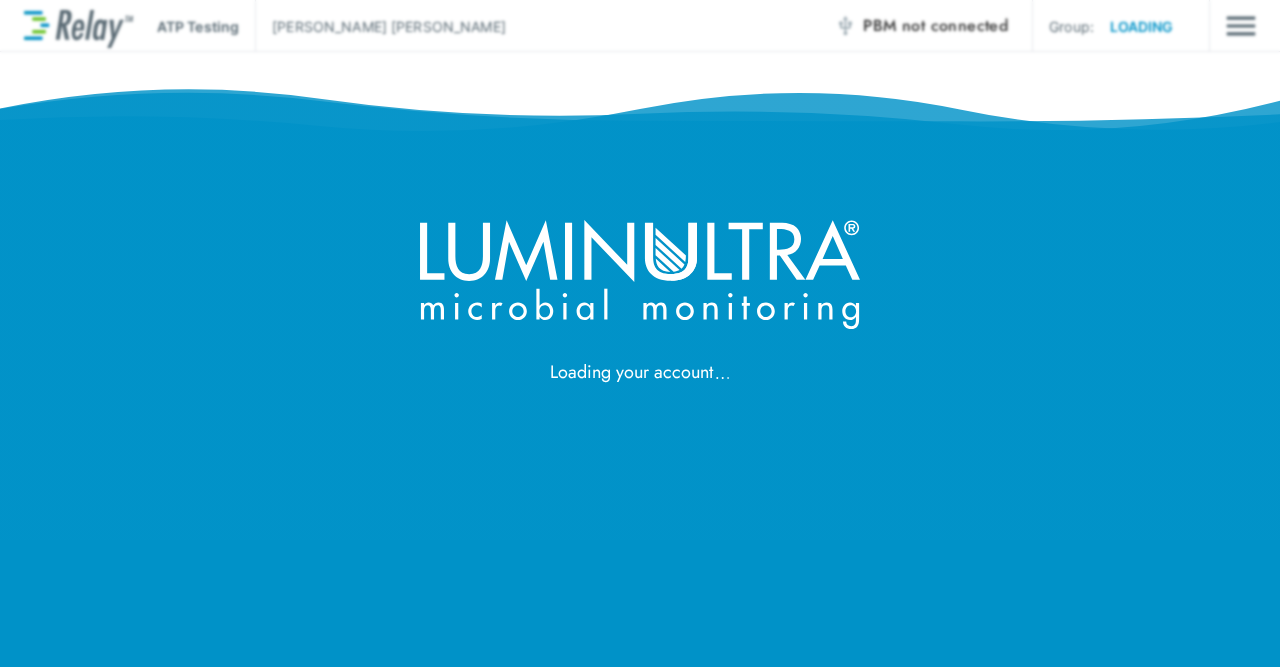 scroll, scrollTop: 0, scrollLeft: 0, axis: both 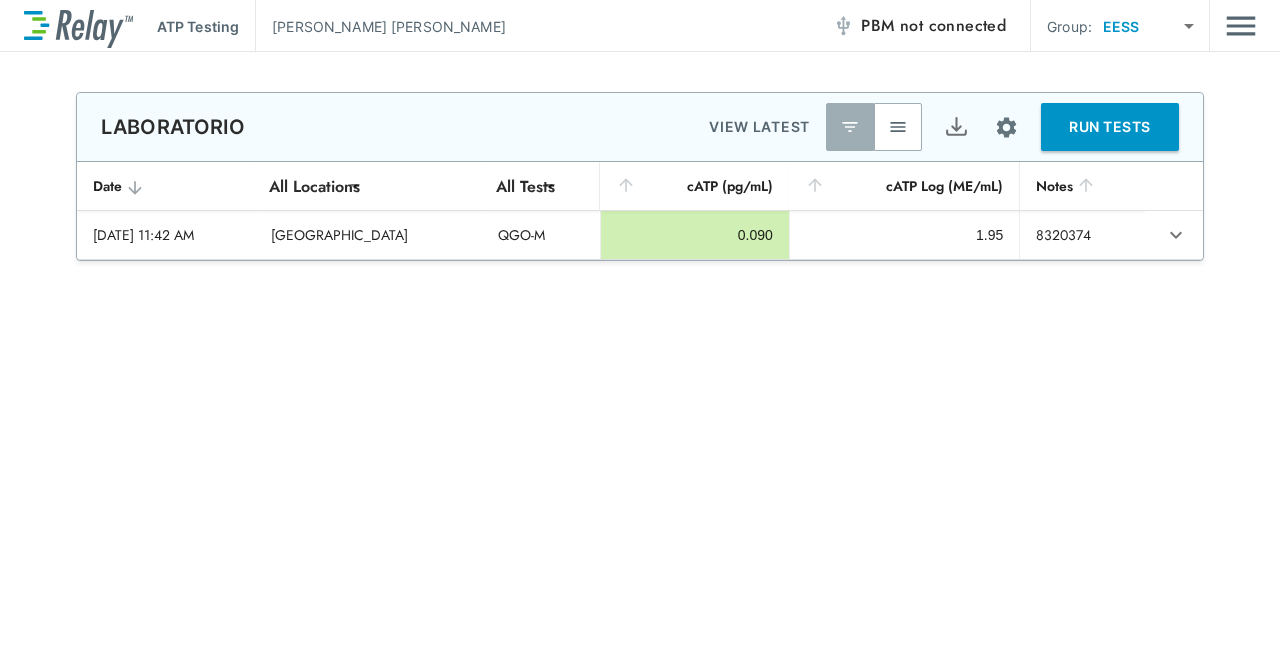 type on "********" 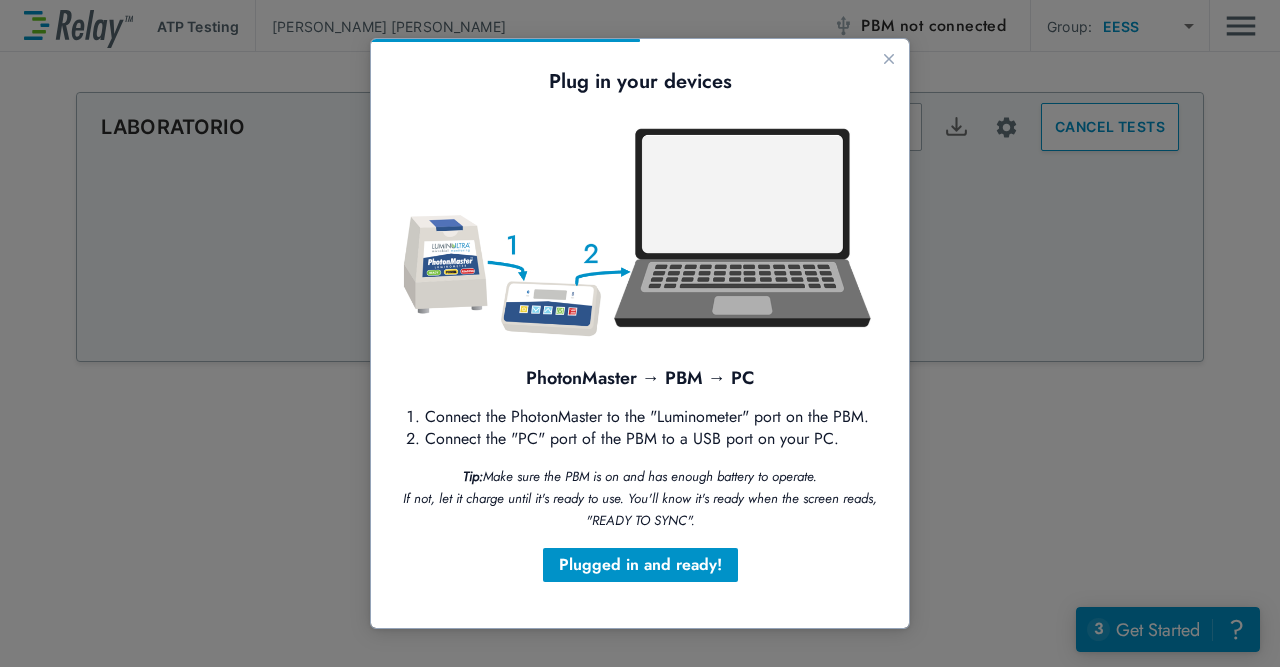 scroll, scrollTop: 0, scrollLeft: 0, axis: both 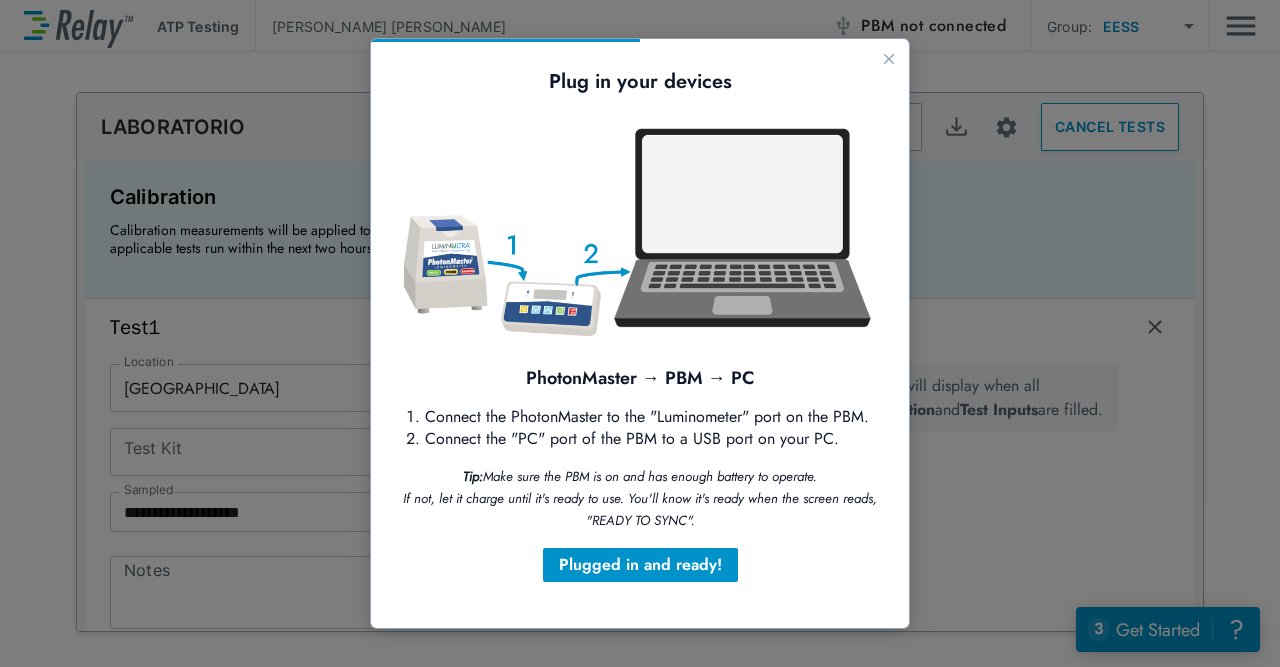 type on "*****" 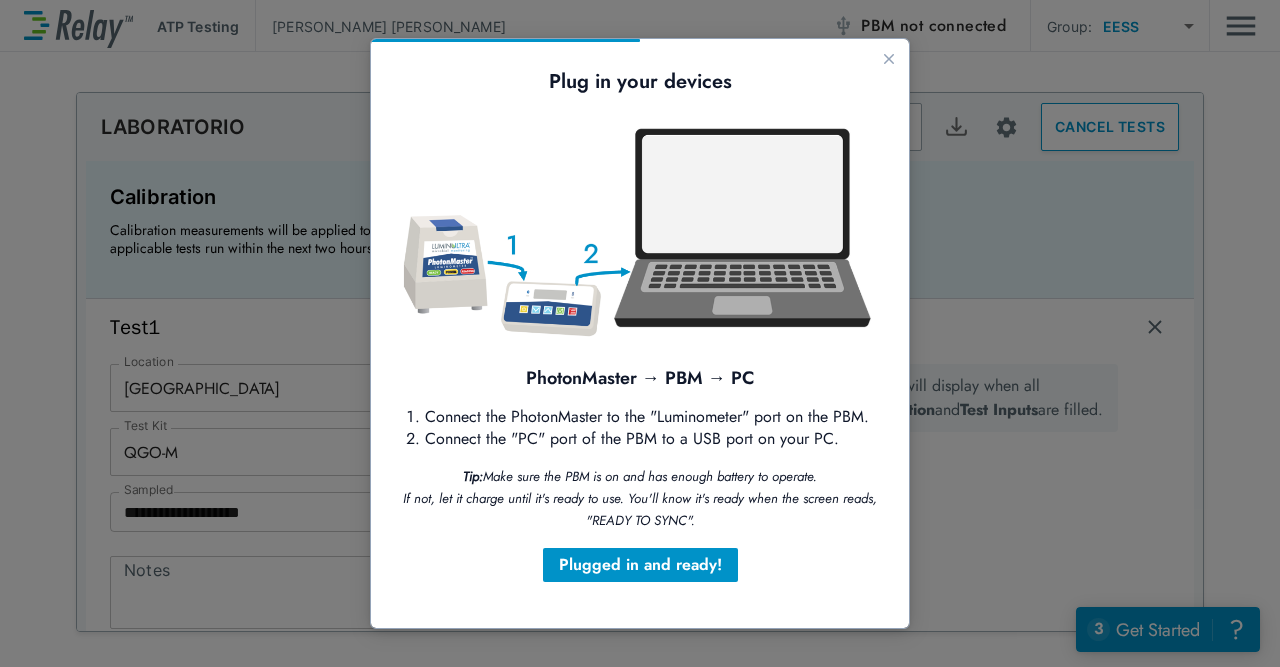click on "Plug in your devices PhotonMaster → PBM → PC Connect the PhotonMaster to the "Luminometer" port on the PBM.  Connect the "PC" port of the PBM to a USB port on your PC.  Tip:  Make sure the PBM is on and has enough battery to operate.  If not, let it charge until it's ready to use. You'll know it's ready when the screen reads, "READY TO SYNC". Plugged in and ready!" at bounding box center (640, 333) 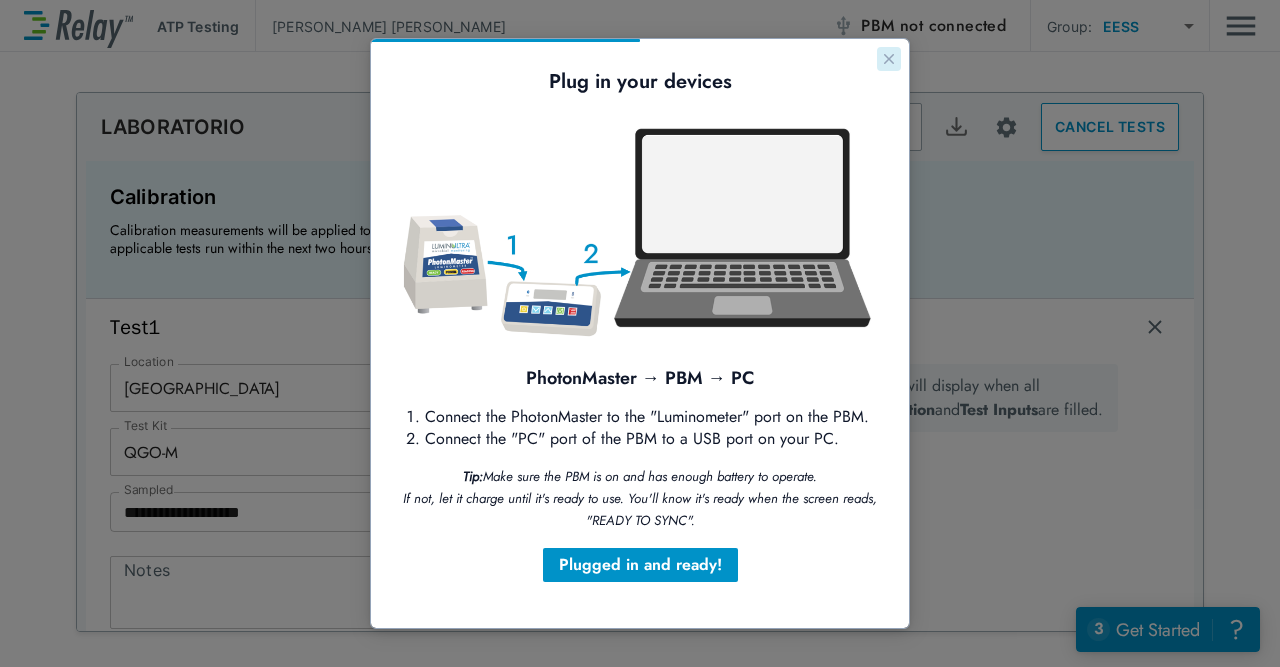 click at bounding box center [889, 59] 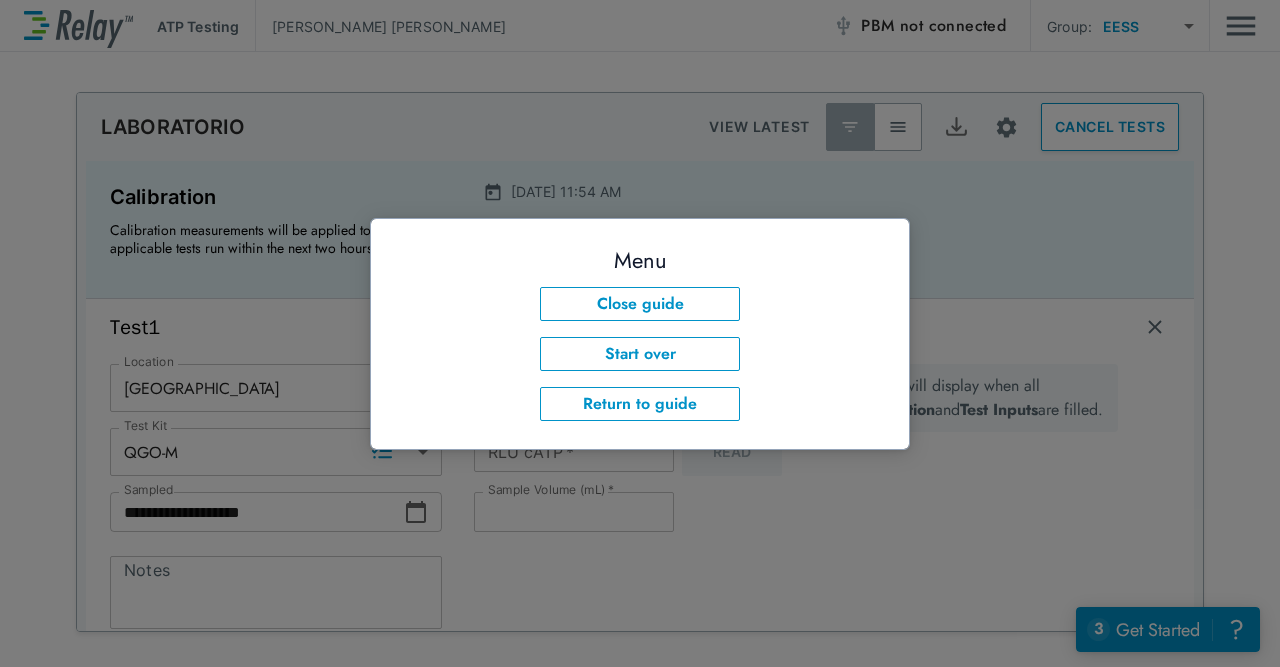 click at bounding box center [640, 333] 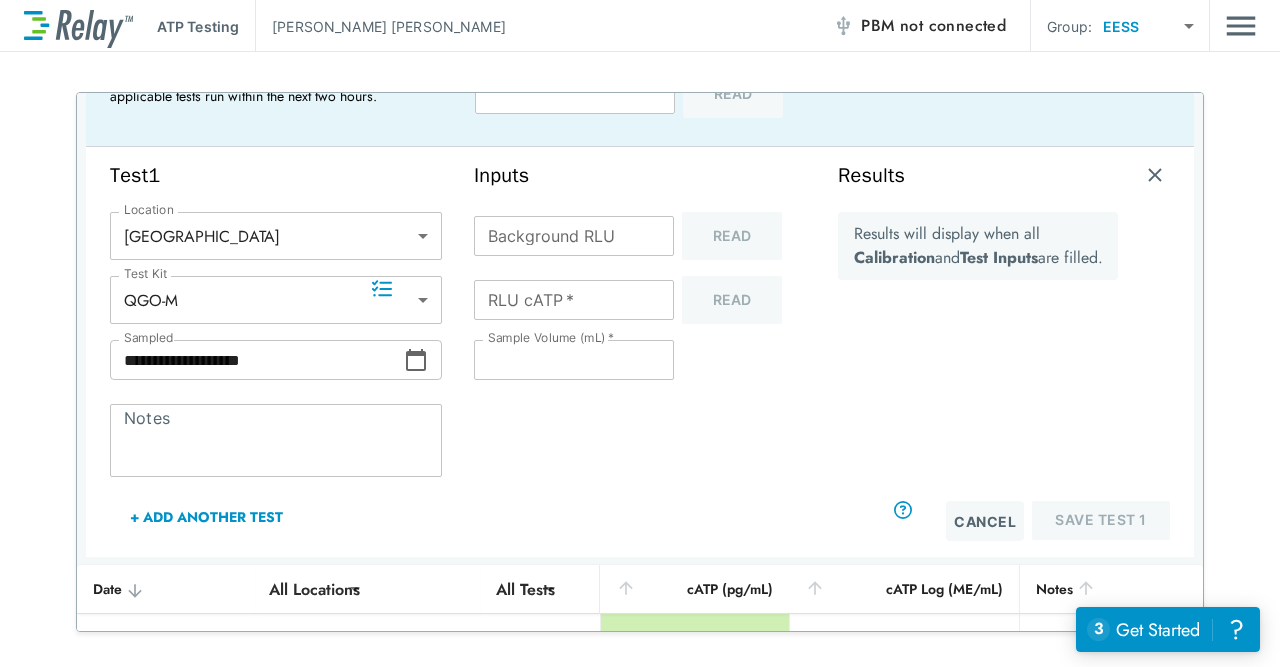 scroll, scrollTop: 162, scrollLeft: 0, axis: vertical 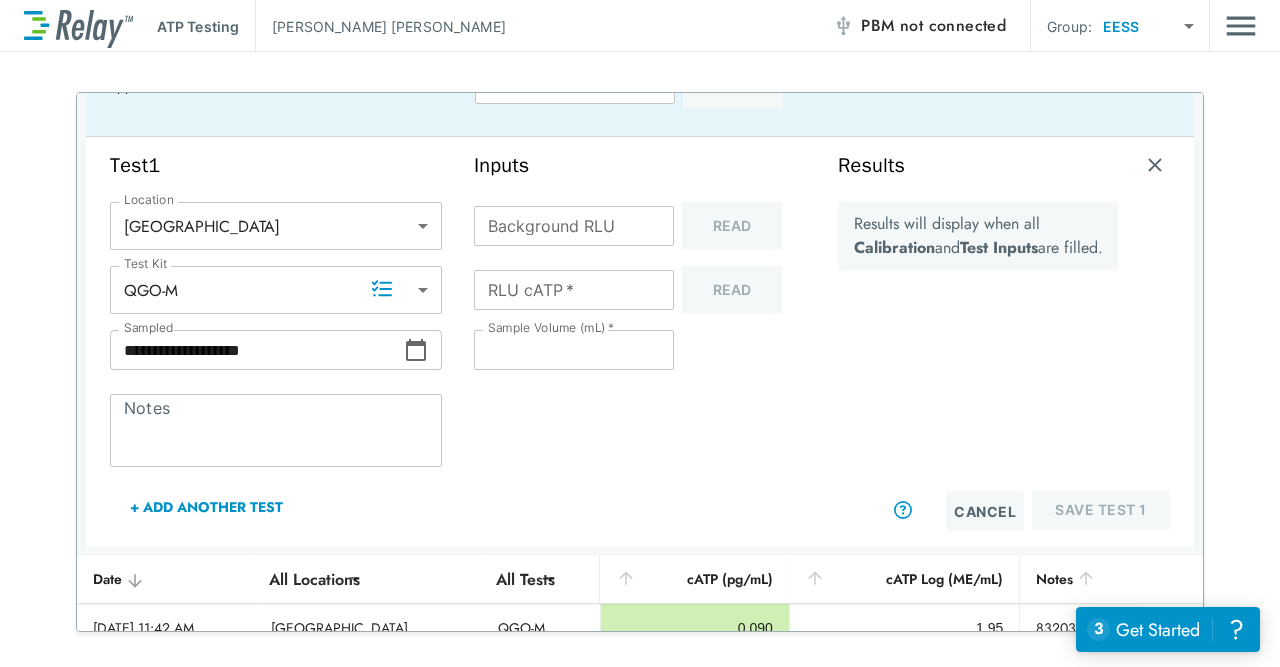 click on "PBM   not connected" at bounding box center [919, 26] 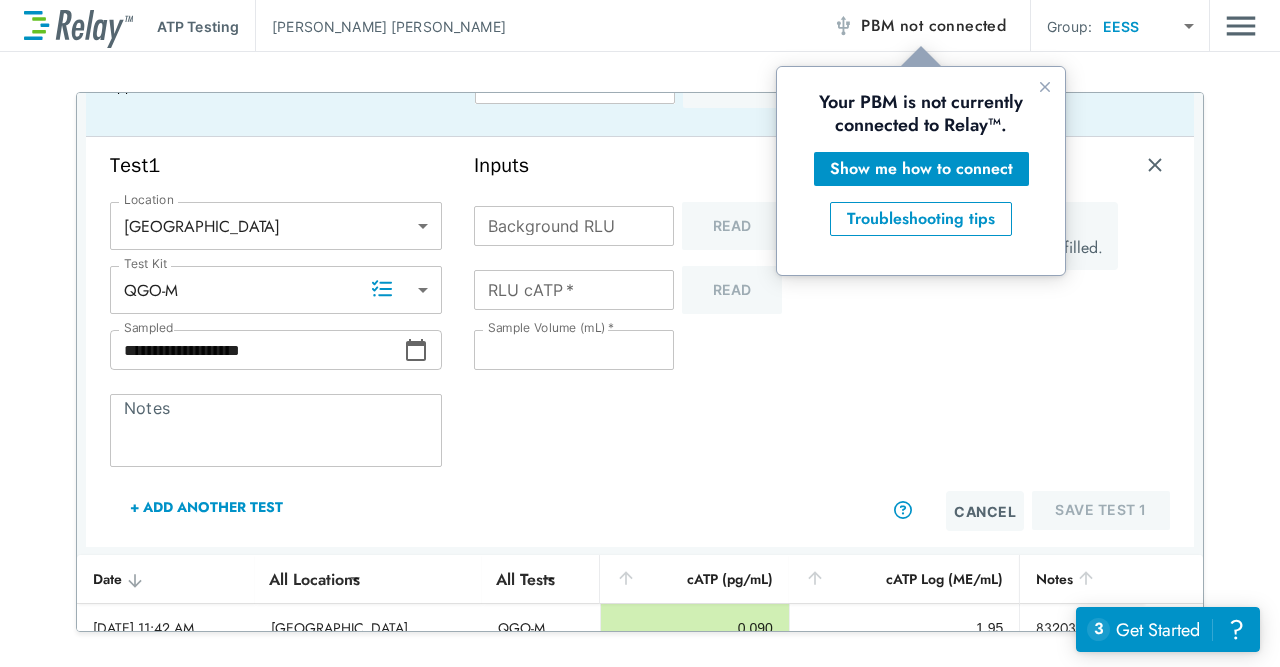 scroll, scrollTop: 0, scrollLeft: 0, axis: both 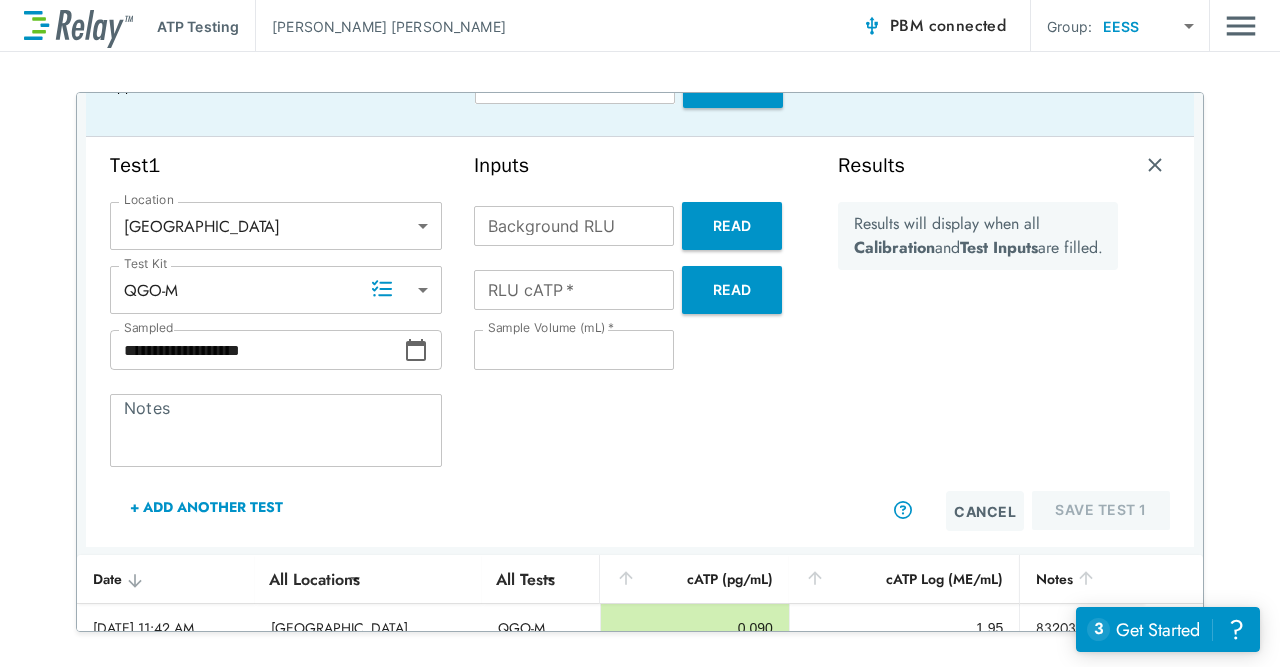 click on "Read" at bounding box center [732, 226] 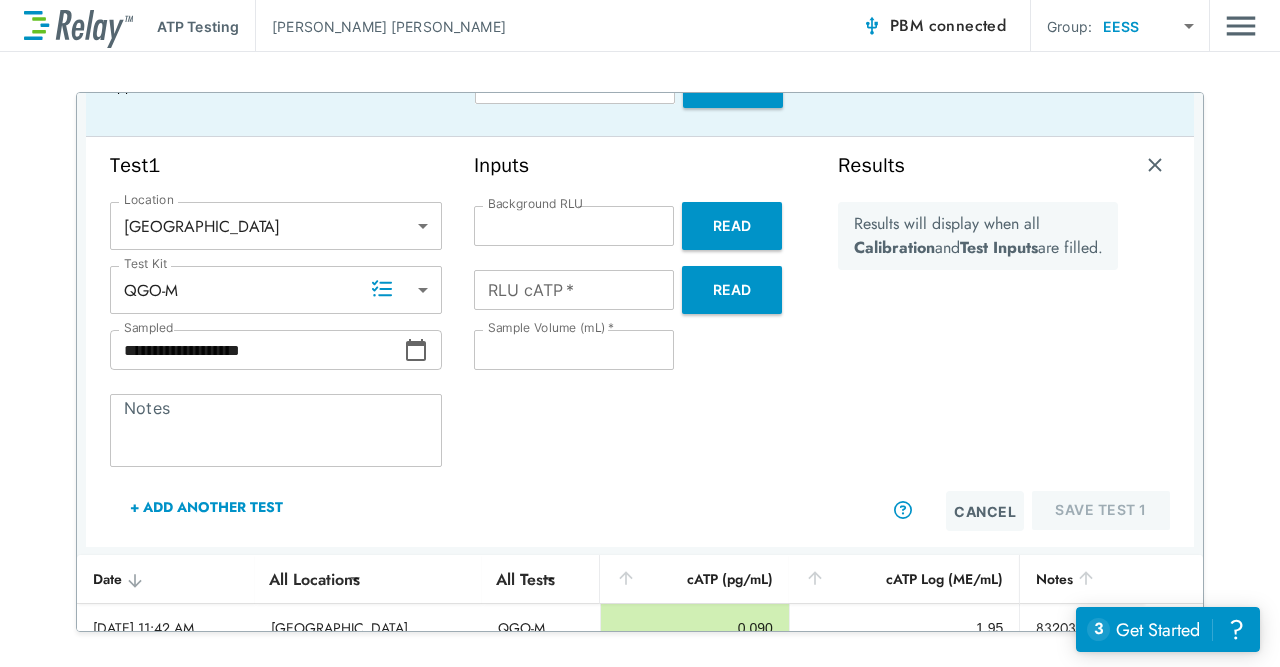 type on "*" 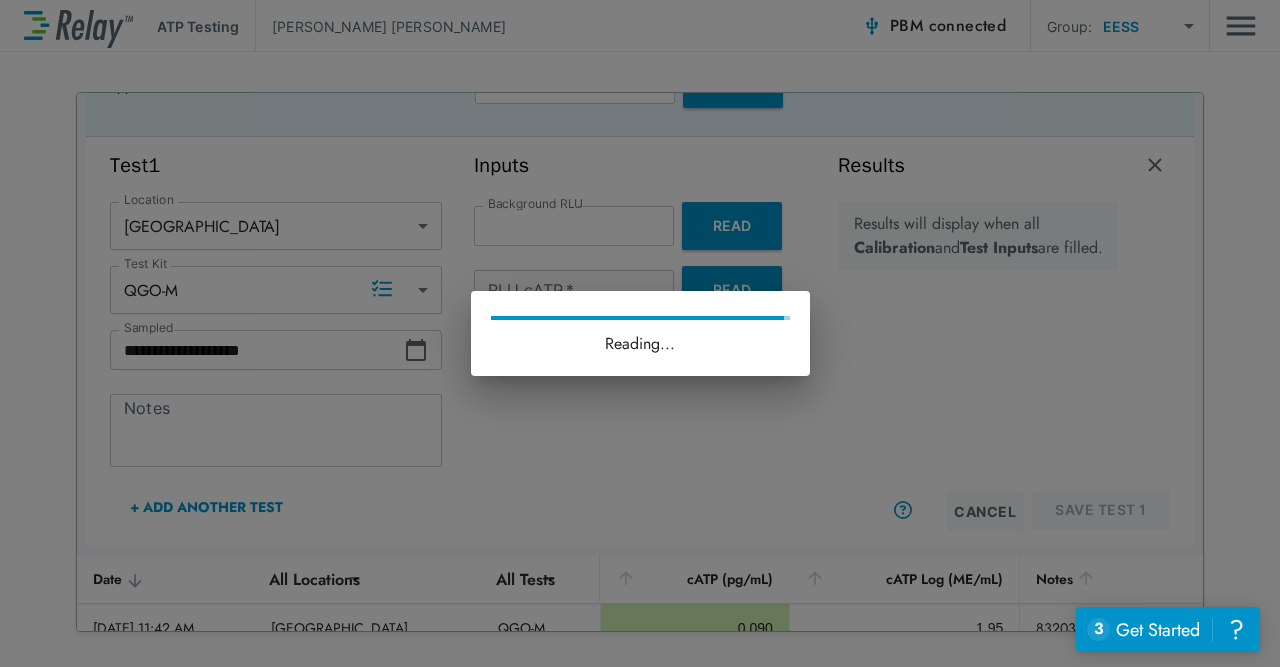 type on "**" 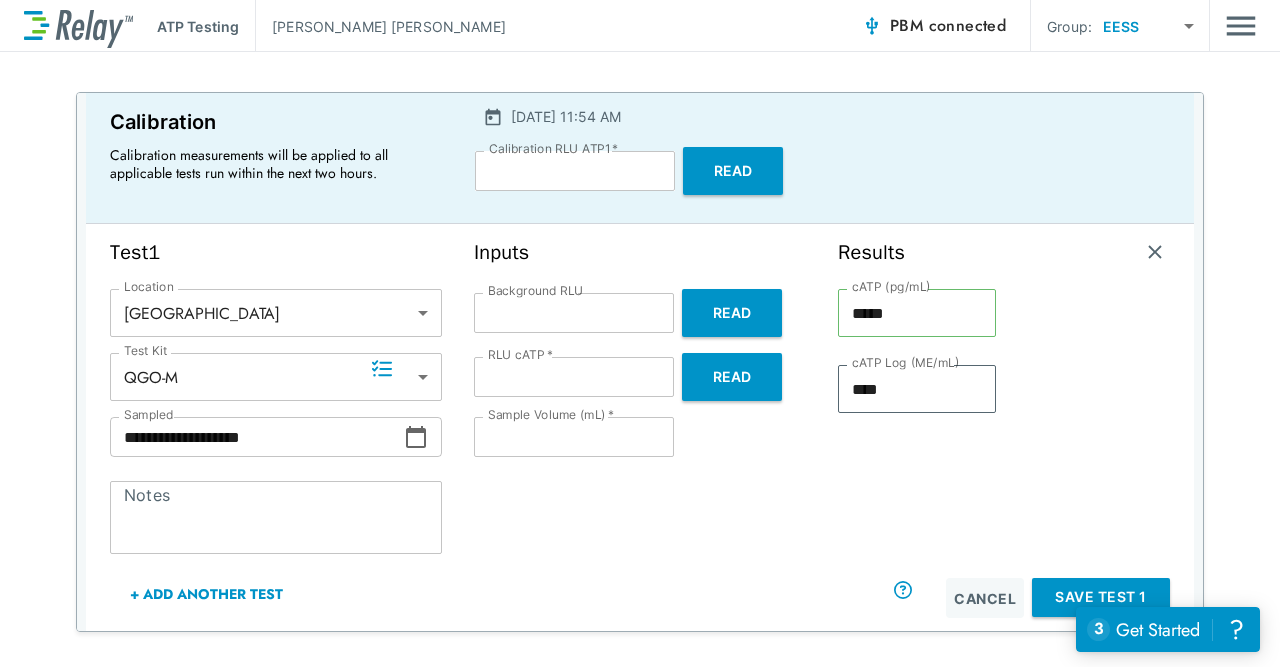 scroll, scrollTop: 82, scrollLeft: 0, axis: vertical 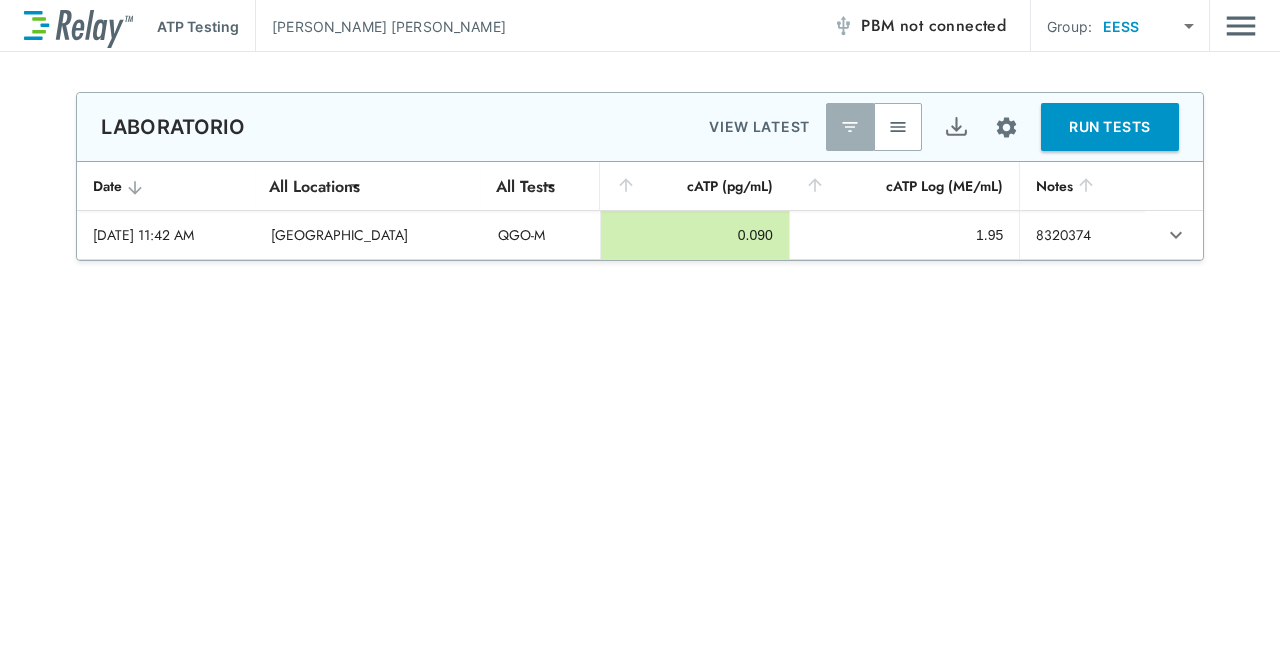 type on "********" 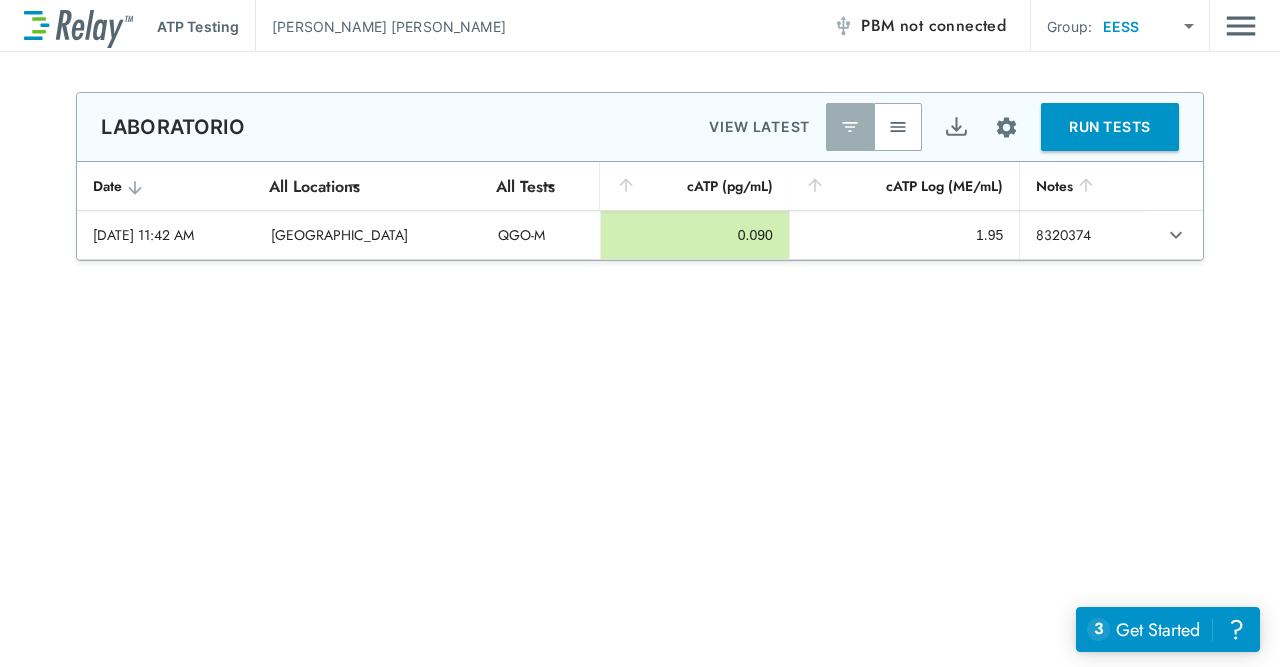 scroll, scrollTop: 0, scrollLeft: 0, axis: both 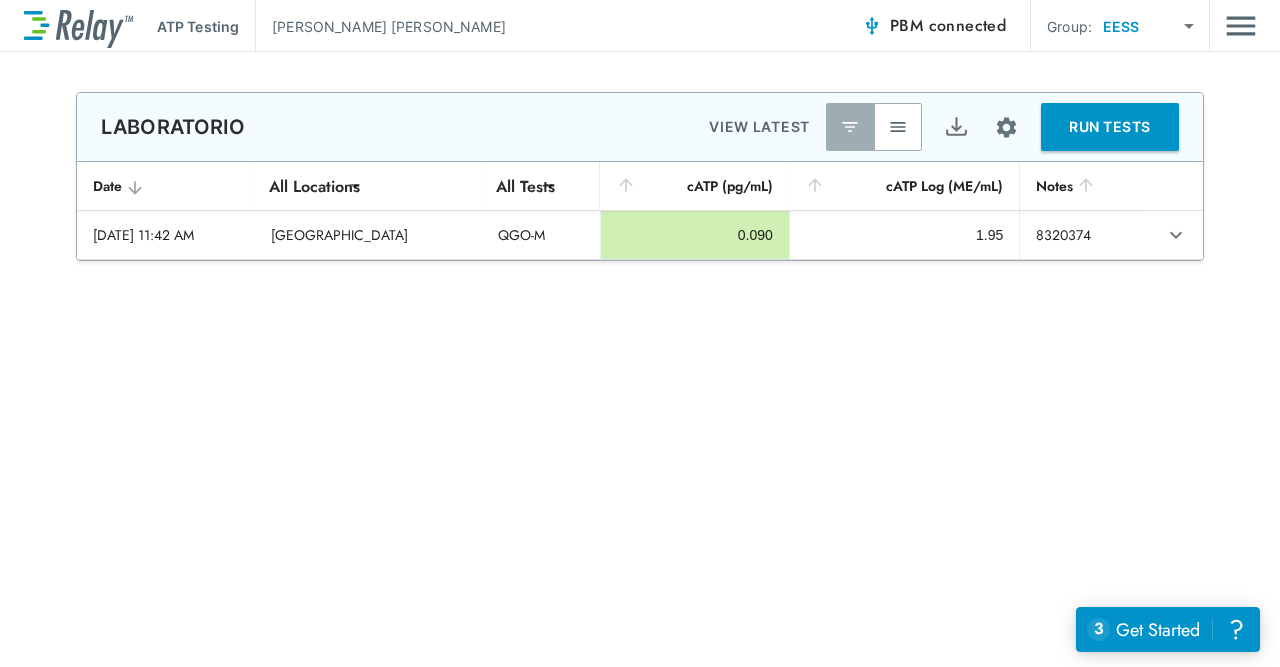 click on "Notes" at bounding box center [1081, 186] 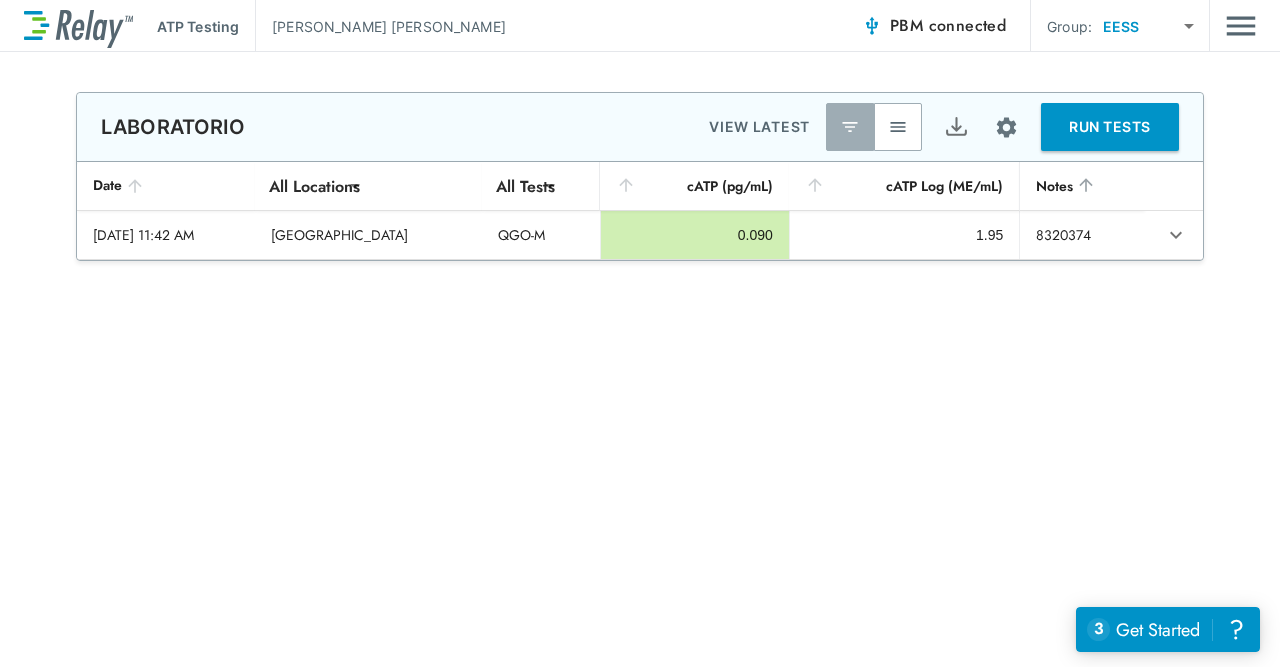 click on "RUN TESTS" at bounding box center [1110, 127] 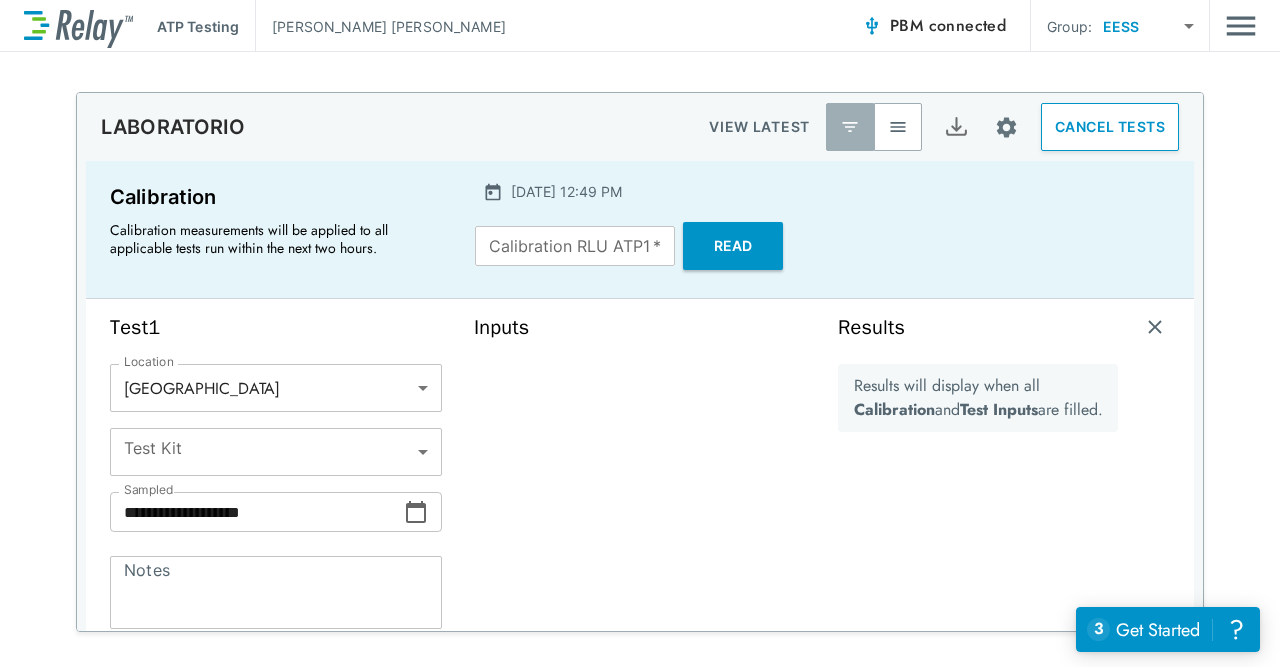 type on "*****" 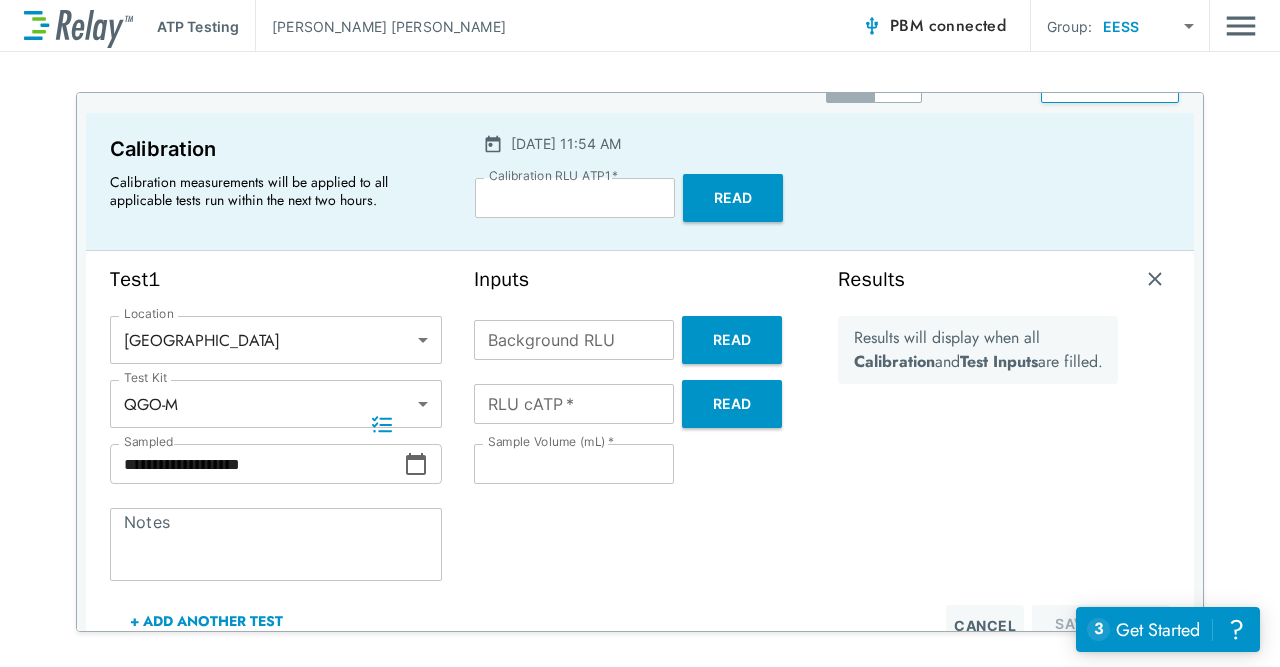 scroll, scrollTop: 26, scrollLeft: 0, axis: vertical 